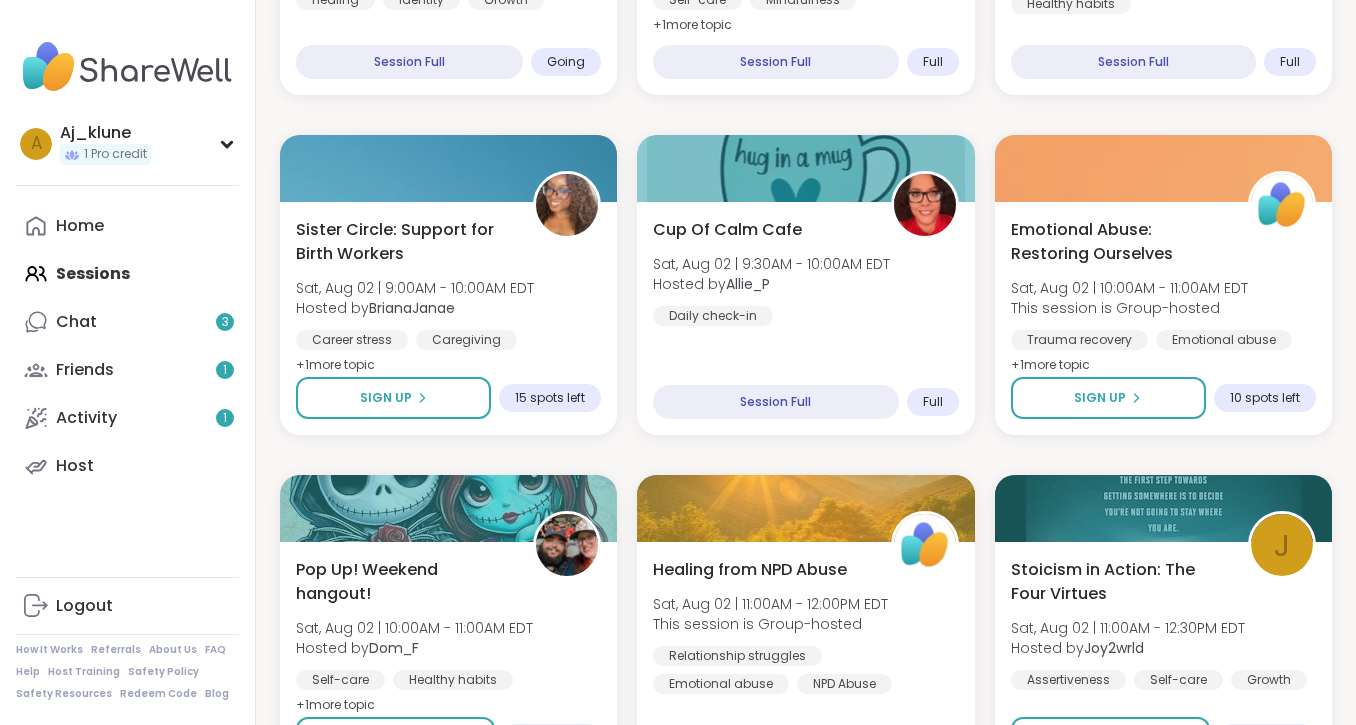 scroll, scrollTop: 619, scrollLeft: 0, axis: vertical 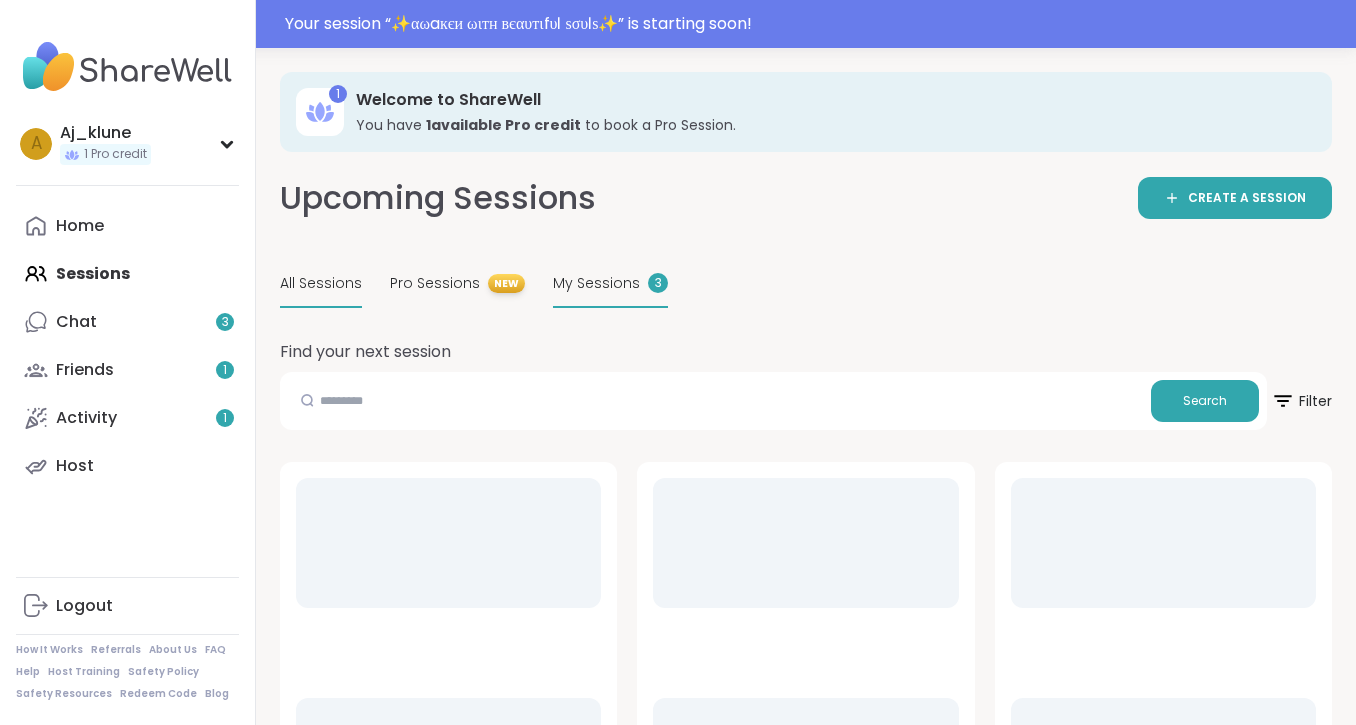click on "My Sessions 3" at bounding box center (610, 284) 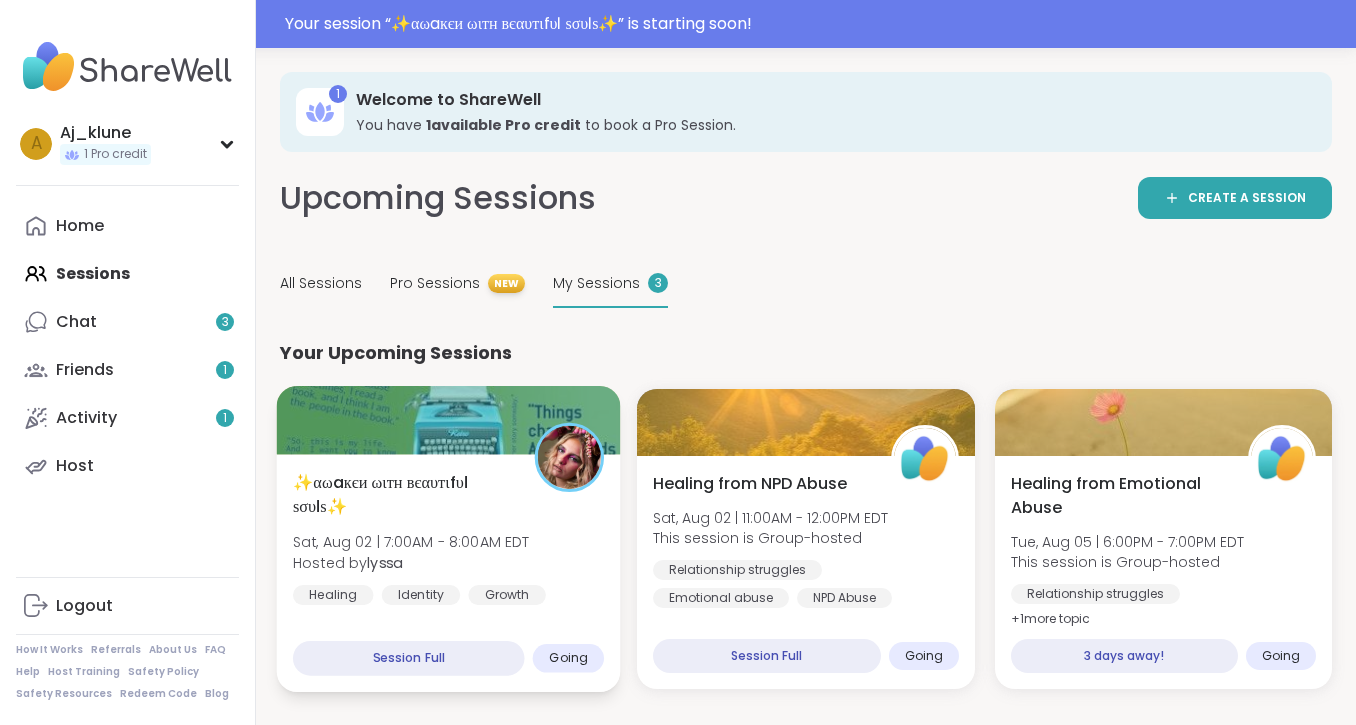 click on "Sat, Aug 02 | 7:00AM - 8:00AM EDT" at bounding box center [411, 542] 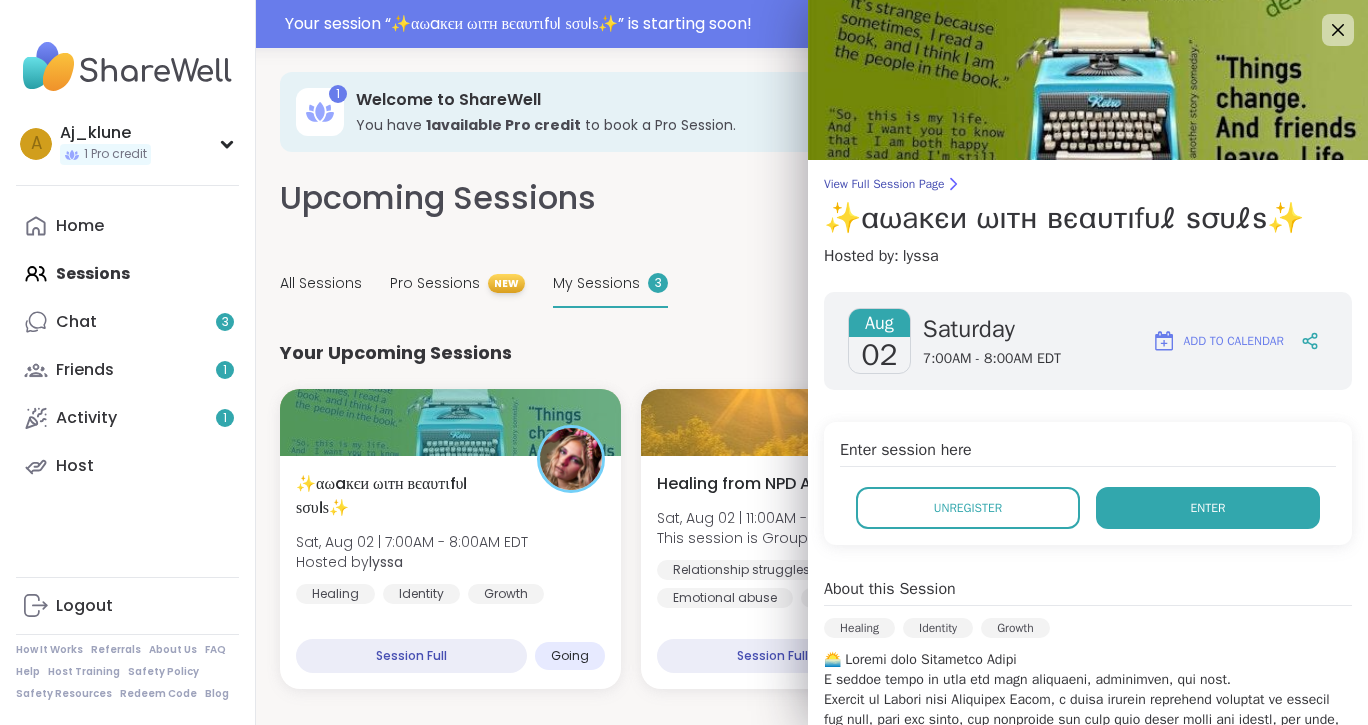 click on "Enter" at bounding box center (1208, 508) 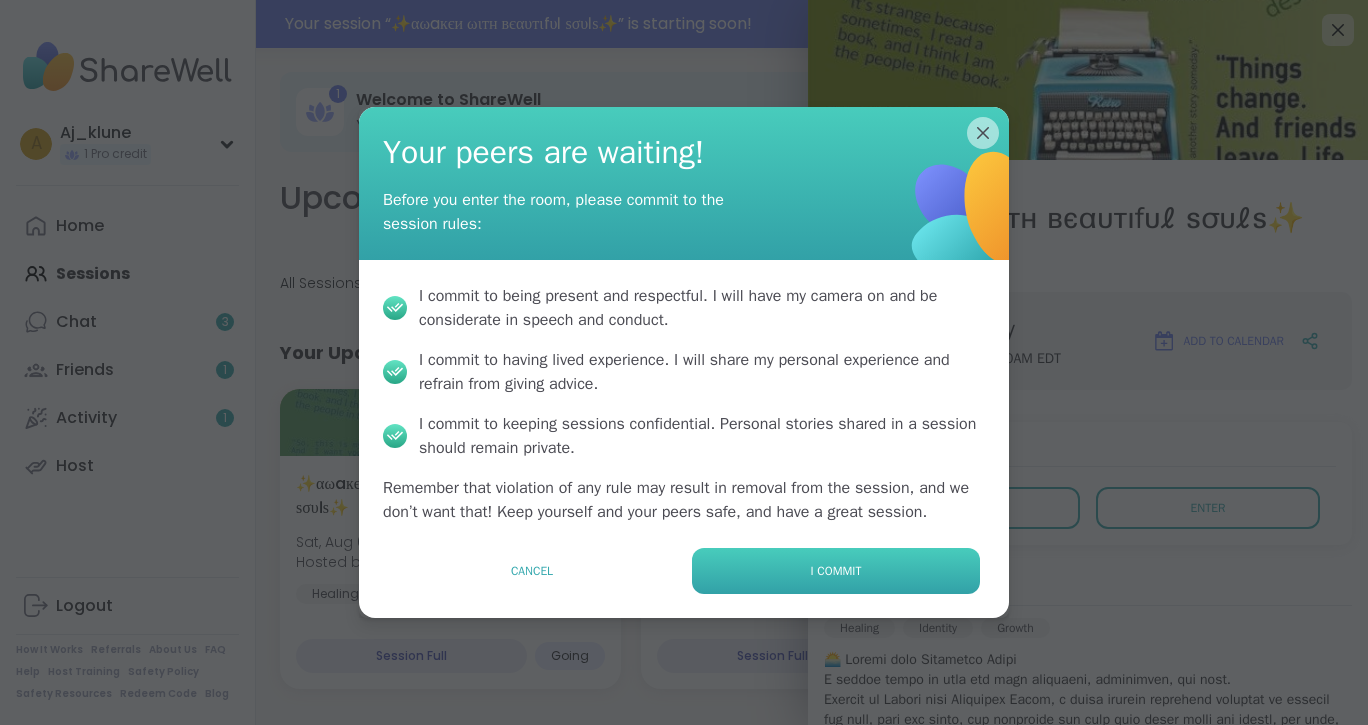 click on "I commit" at bounding box center [836, 571] 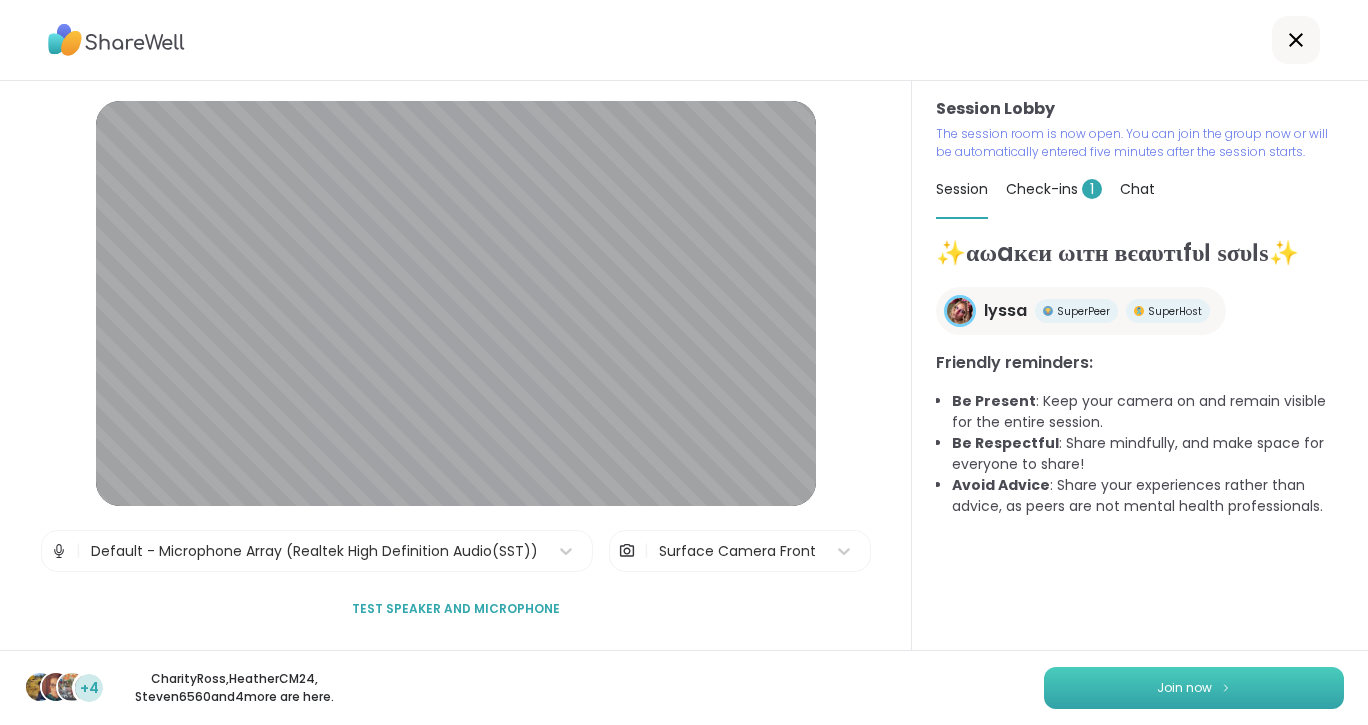 click on "Join now" at bounding box center [1194, 688] 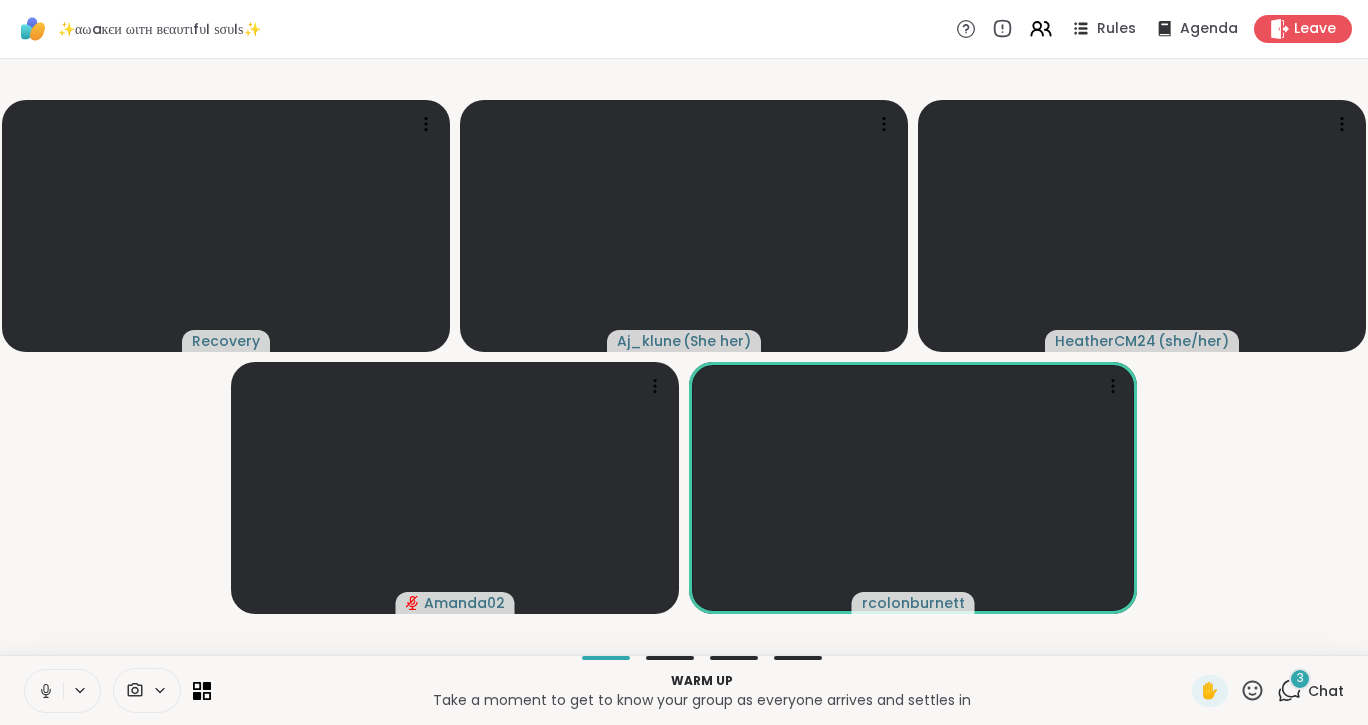 click 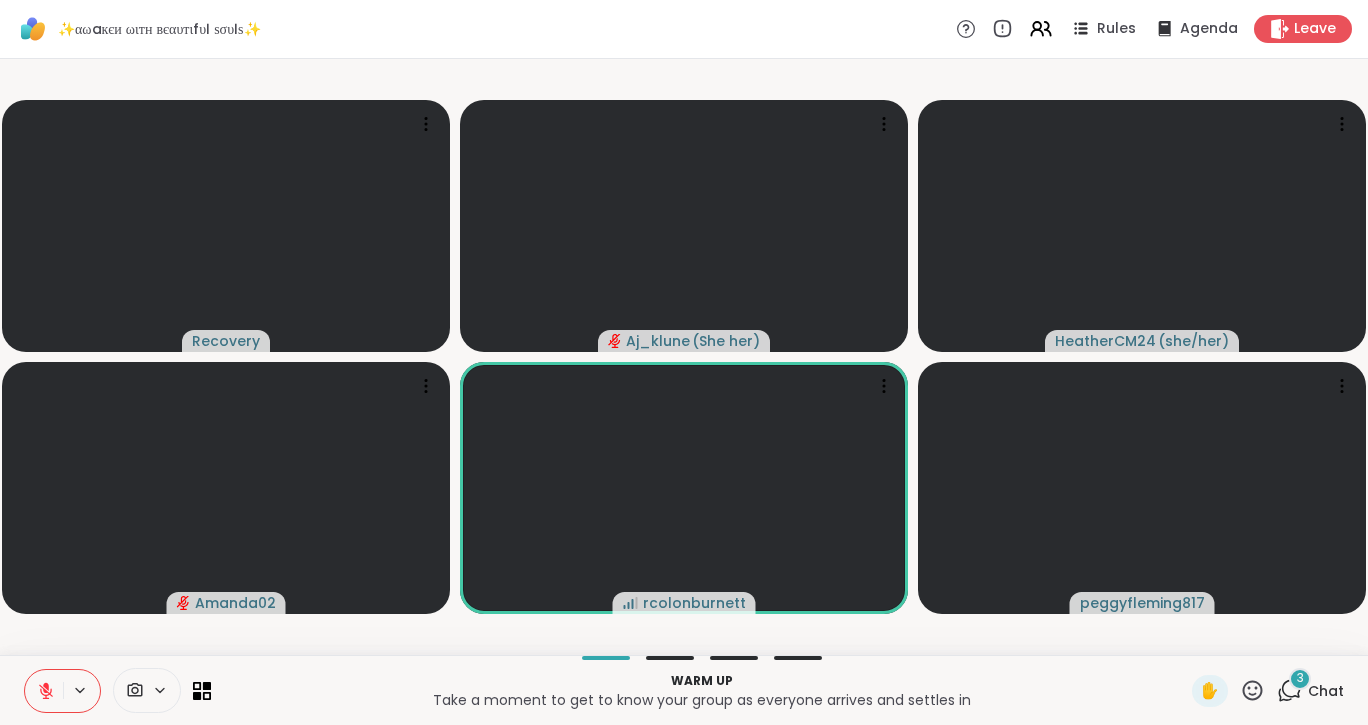 click 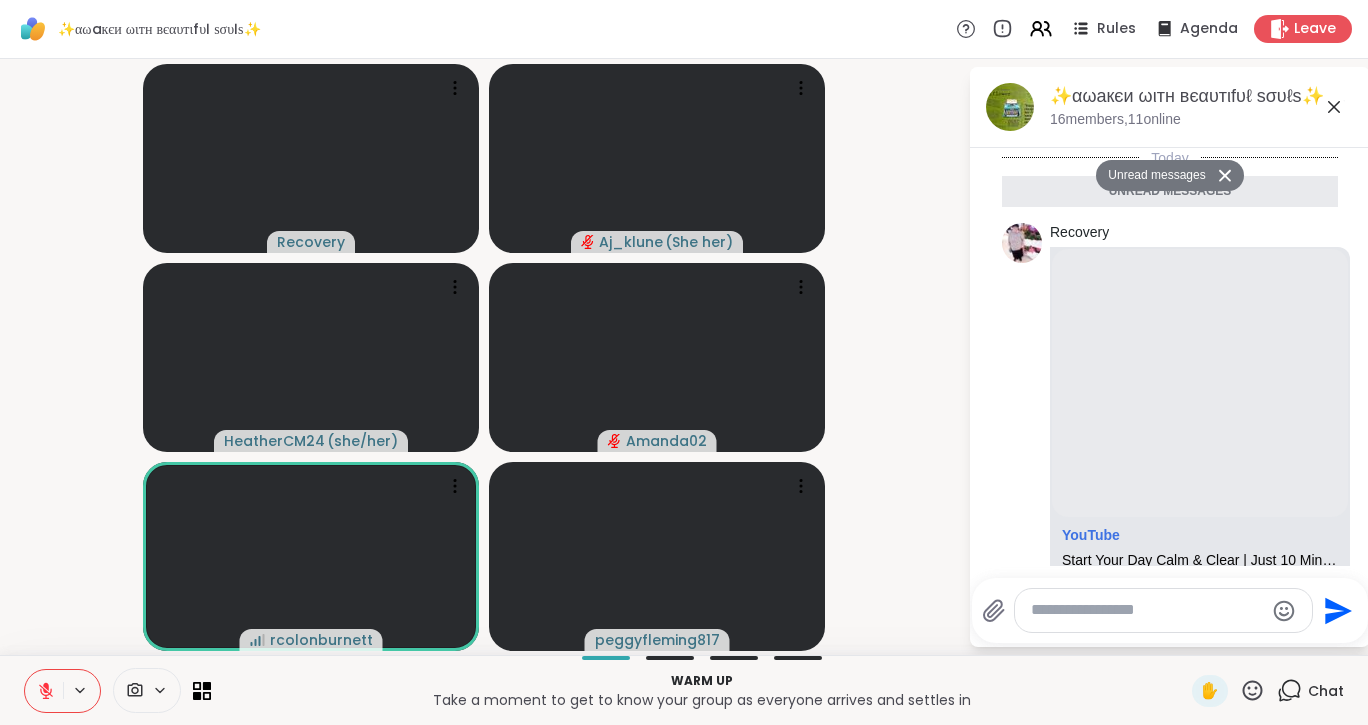 scroll, scrollTop: 759, scrollLeft: 0, axis: vertical 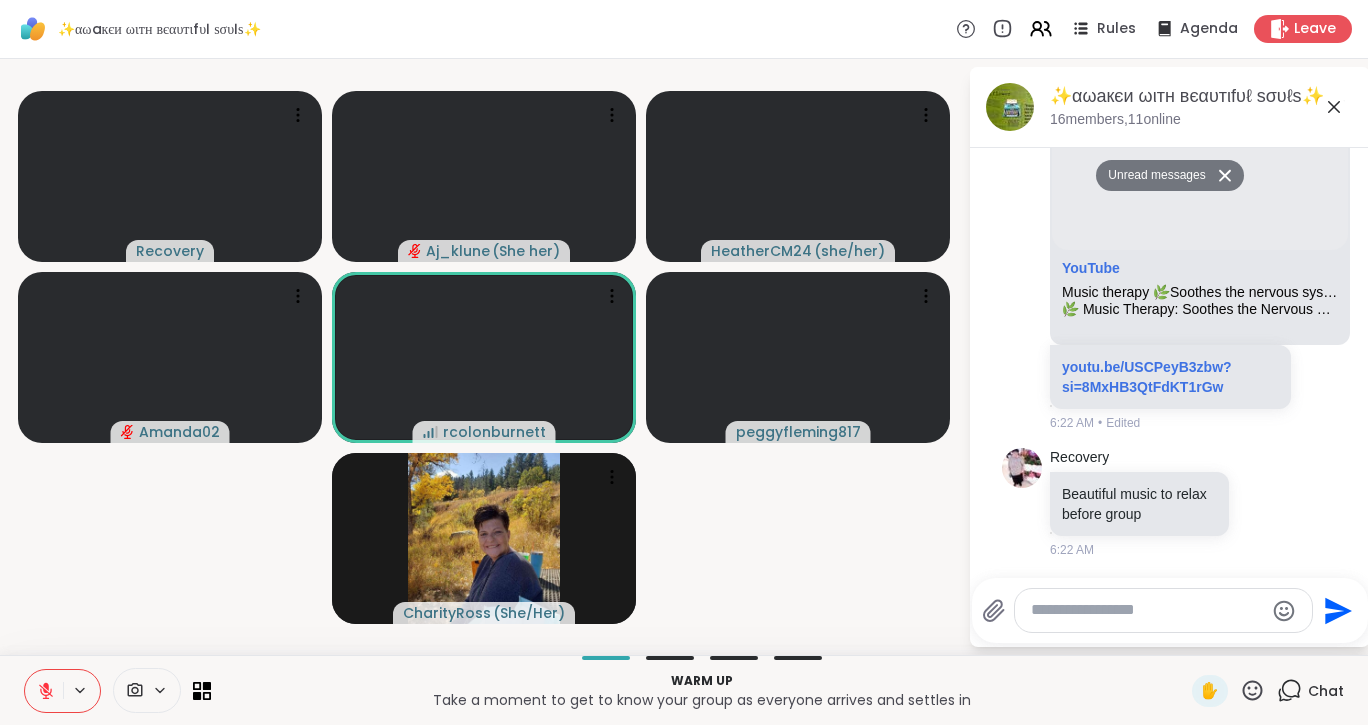click 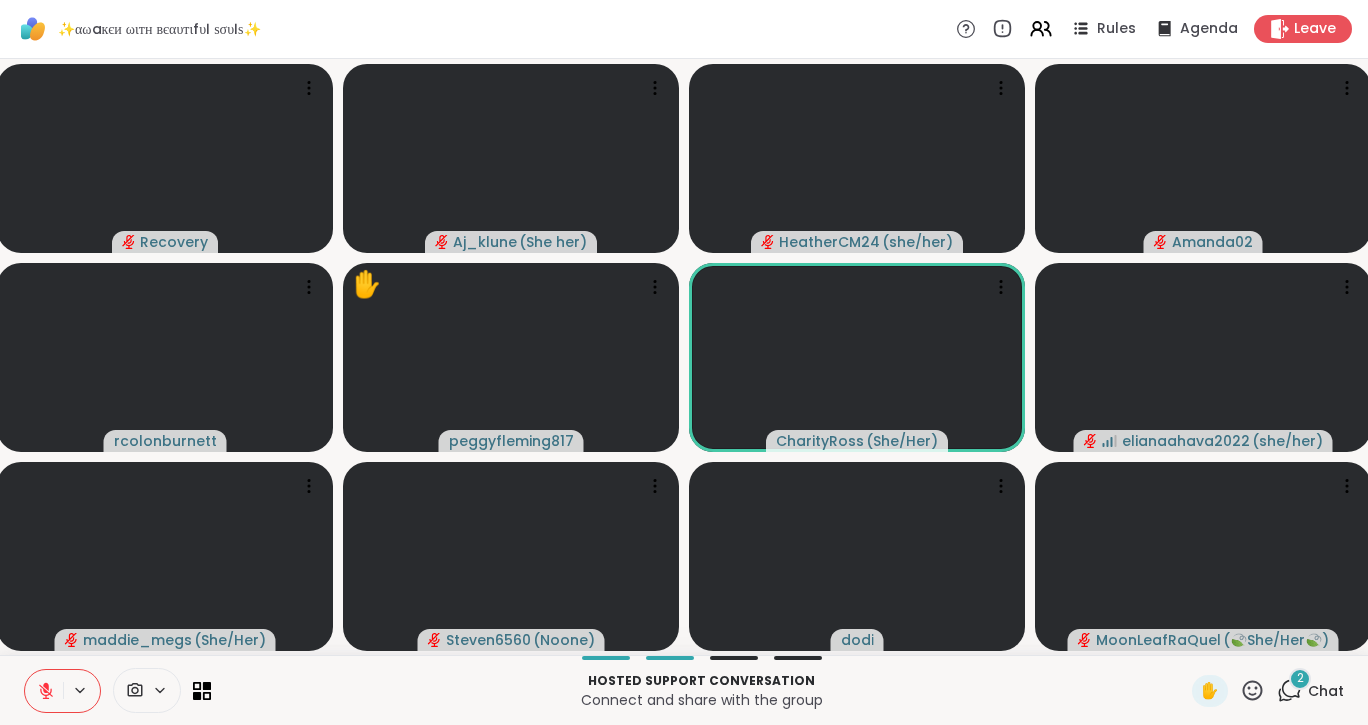 click on "2" at bounding box center (1300, 678) 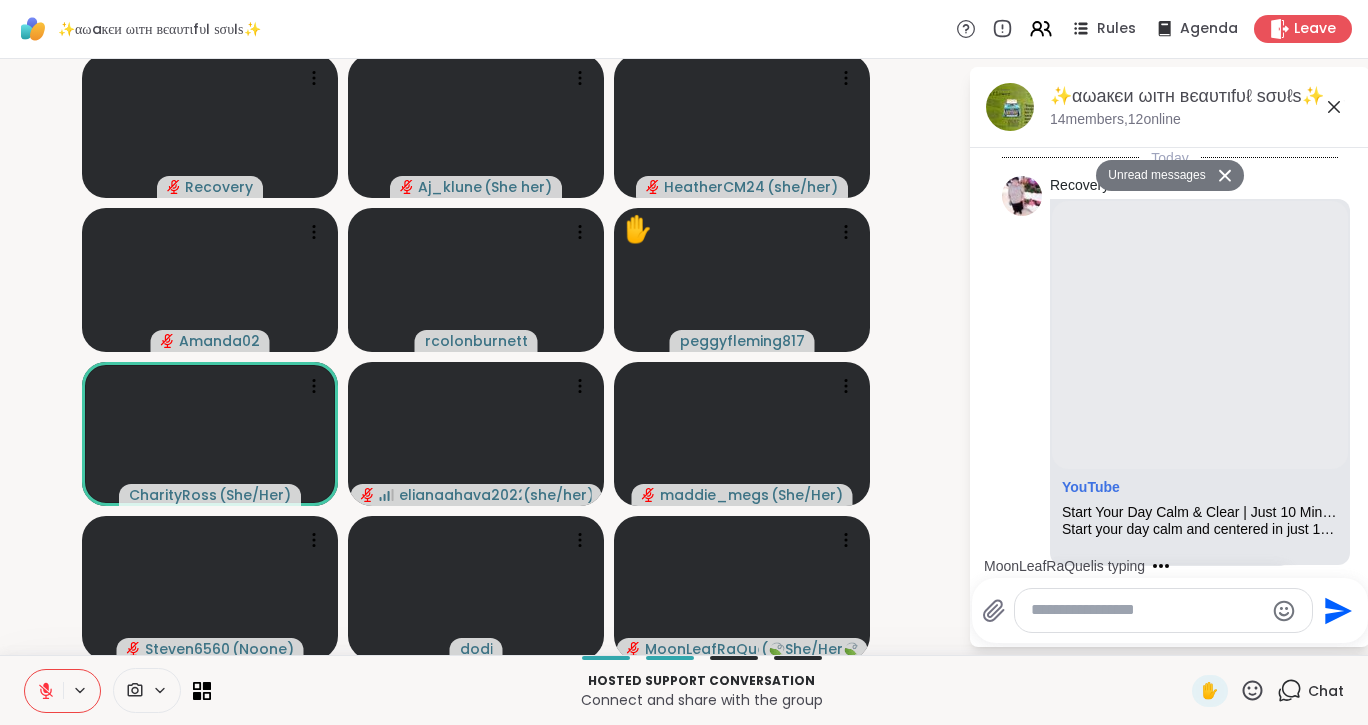 scroll, scrollTop: 4241, scrollLeft: 0, axis: vertical 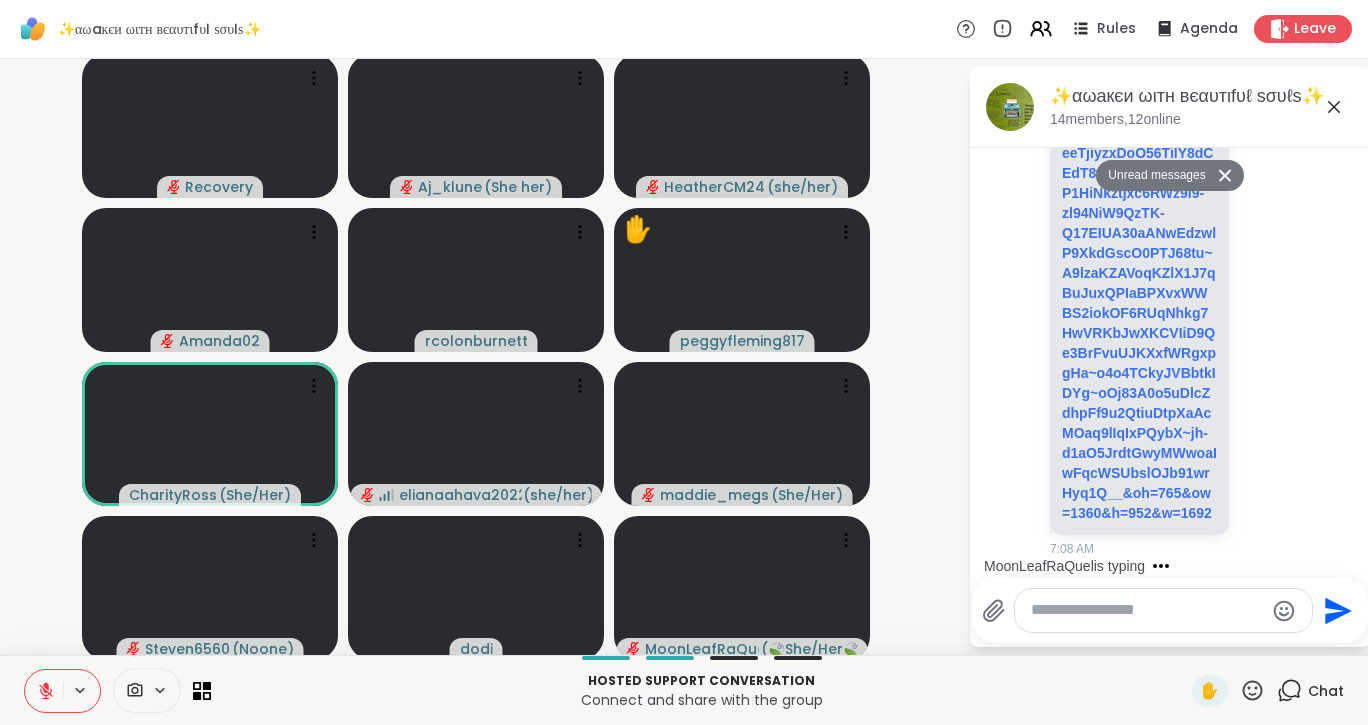 click 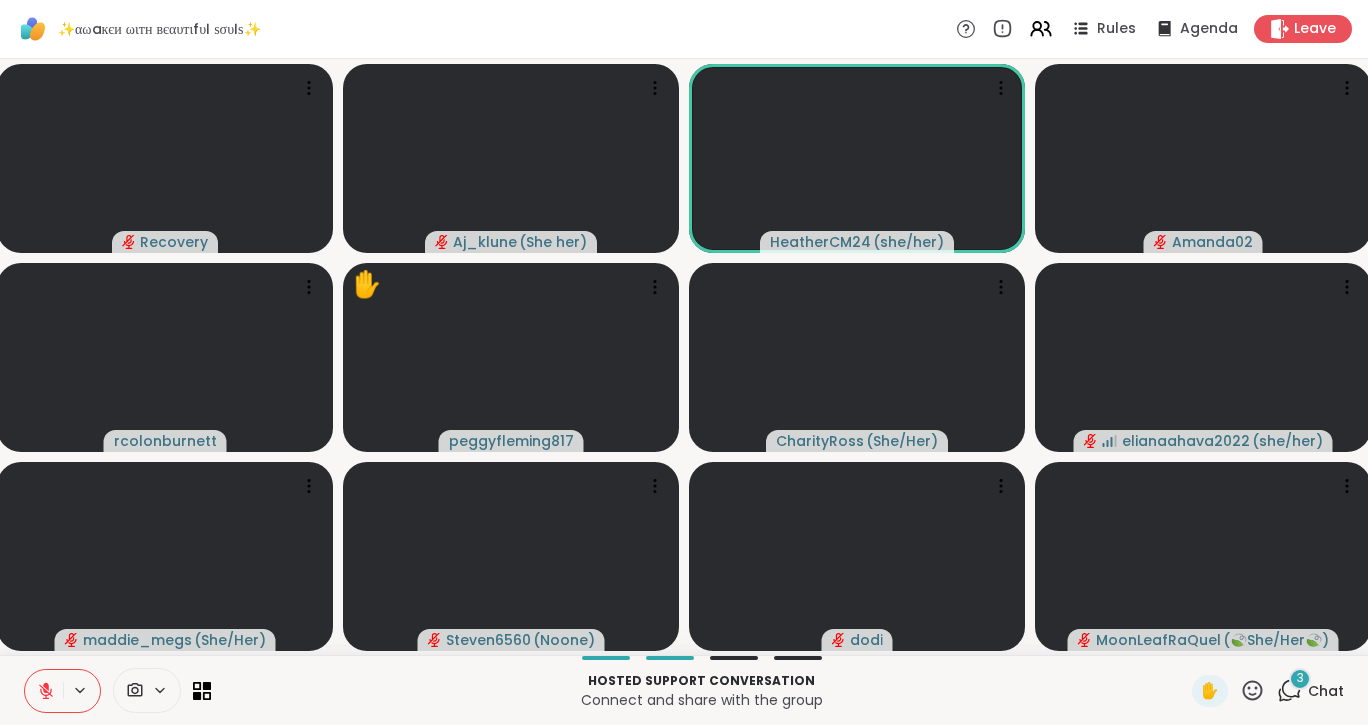 click on "3" at bounding box center [1300, 679] 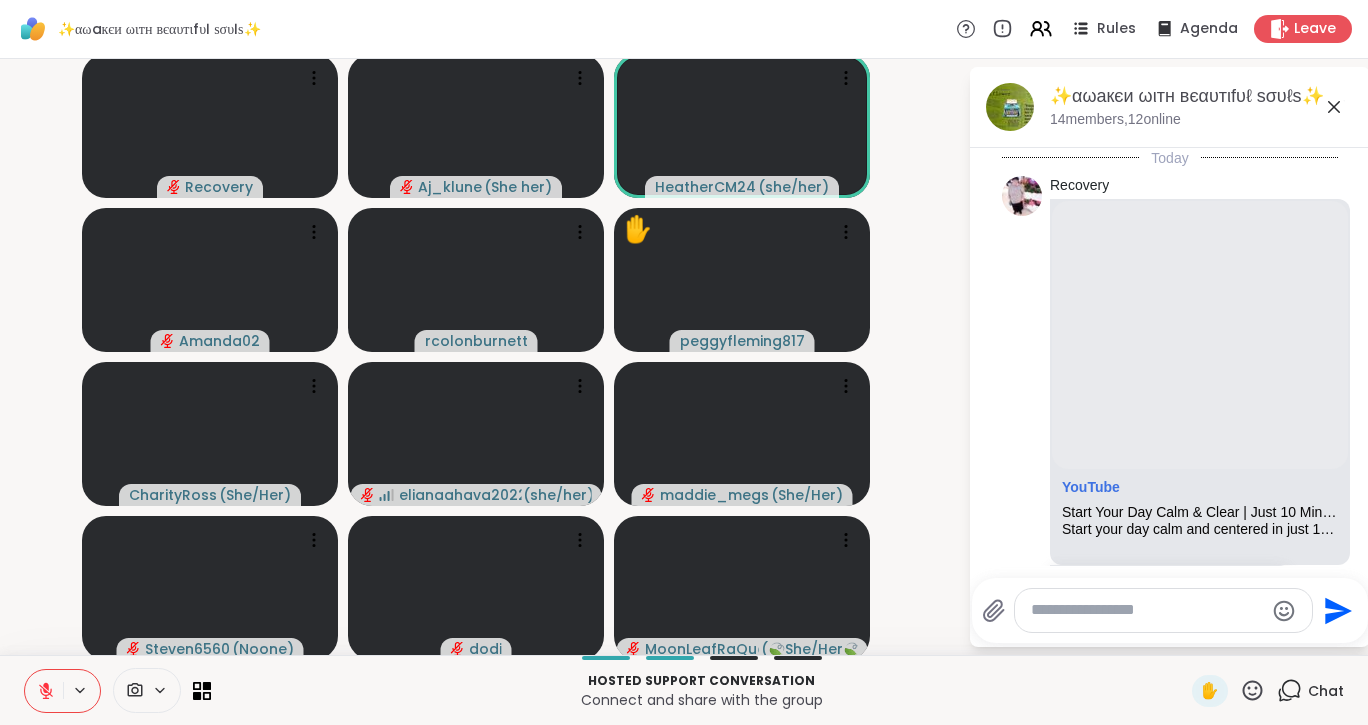 scroll, scrollTop: 5367, scrollLeft: 0, axis: vertical 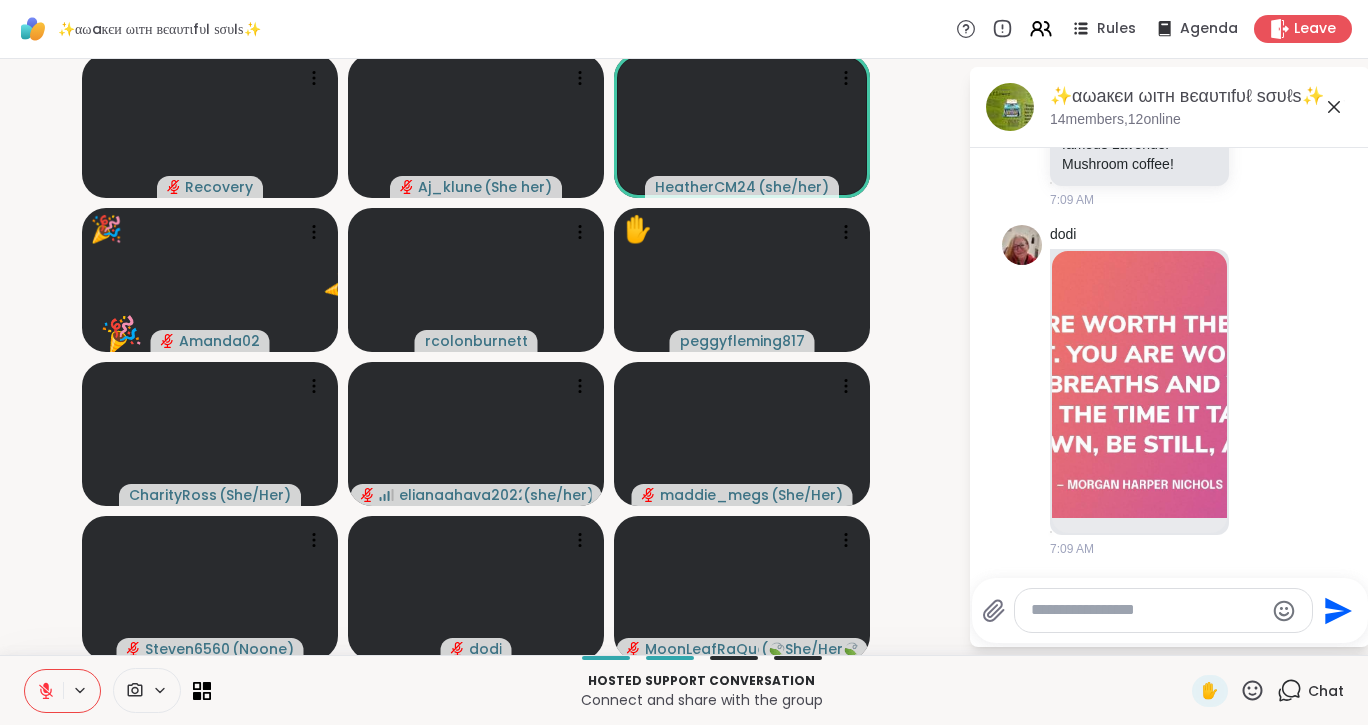 click 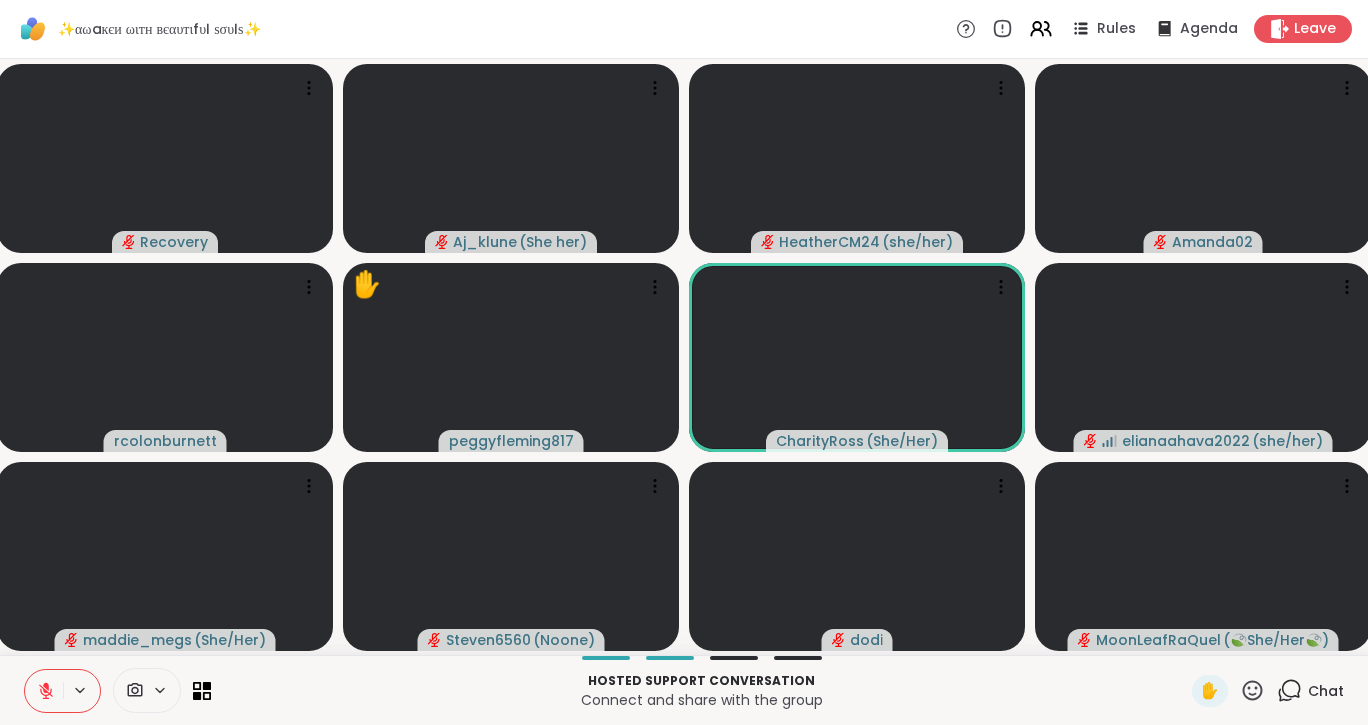 click 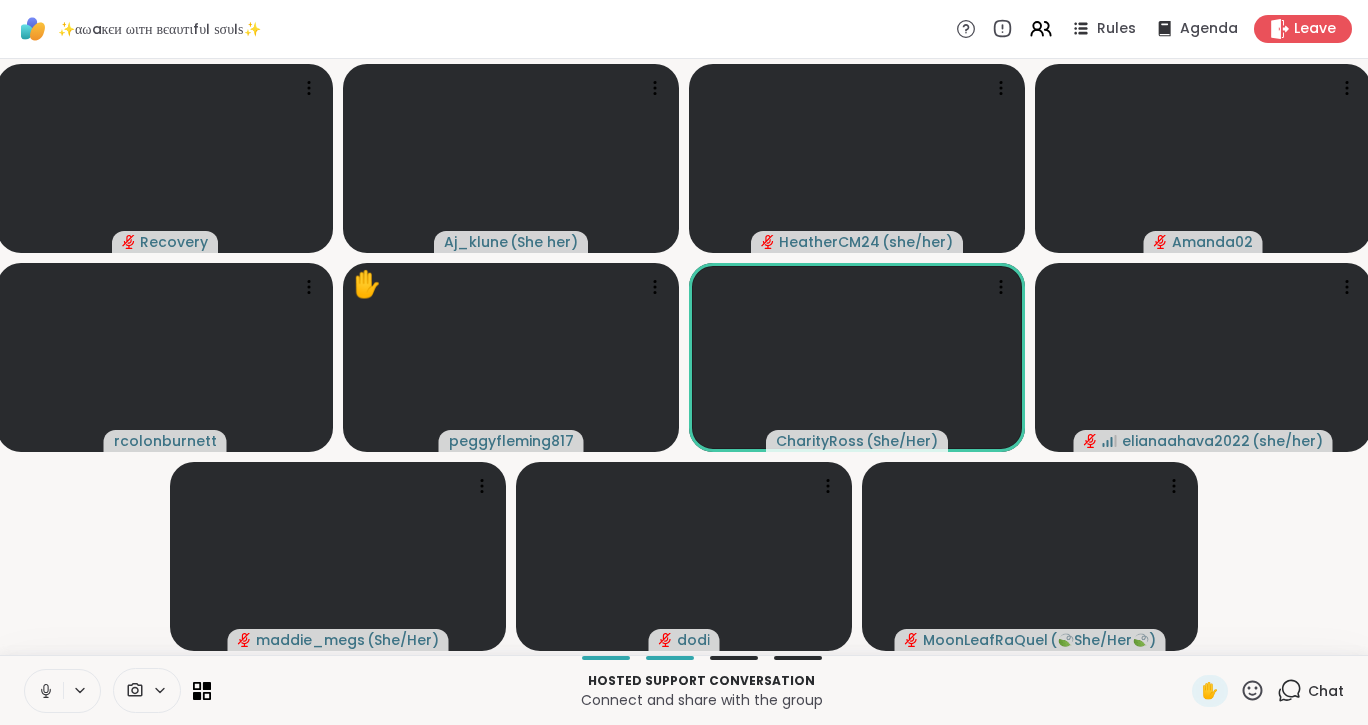 click 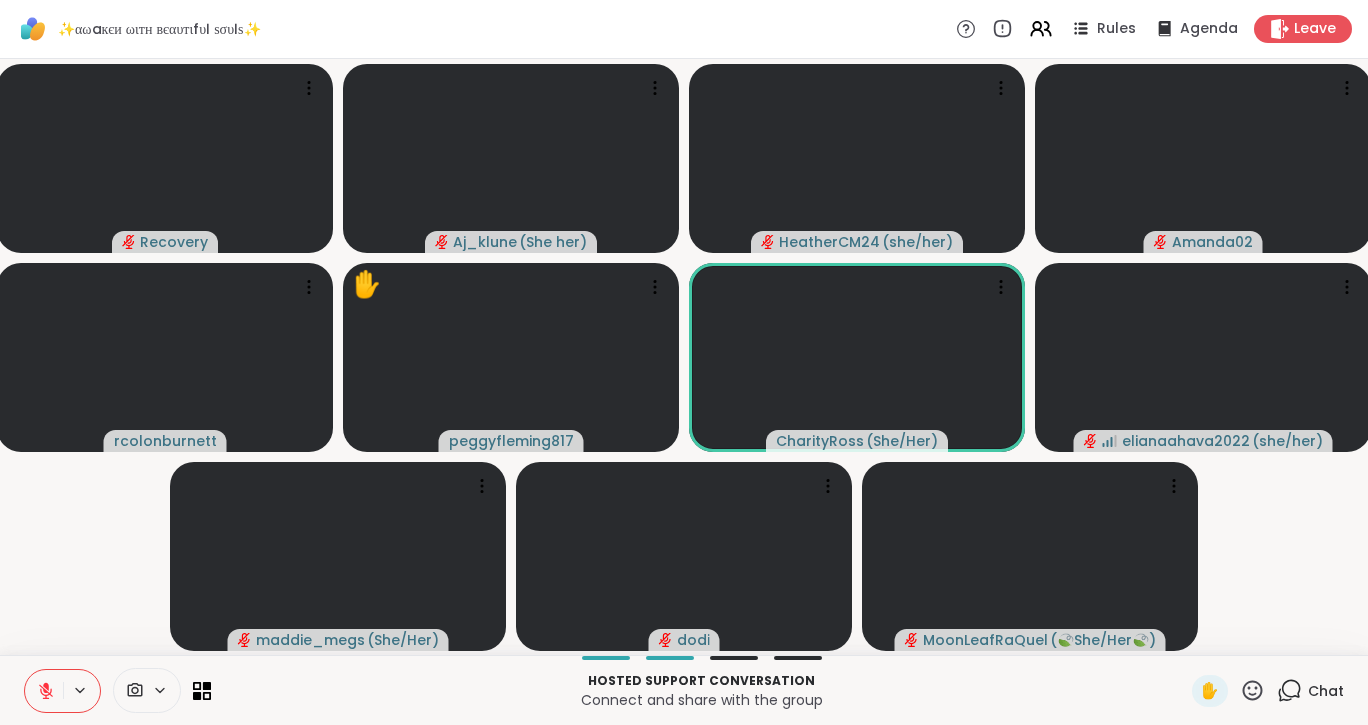 click 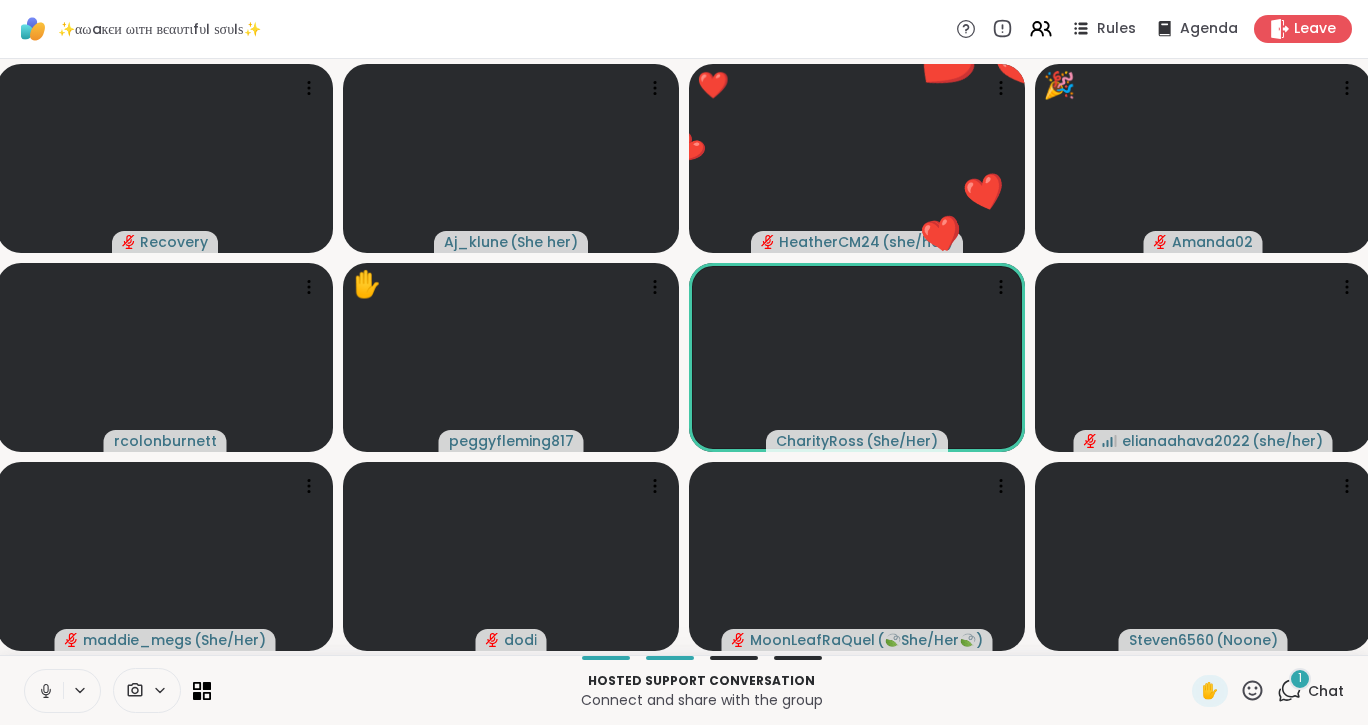 click 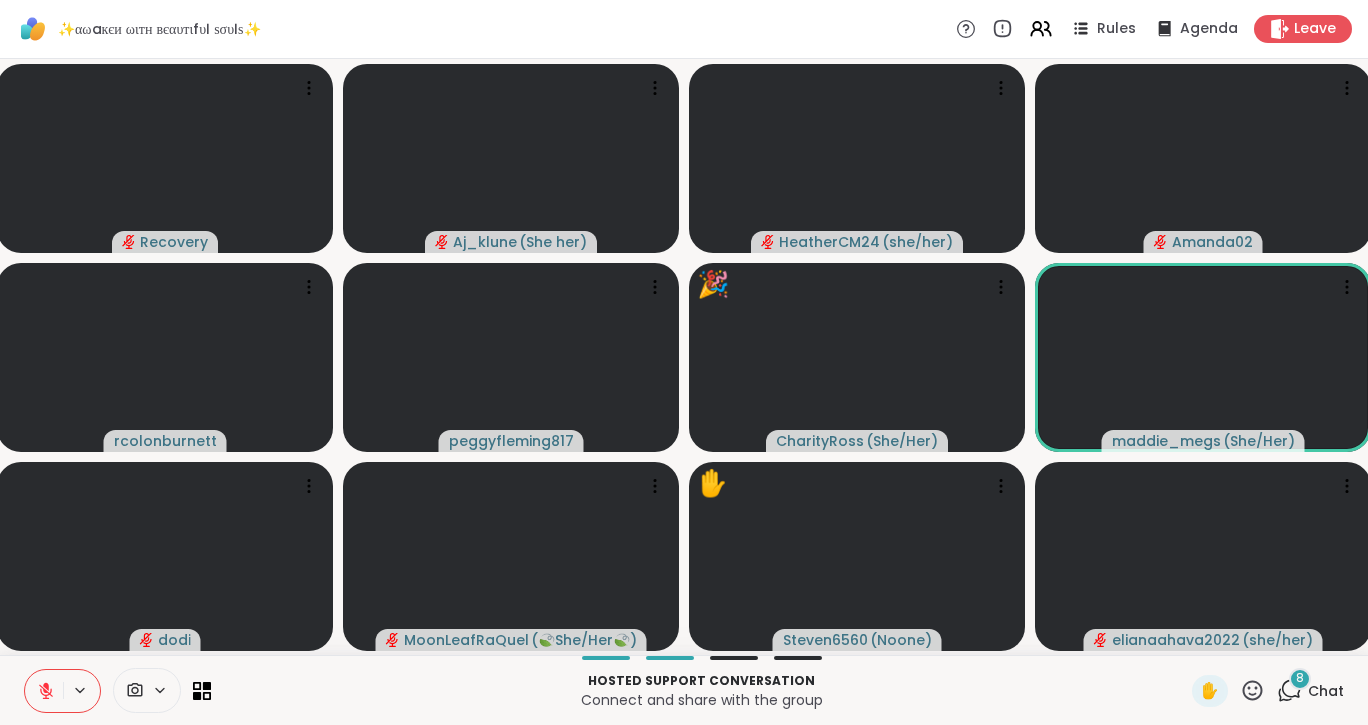 click 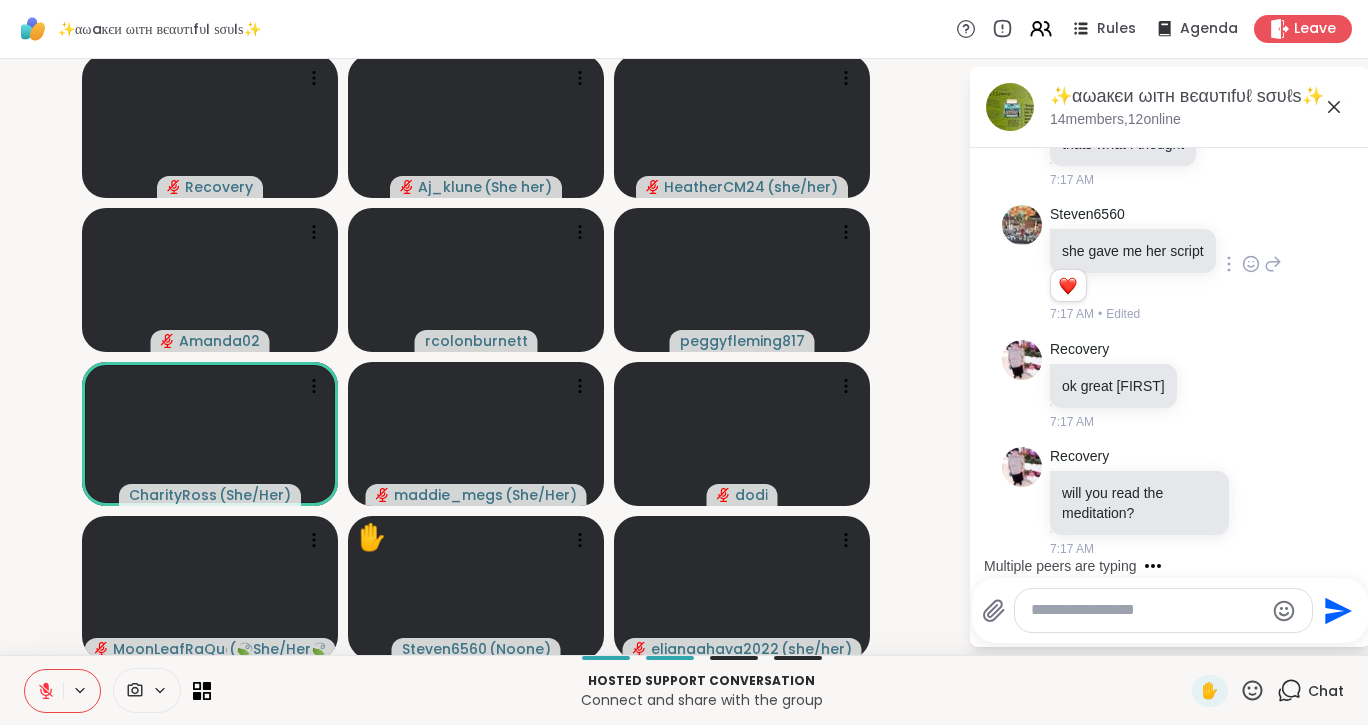 scroll, scrollTop: 6756, scrollLeft: 0, axis: vertical 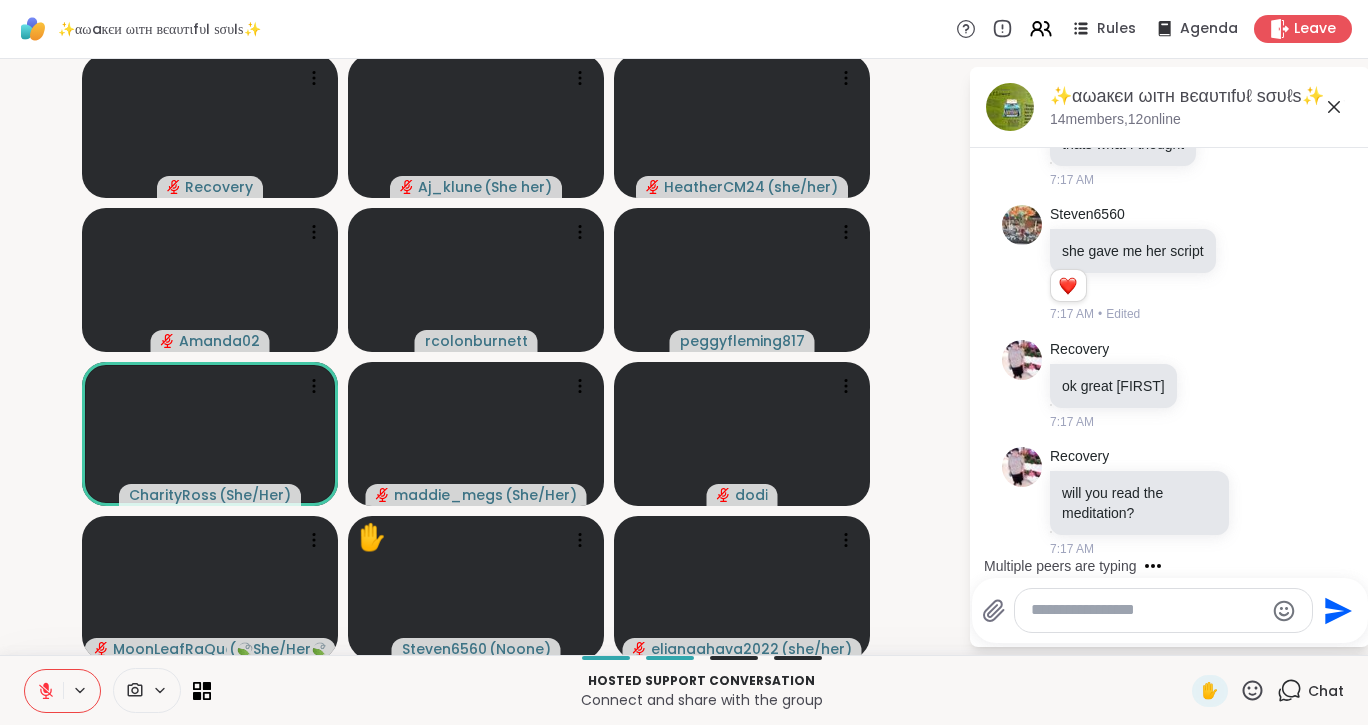 click 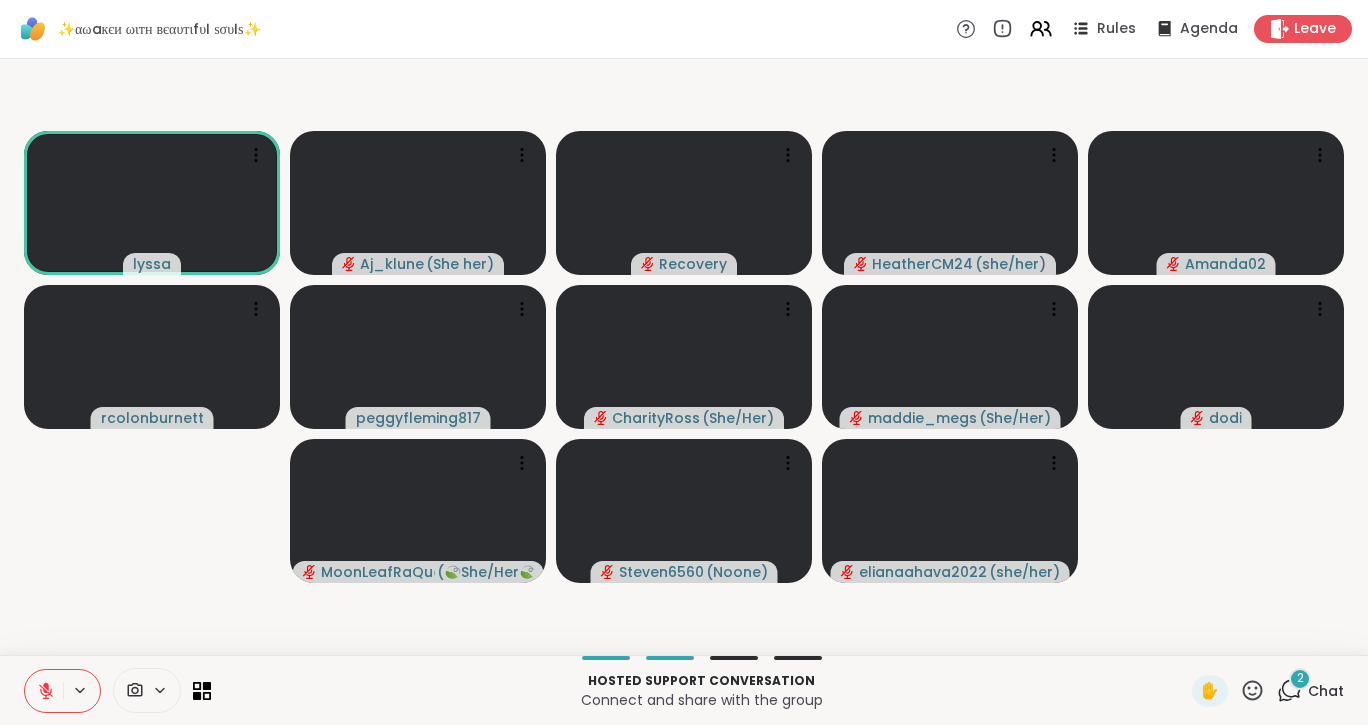 click 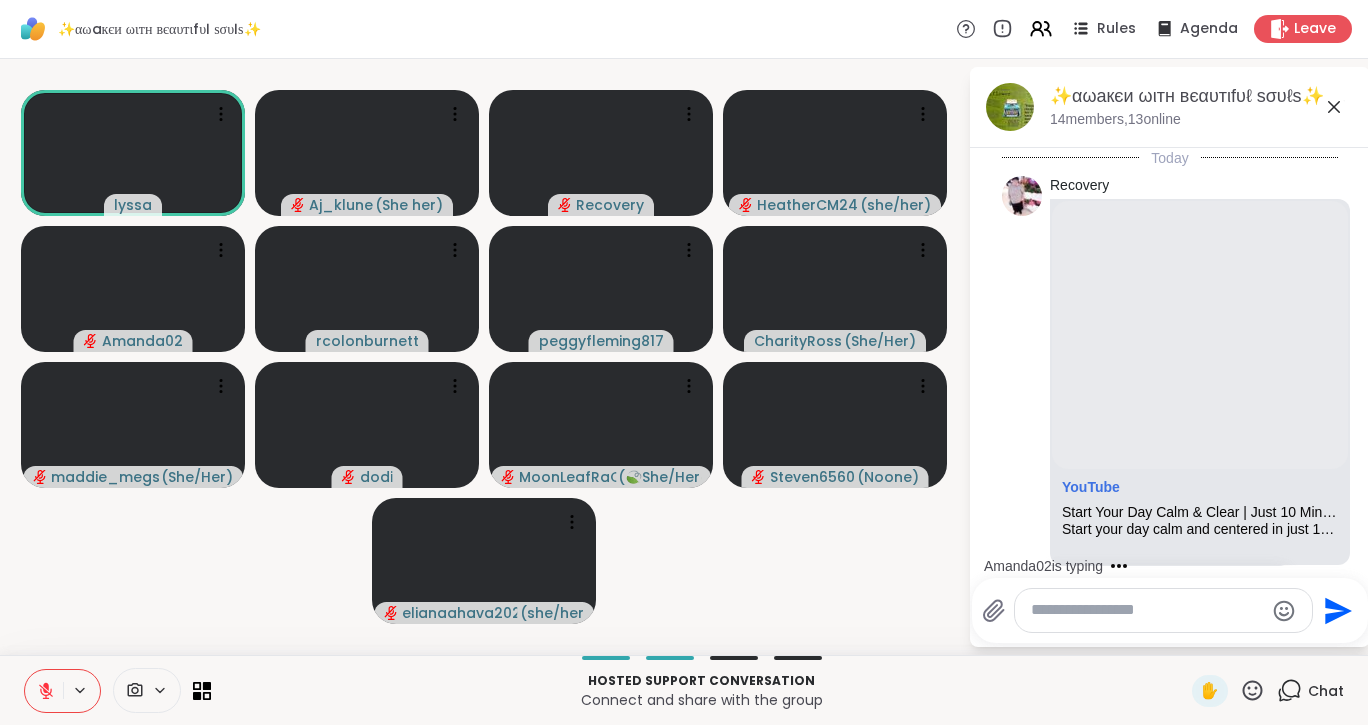 scroll, scrollTop: 7139, scrollLeft: 0, axis: vertical 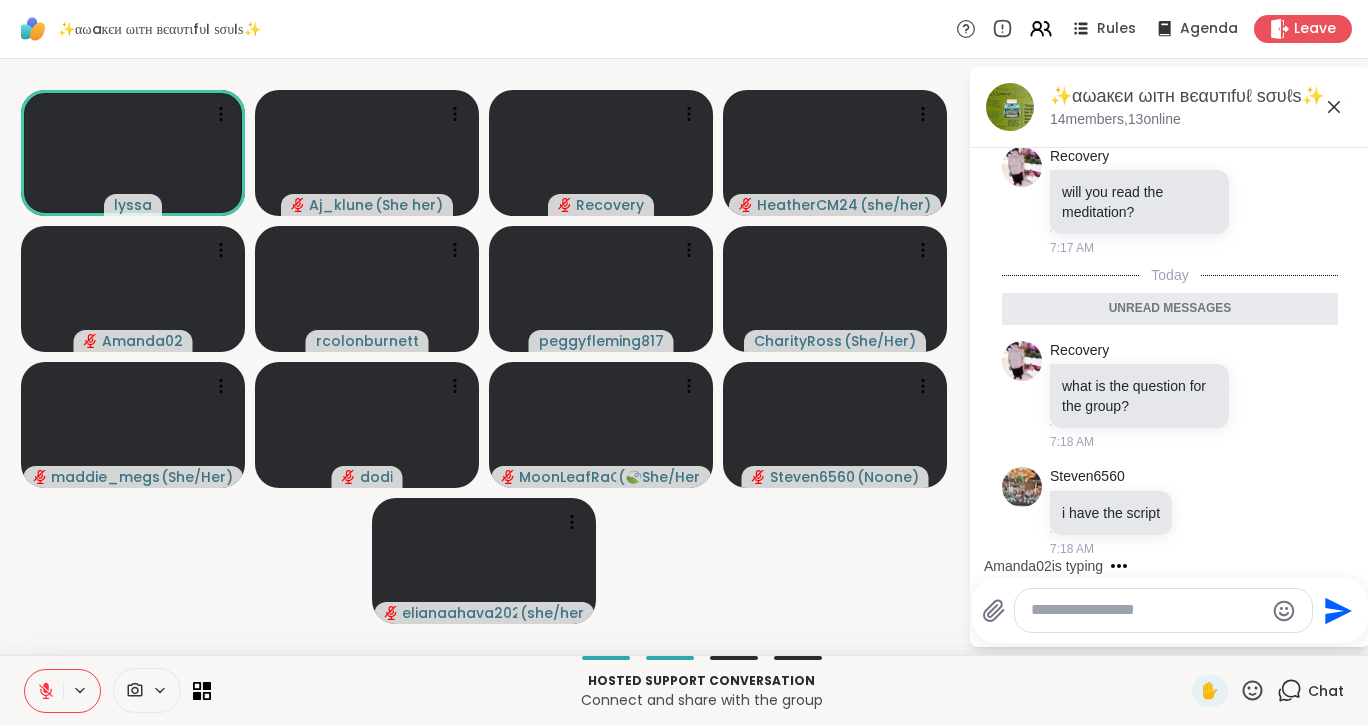 click 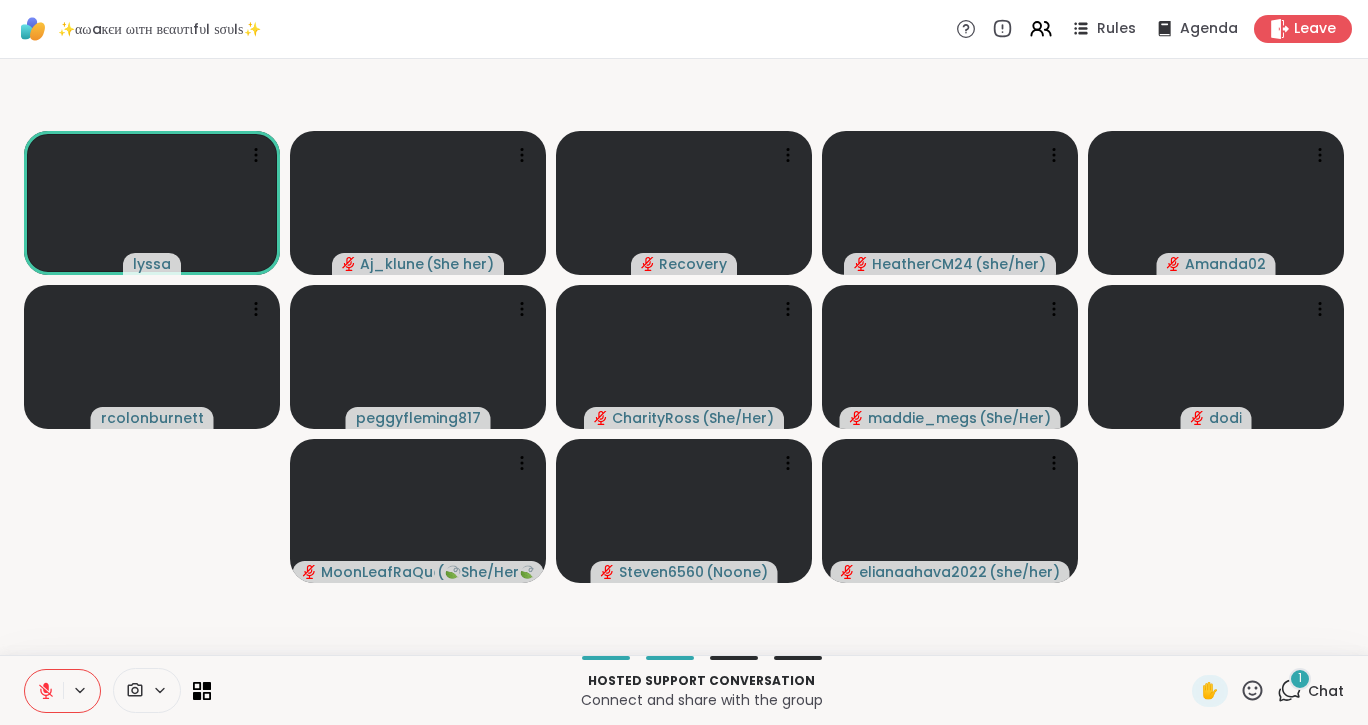 click 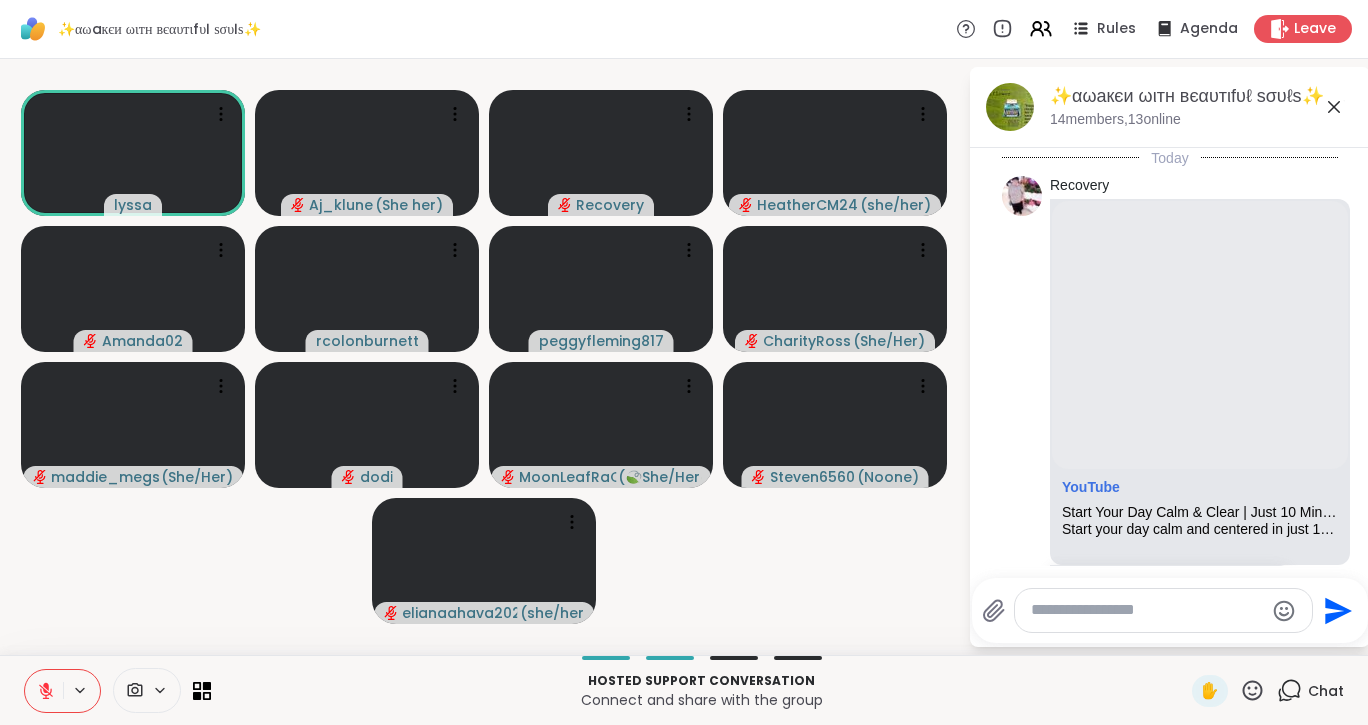 scroll, scrollTop: 7366, scrollLeft: 0, axis: vertical 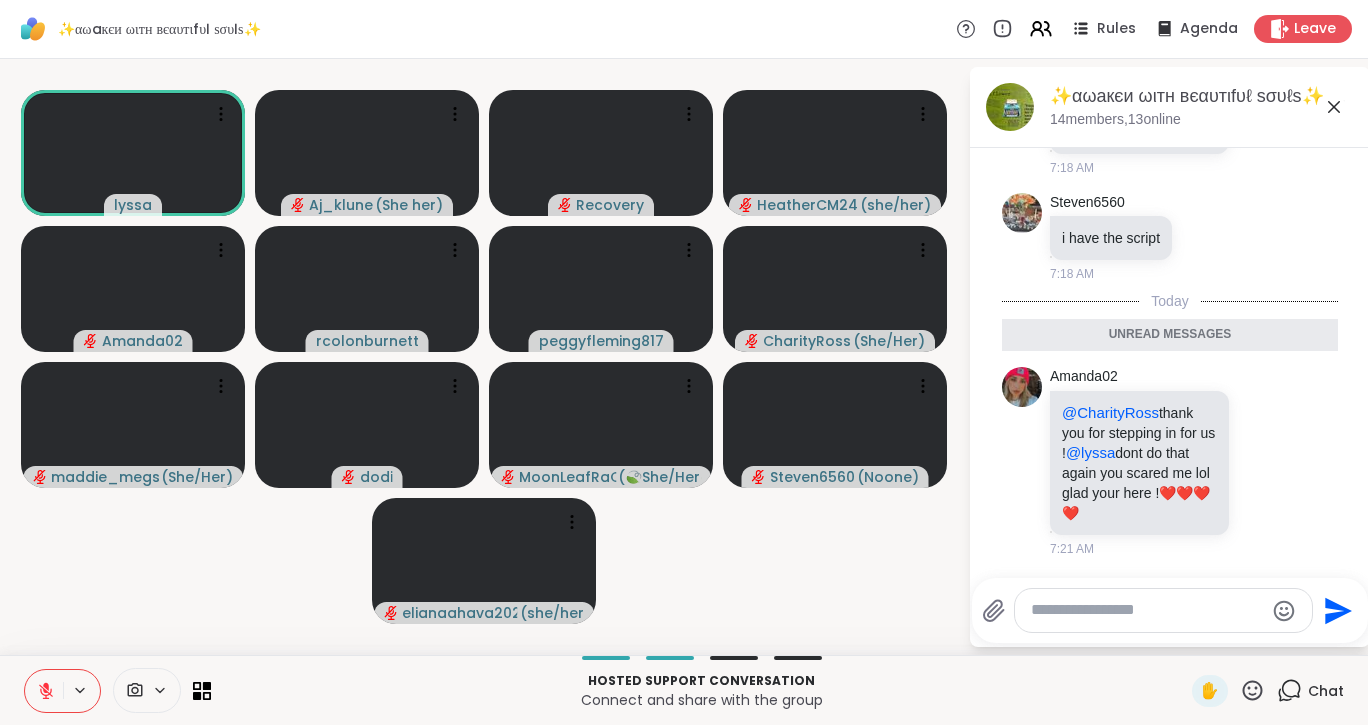 click 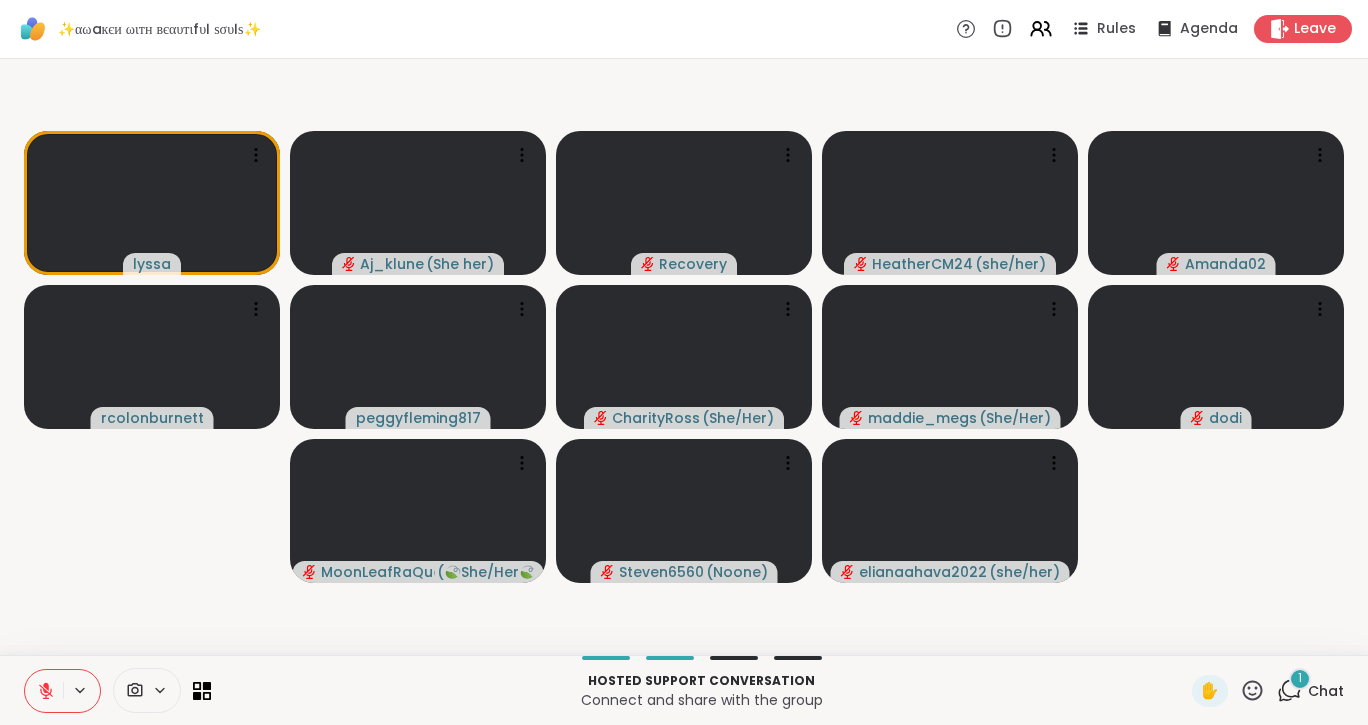 click on "1" at bounding box center (1300, 679) 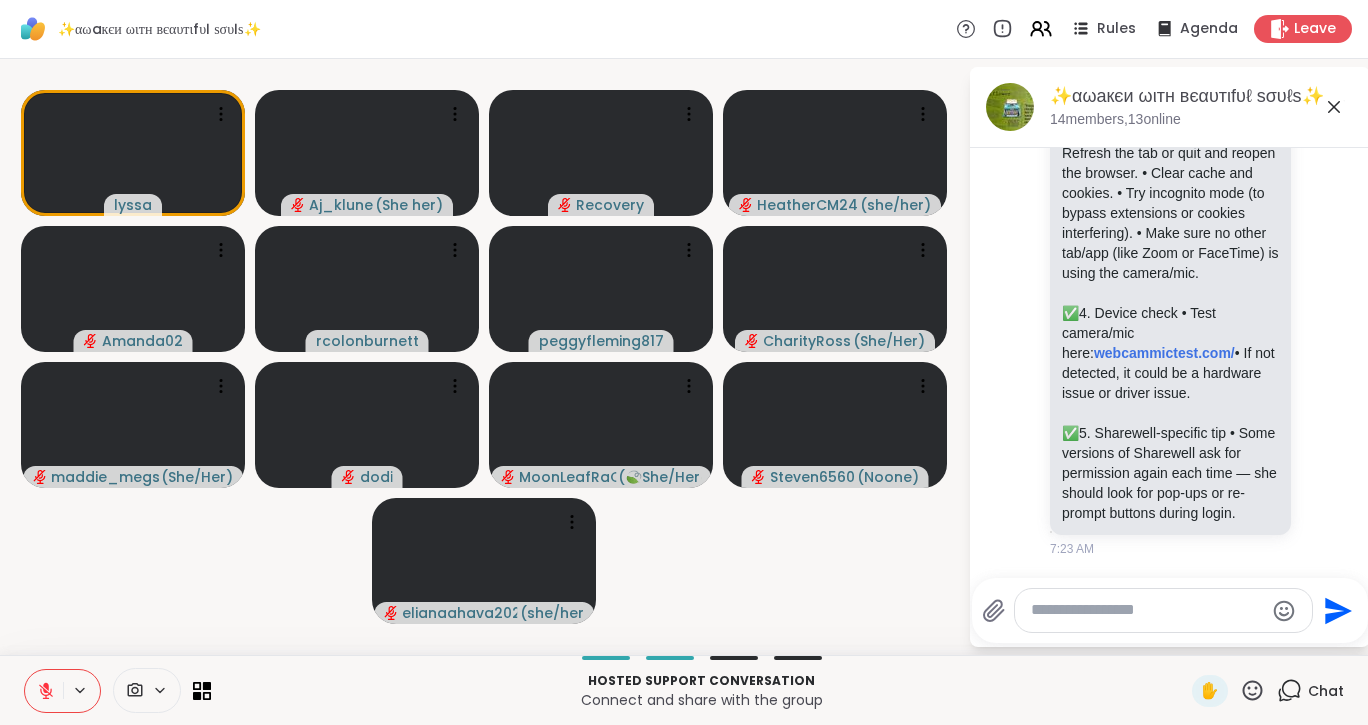 scroll, scrollTop: 8548, scrollLeft: 0, axis: vertical 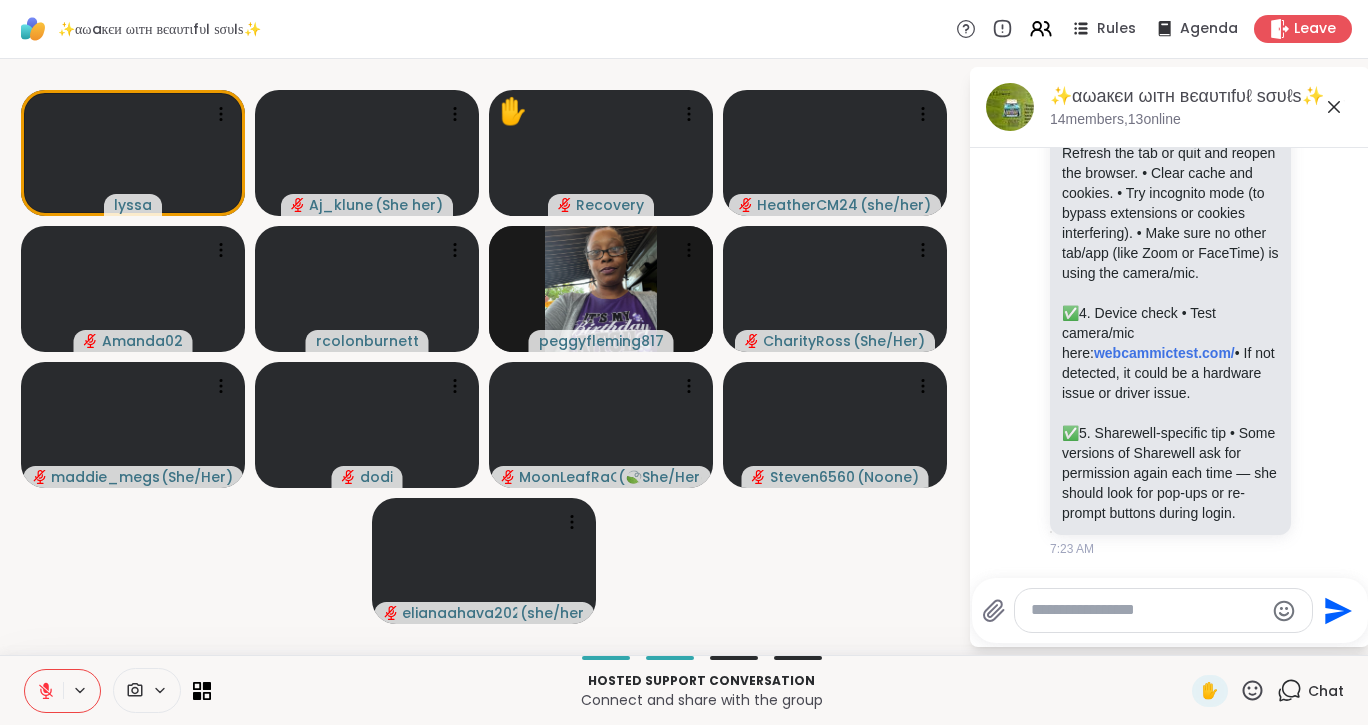 click 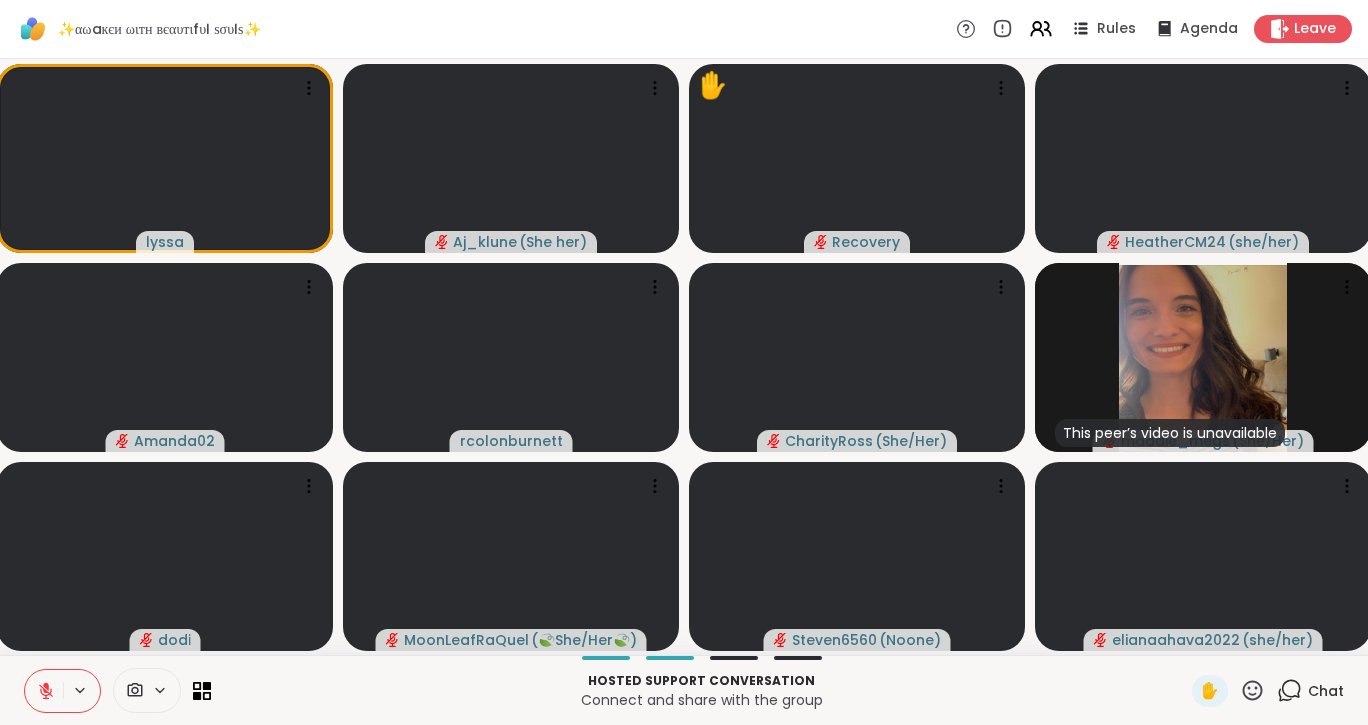 click 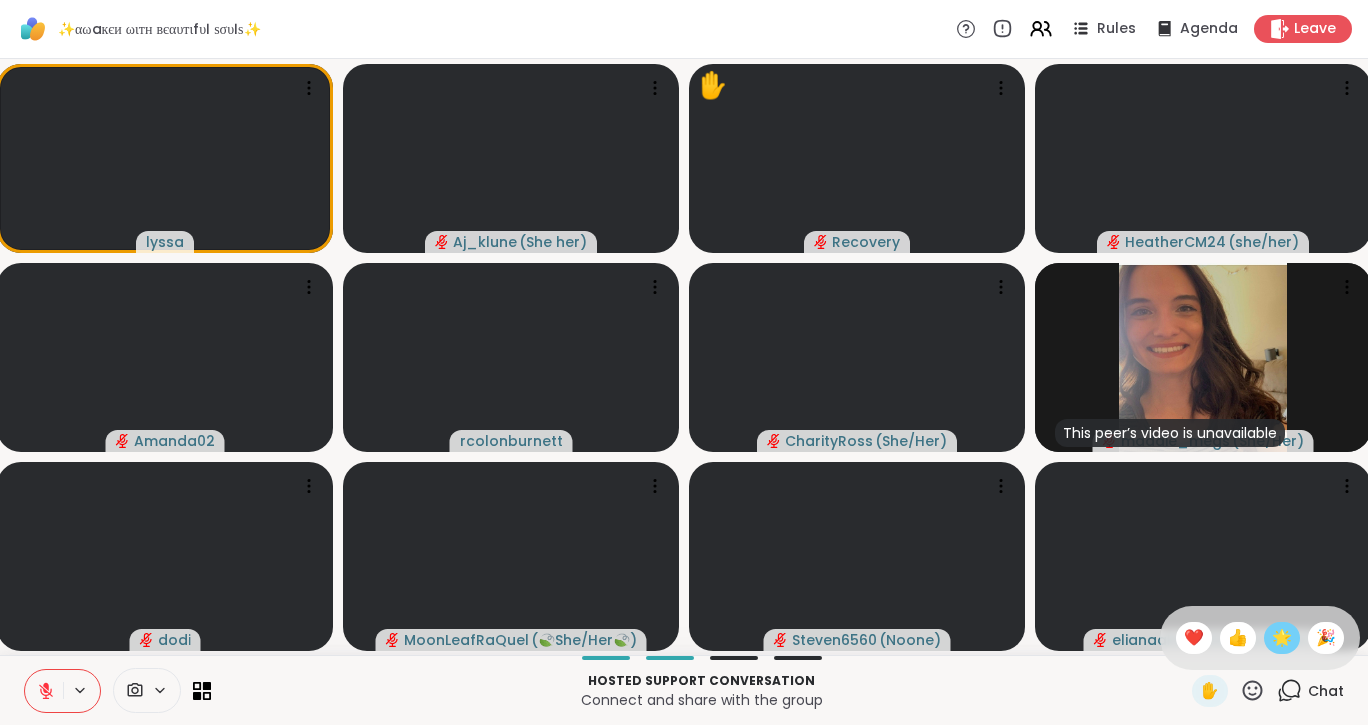 click on "🌟" at bounding box center [1282, 638] 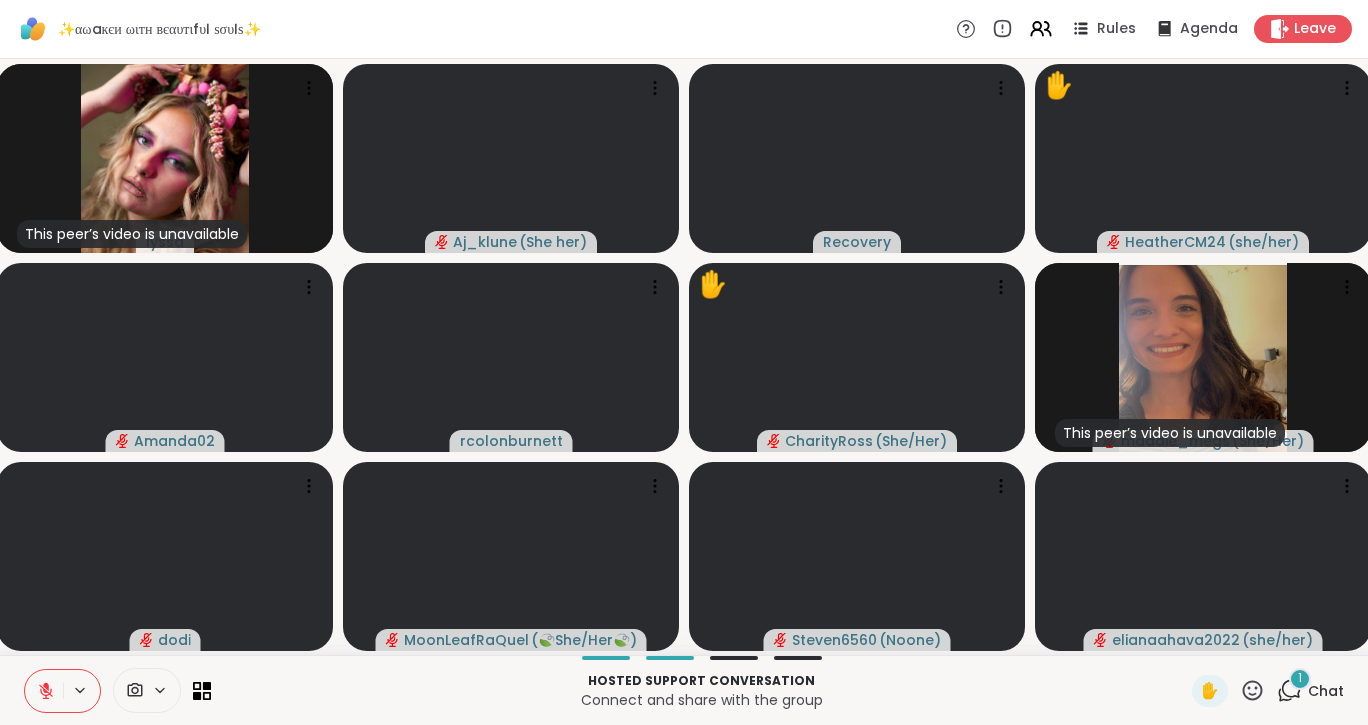 click 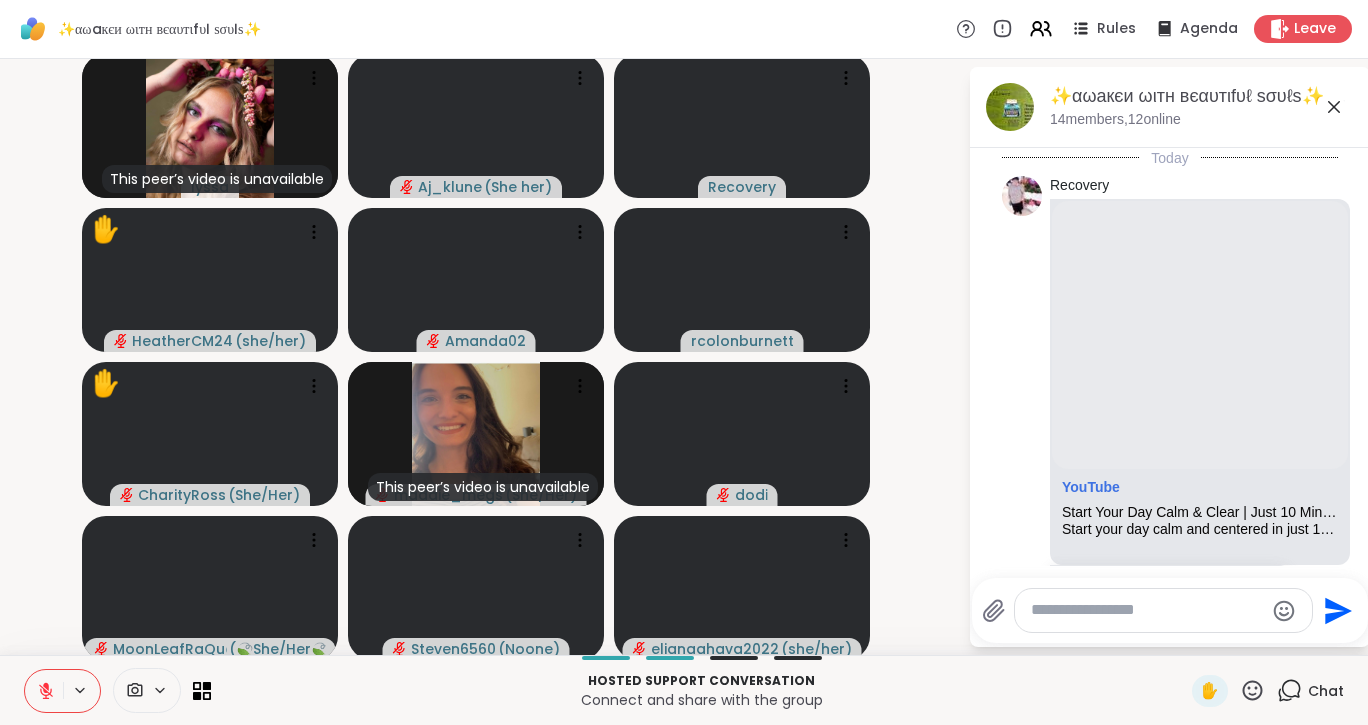 scroll, scrollTop: 8743, scrollLeft: 0, axis: vertical 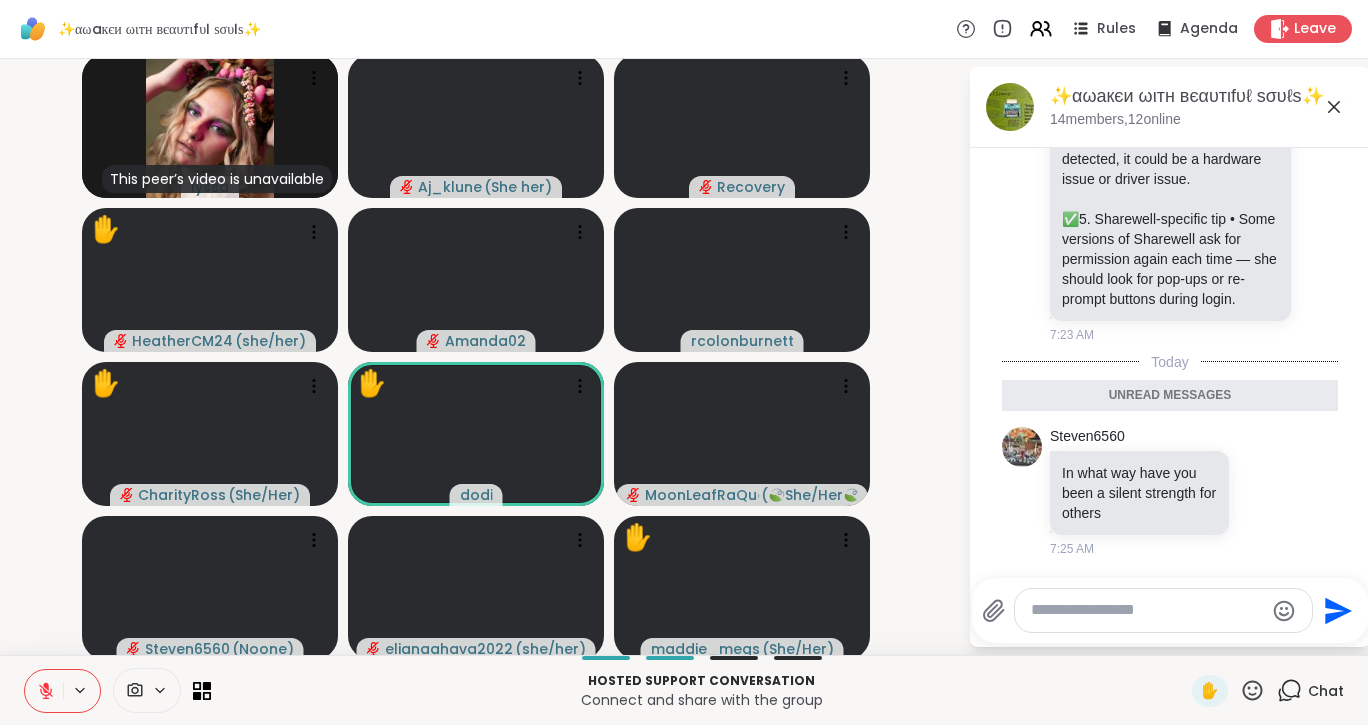 click 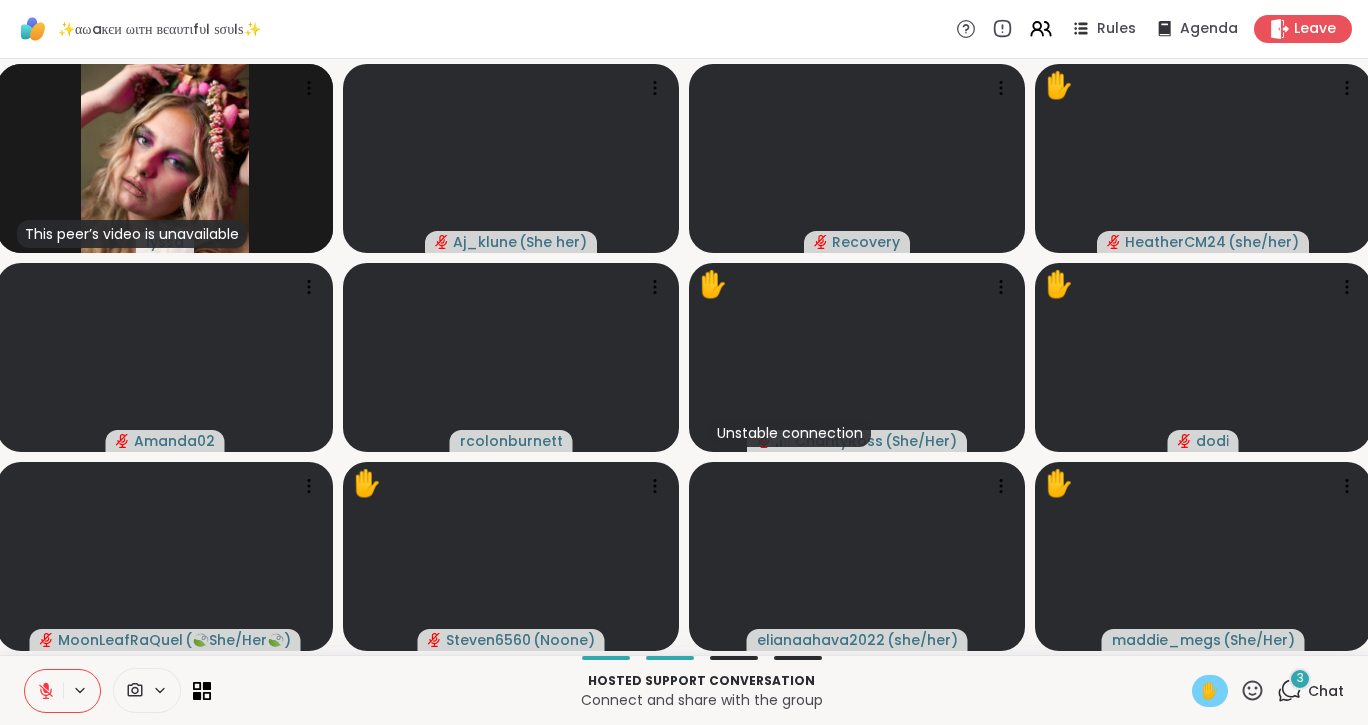 click on "✋" at bounding box center [1210, 691] 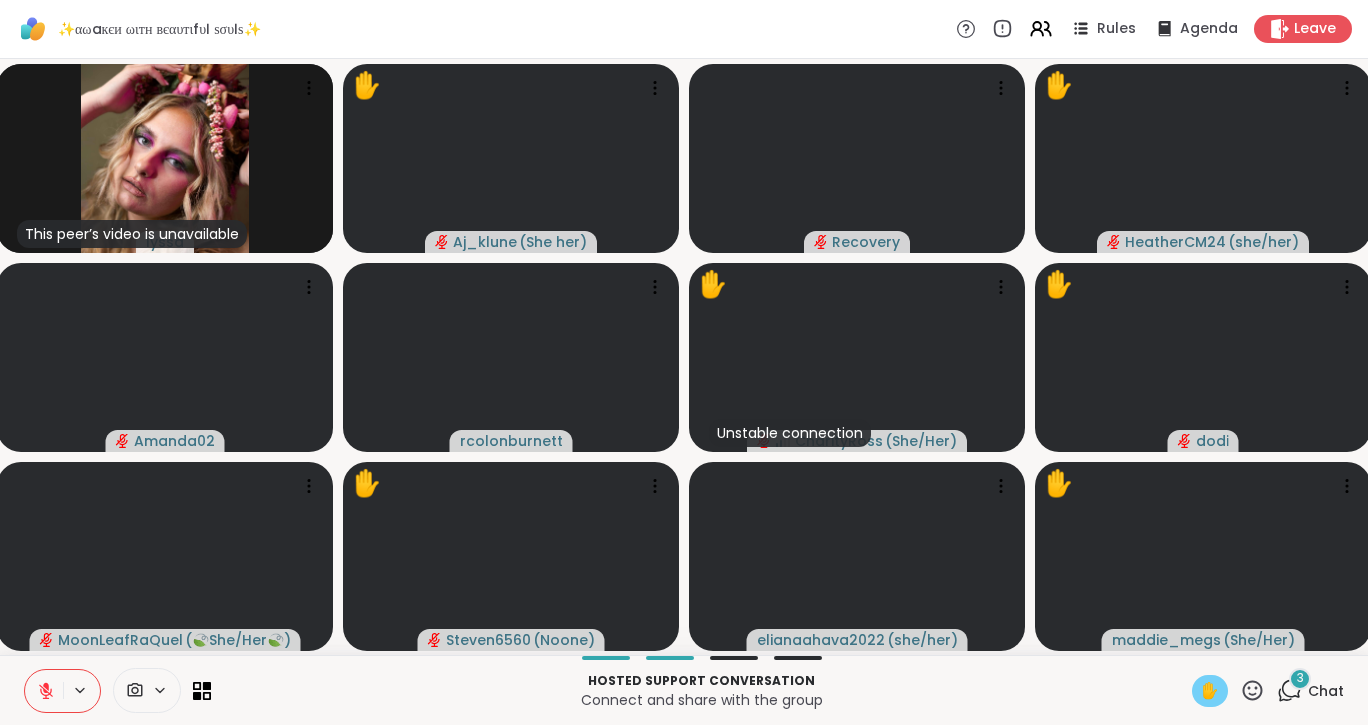 click 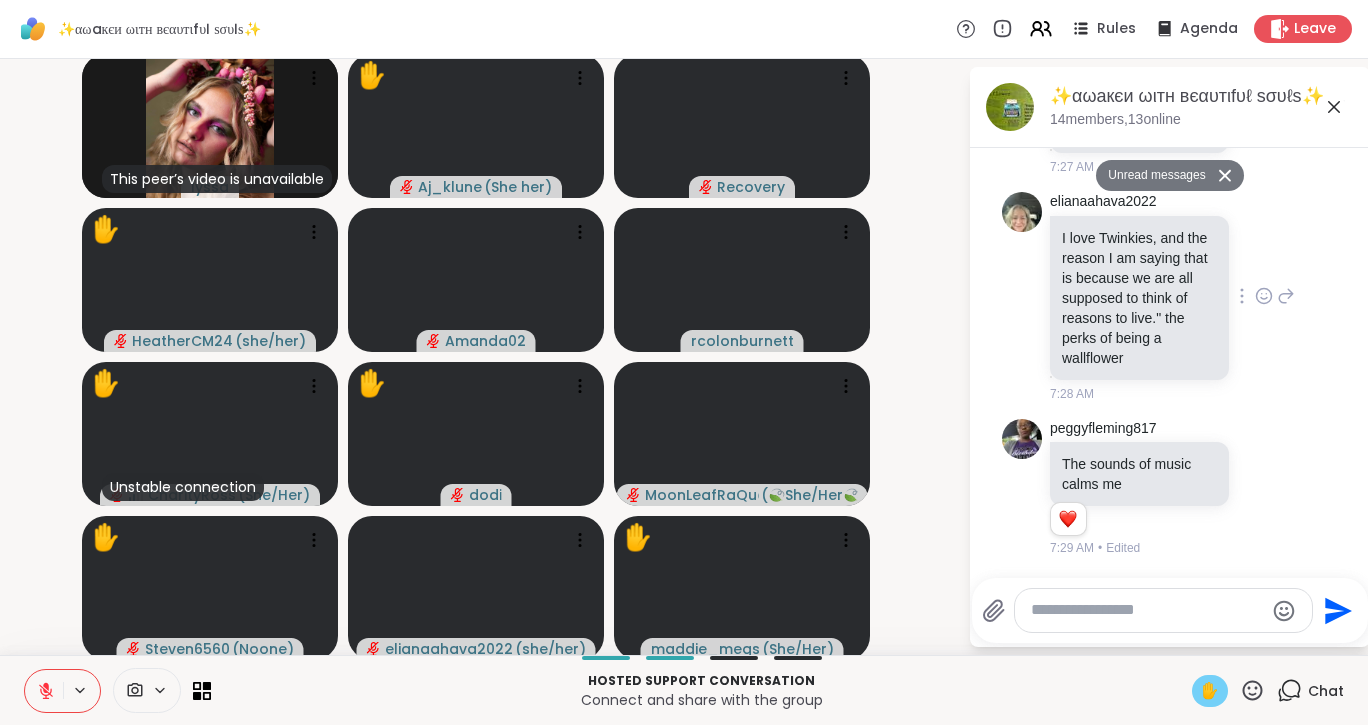 scroll, scrollTop: 9766, scrollLeft: 0, axis: vertical 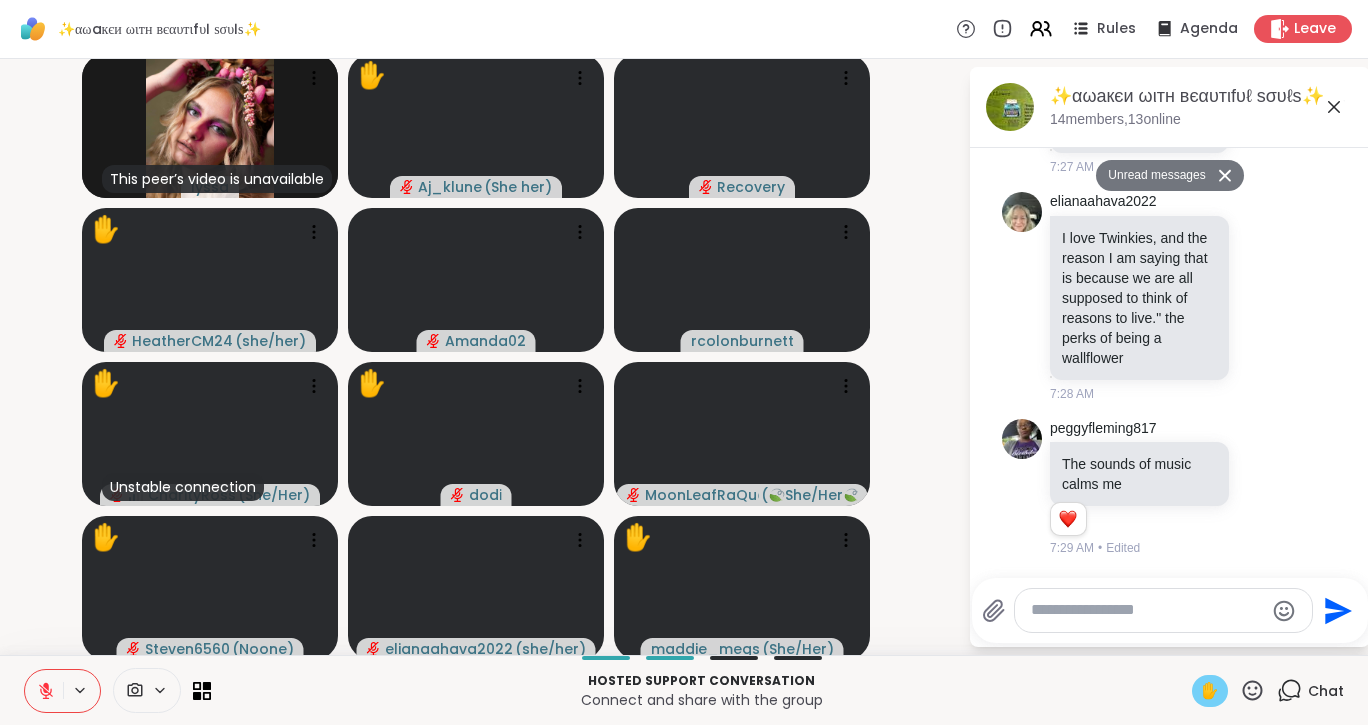 click 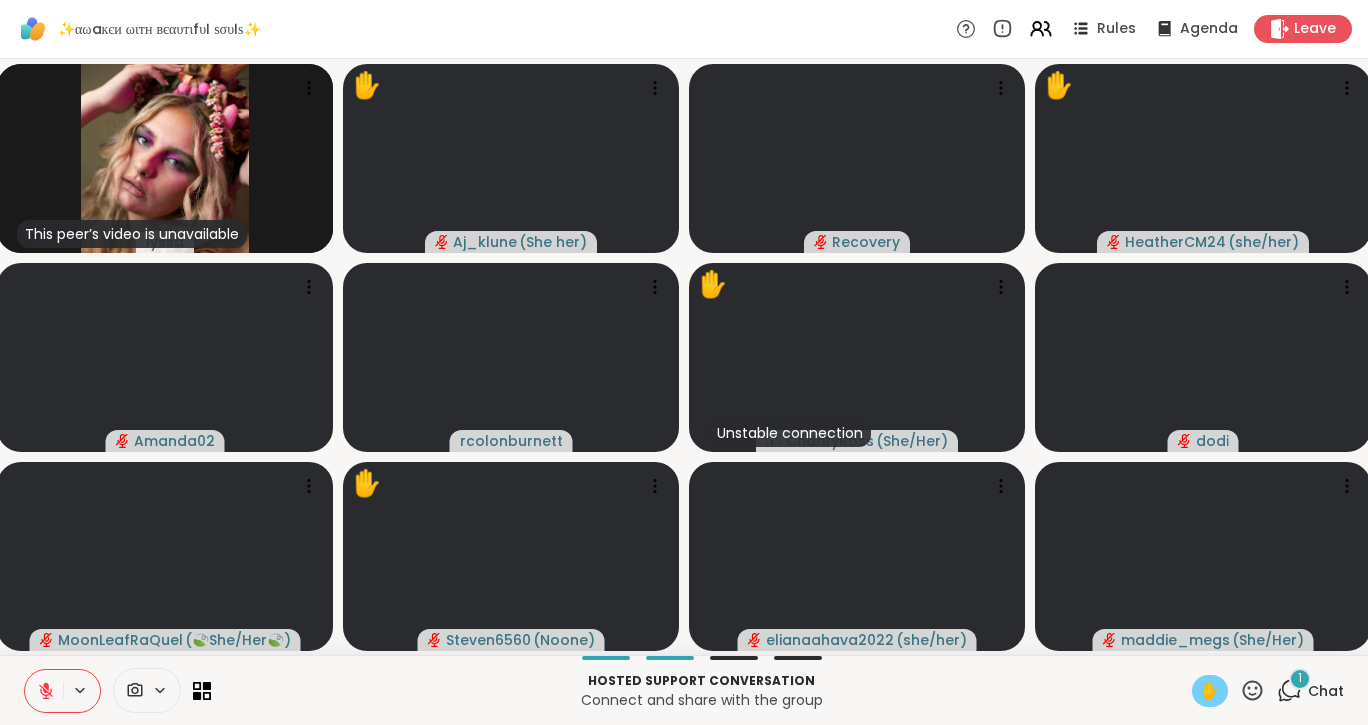 click 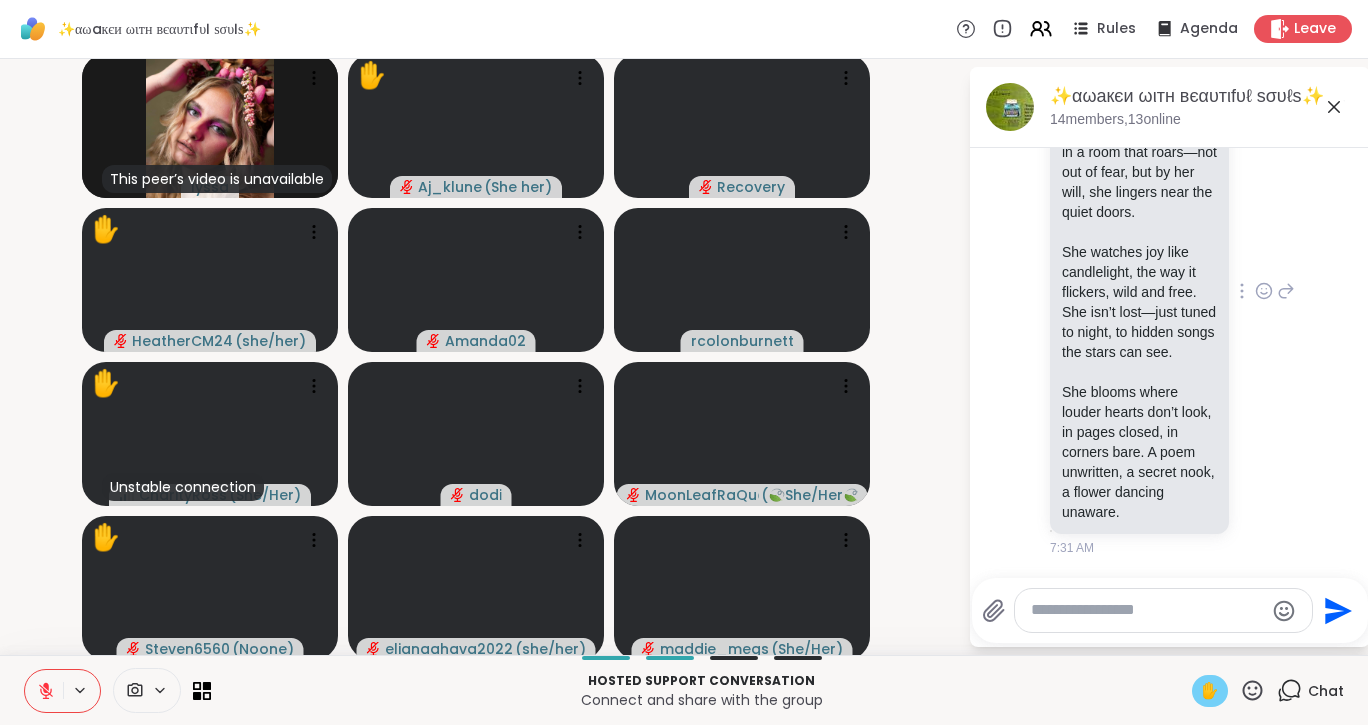 scroll, scrollTop: 10231, scrollLeft: 0, axis: vertical 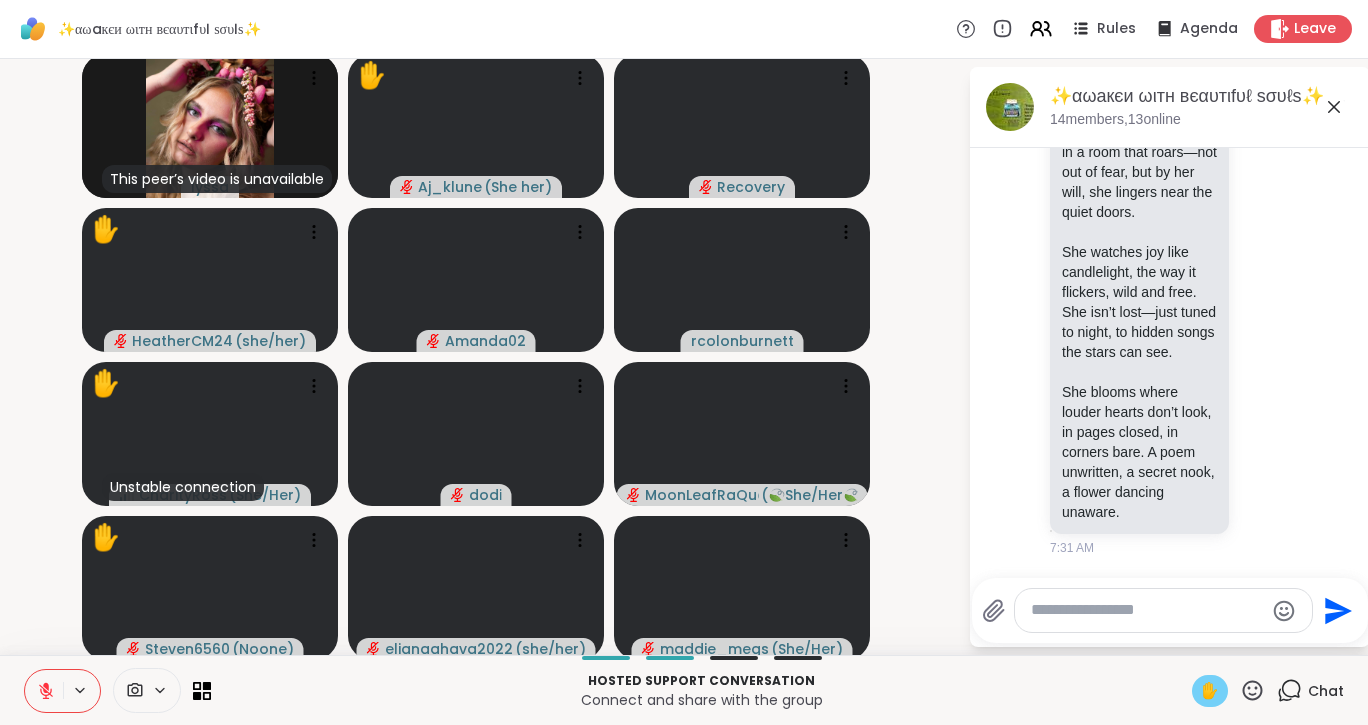 click 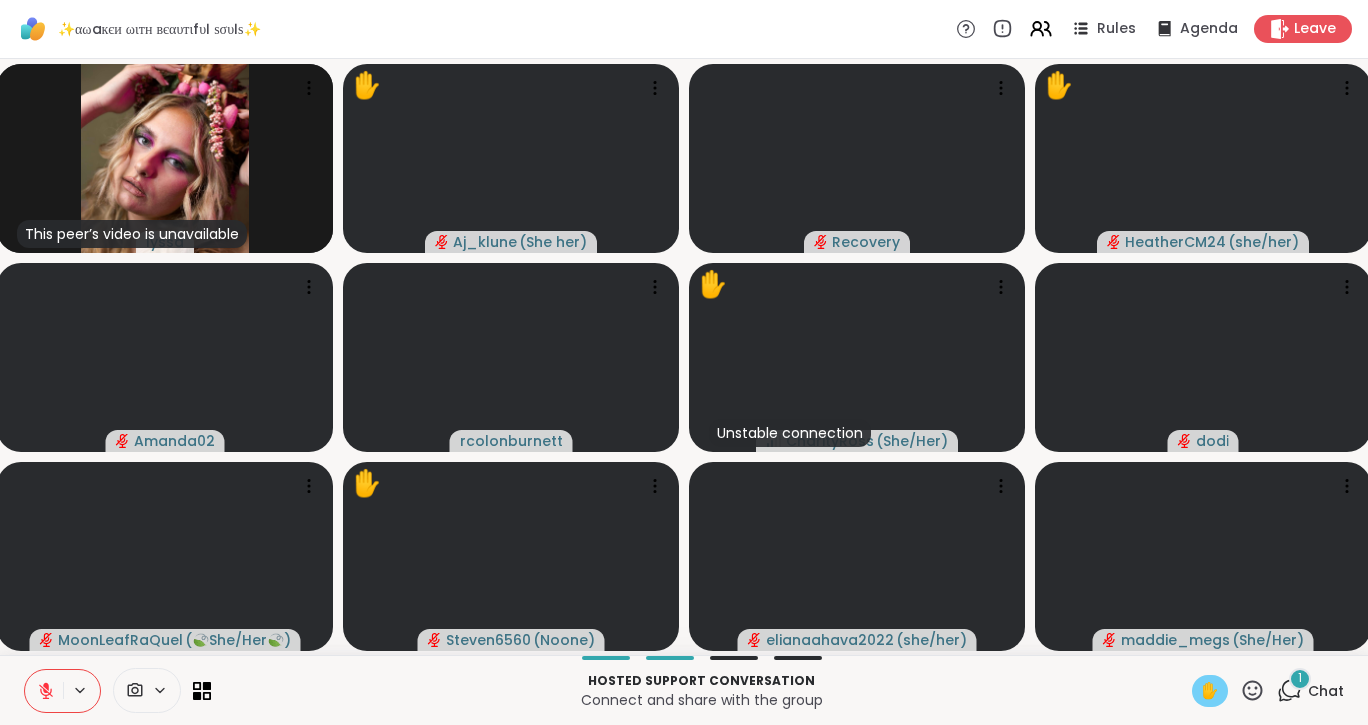 click 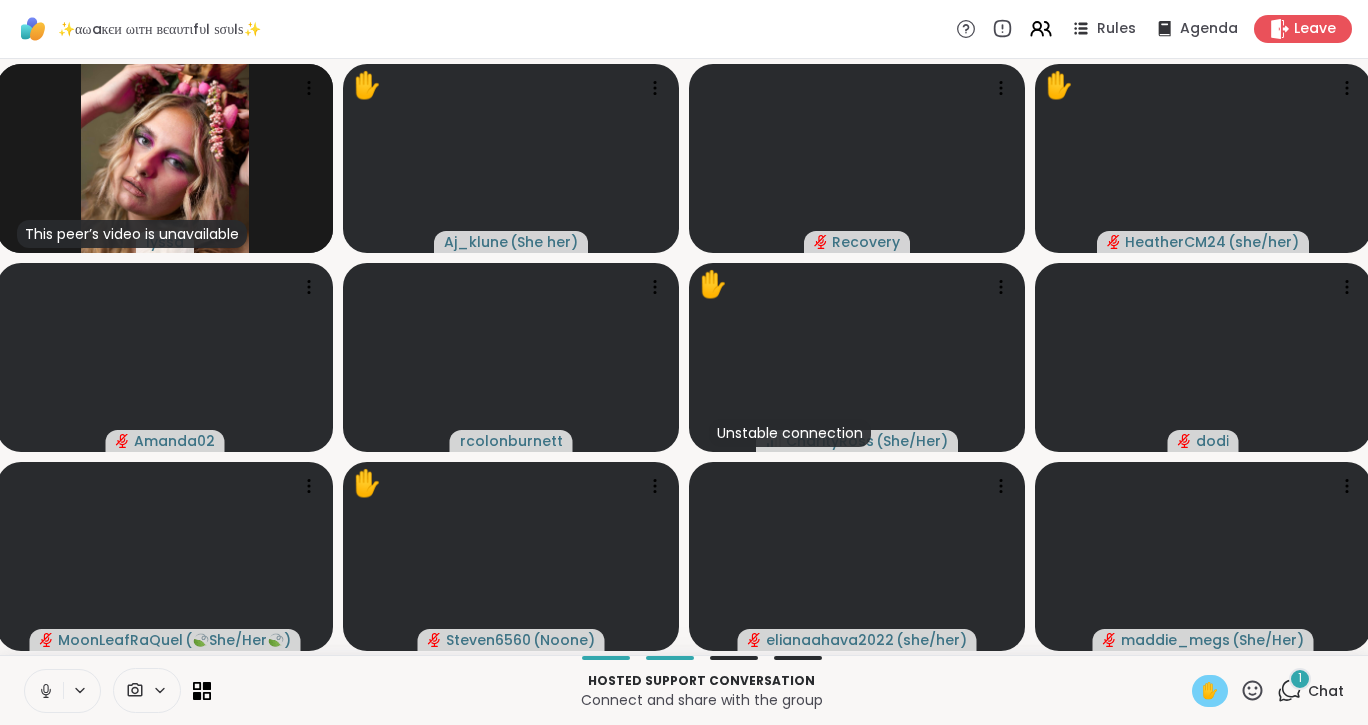 click 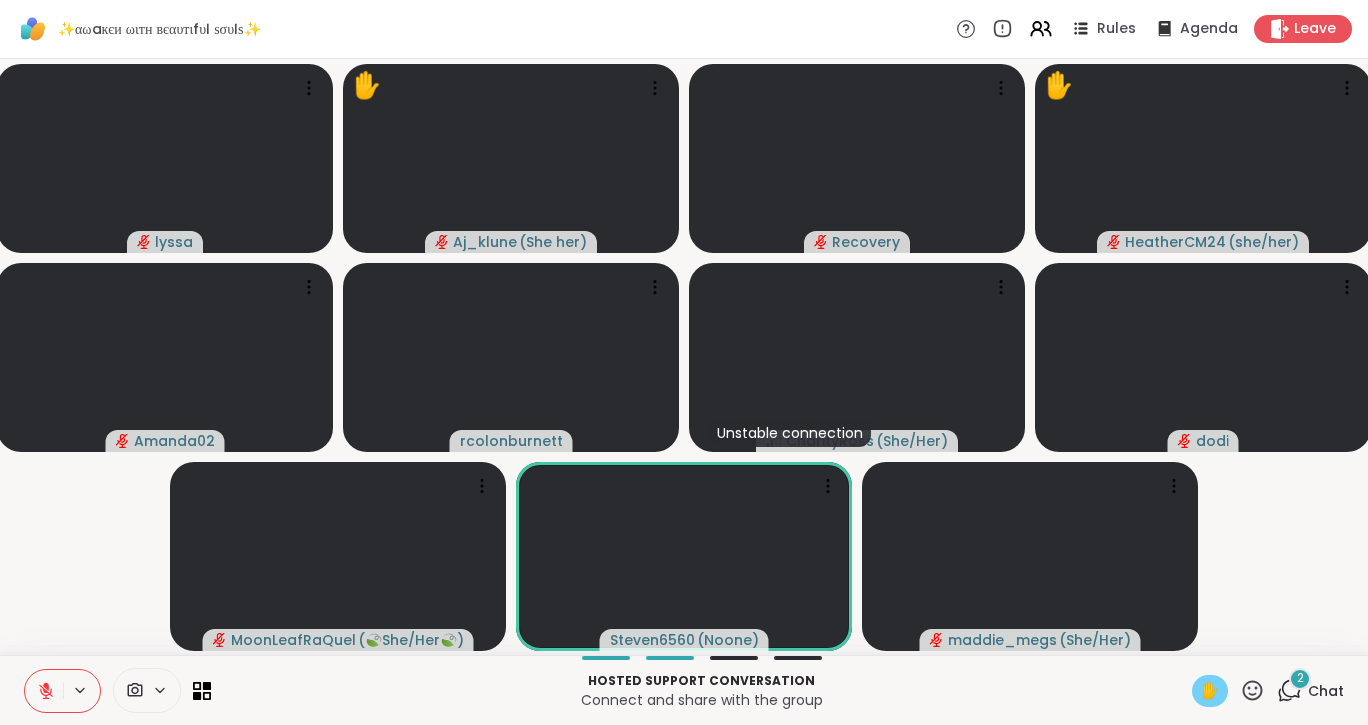 click 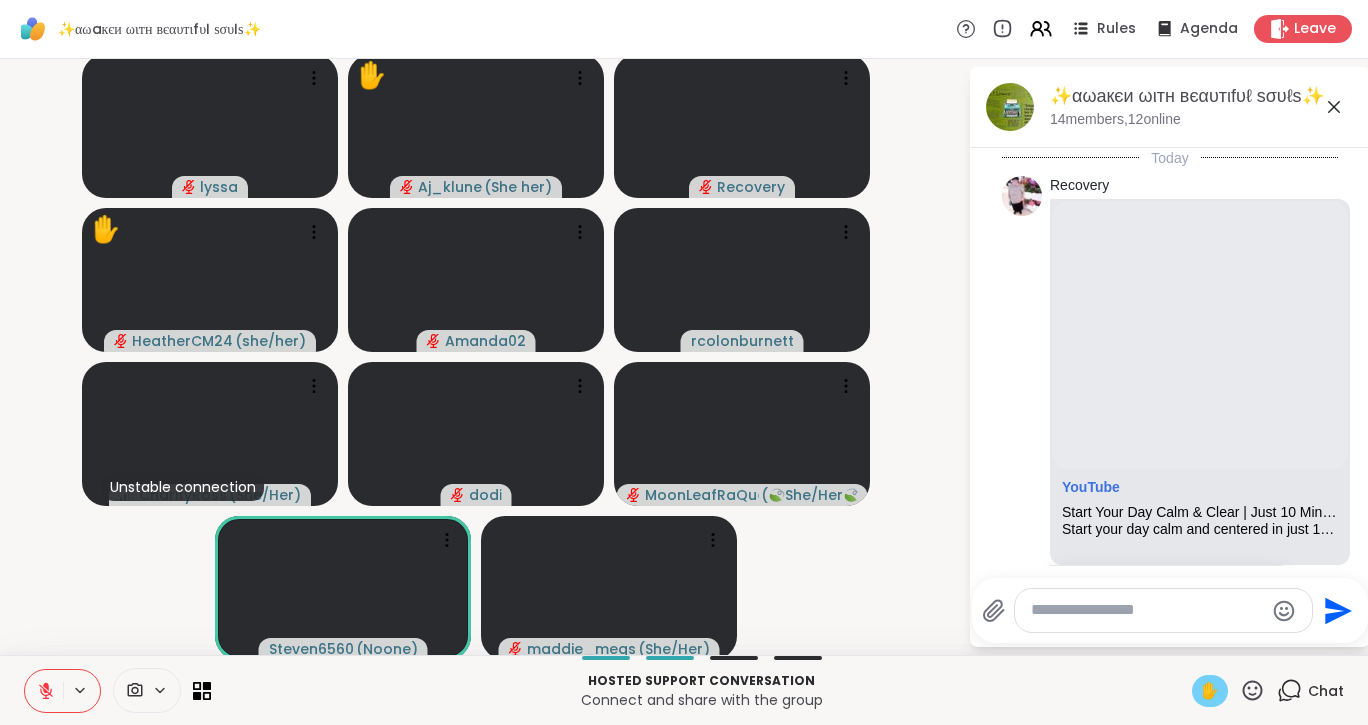 scroll, scrollTop: 10566, scrollLeft: 0, axis: vertical 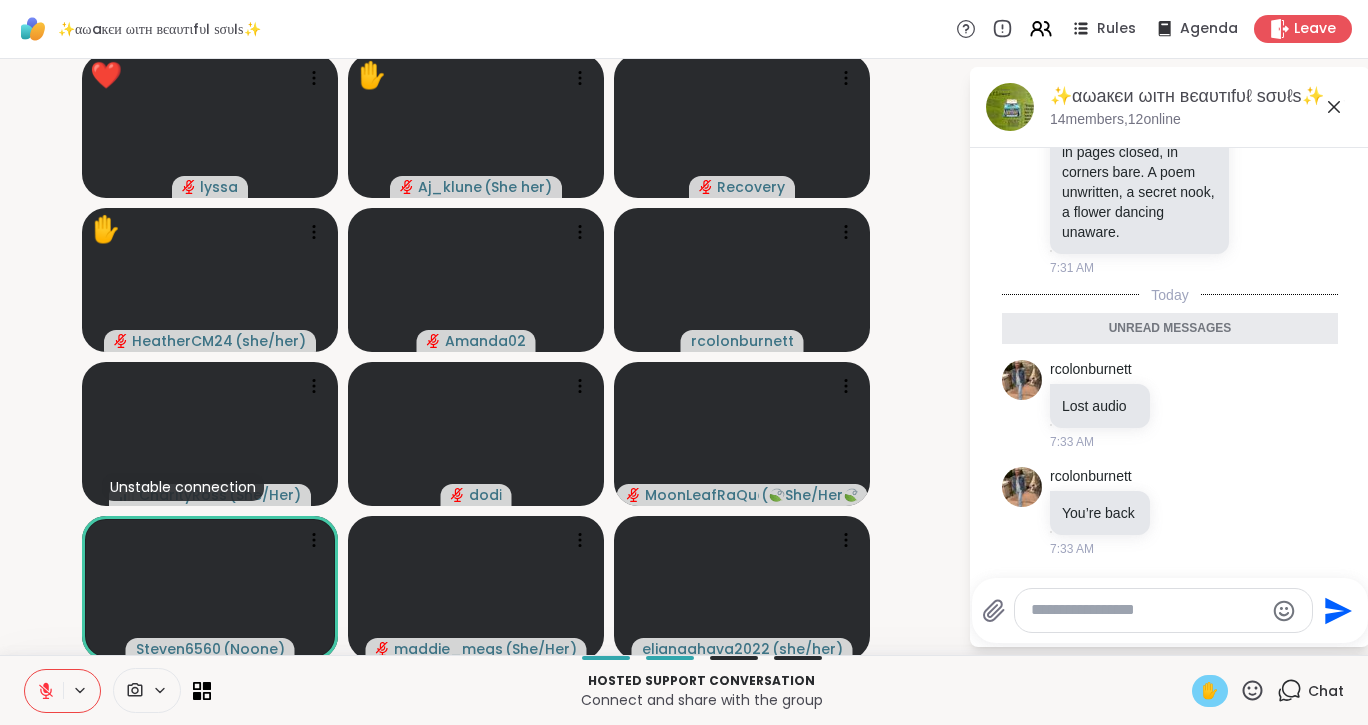 click 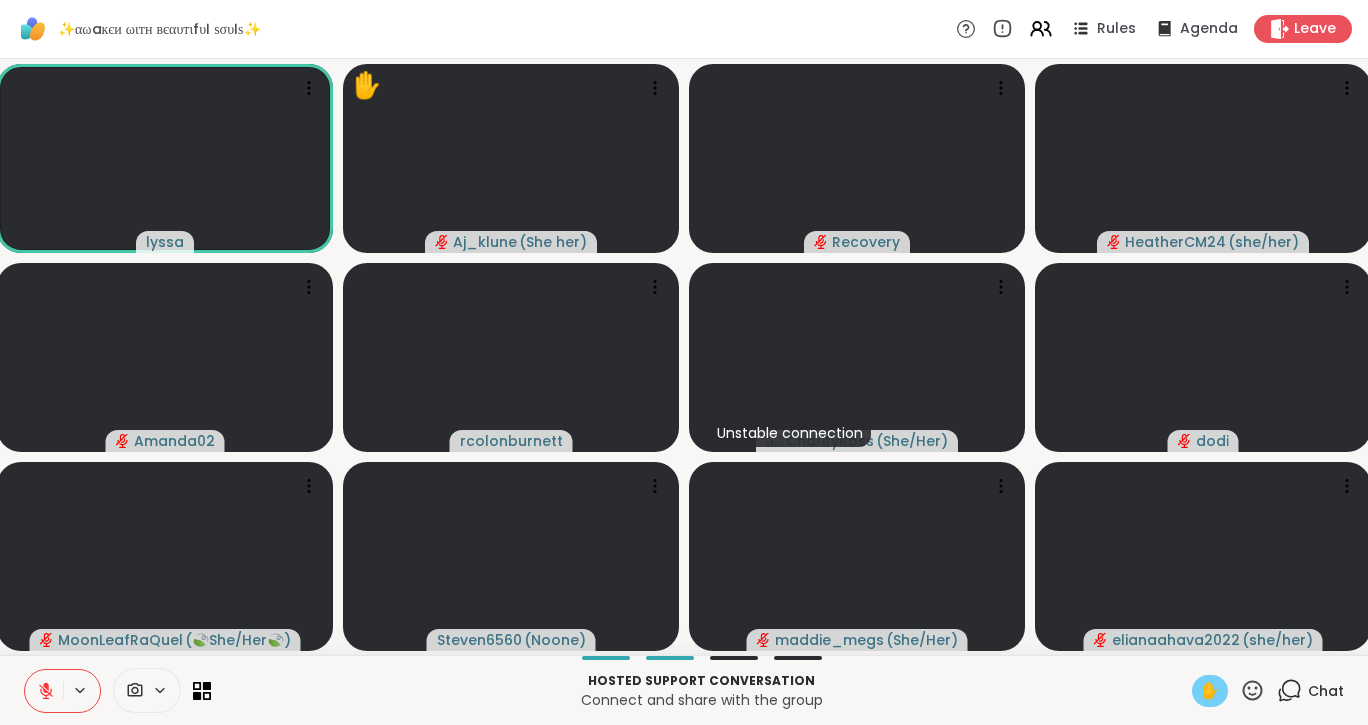 click at bounding box center (44, 691) 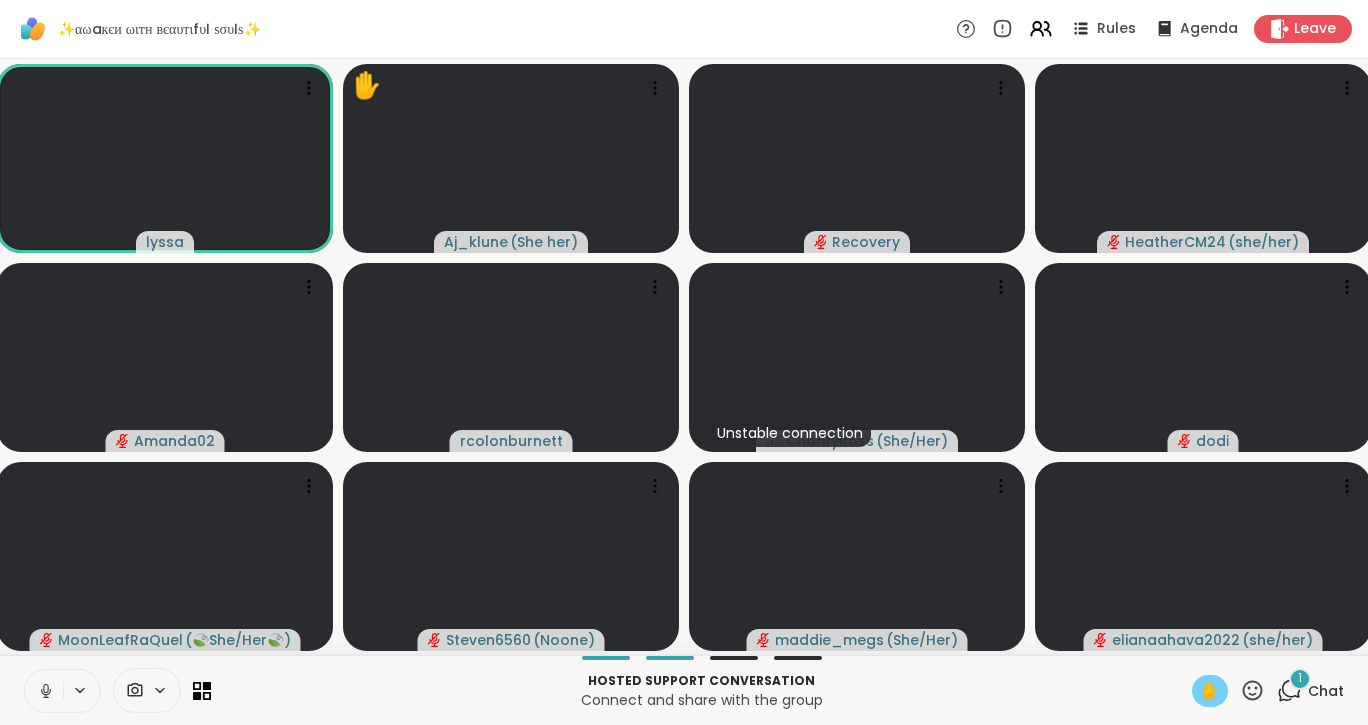 click 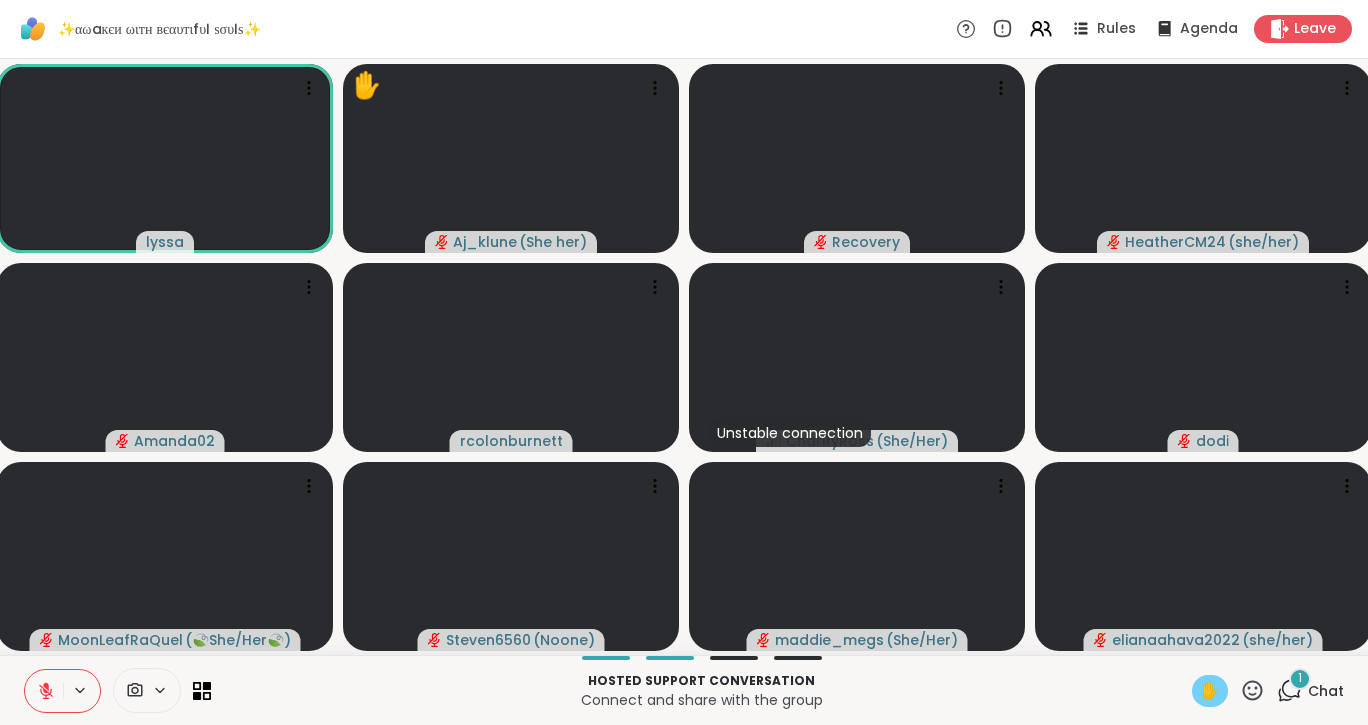 click on "✋" at bounding box center [1210, 691] 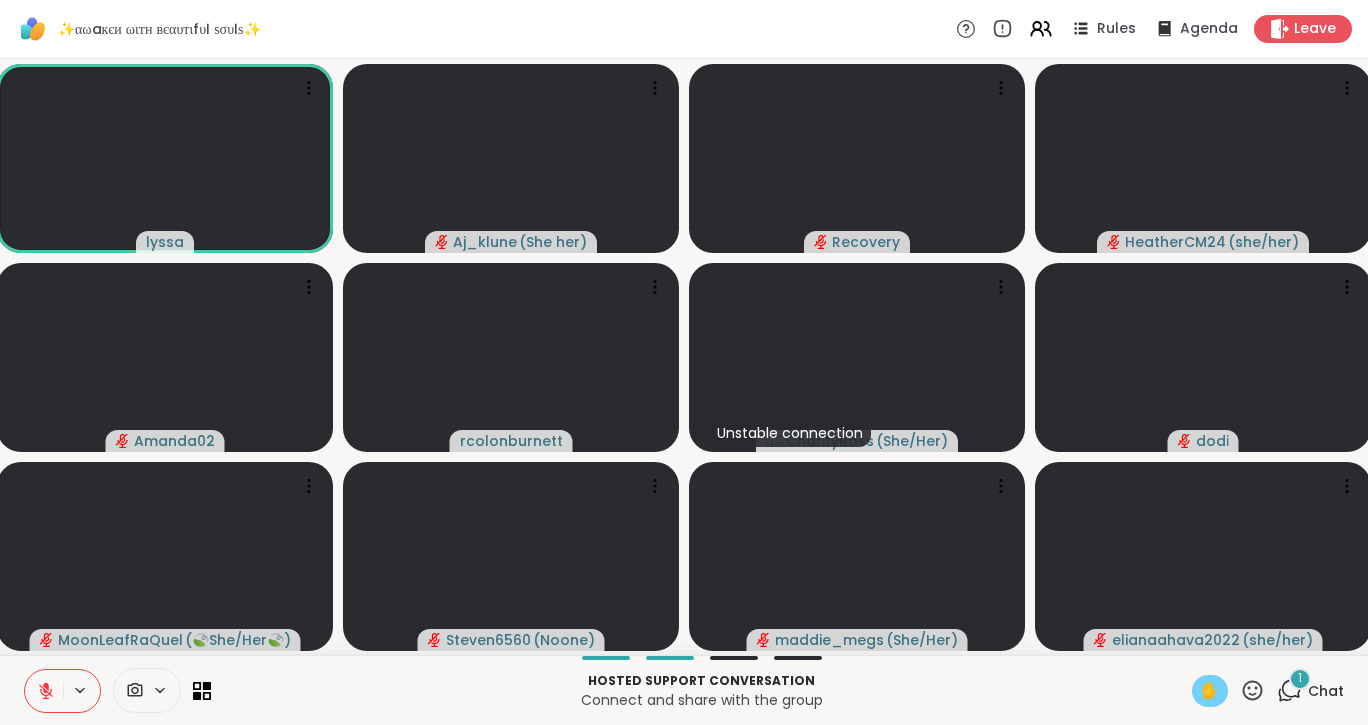 click on "✋" at bounding box center [1210, 691] 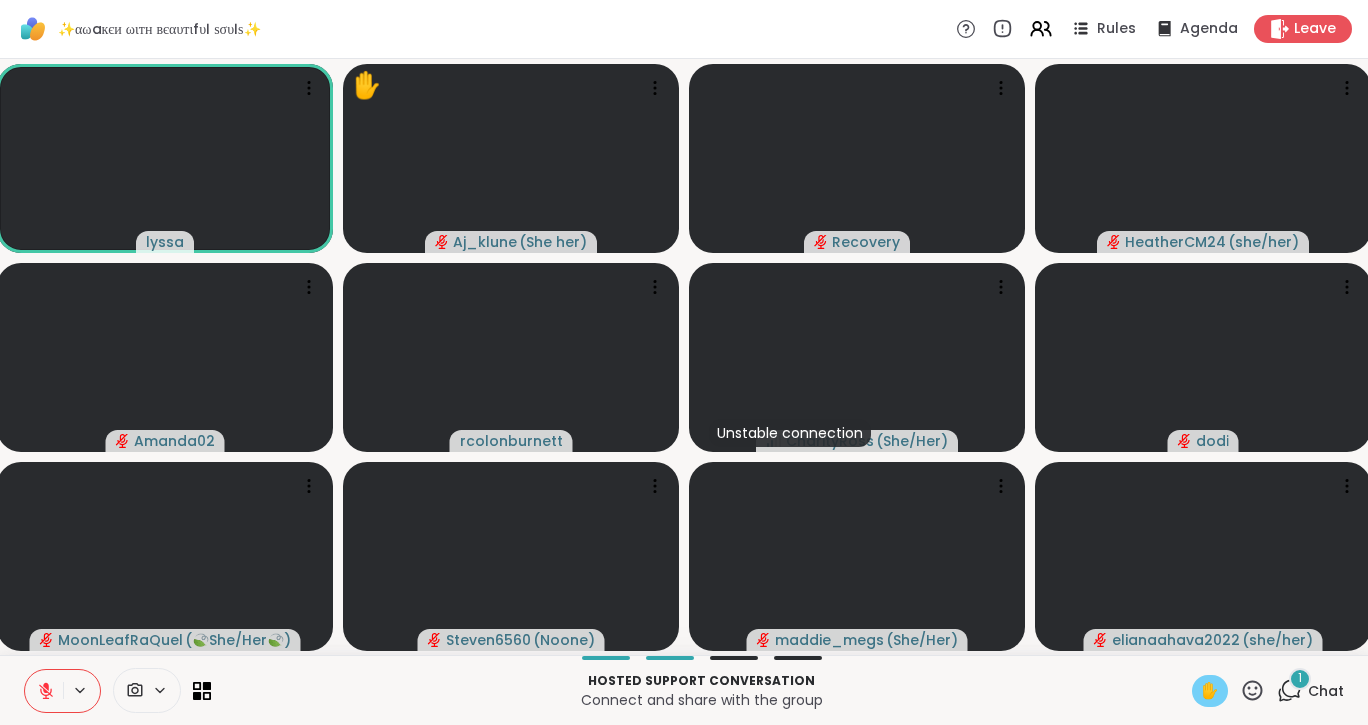 click on "✋" at bounding box center [1210, 691] 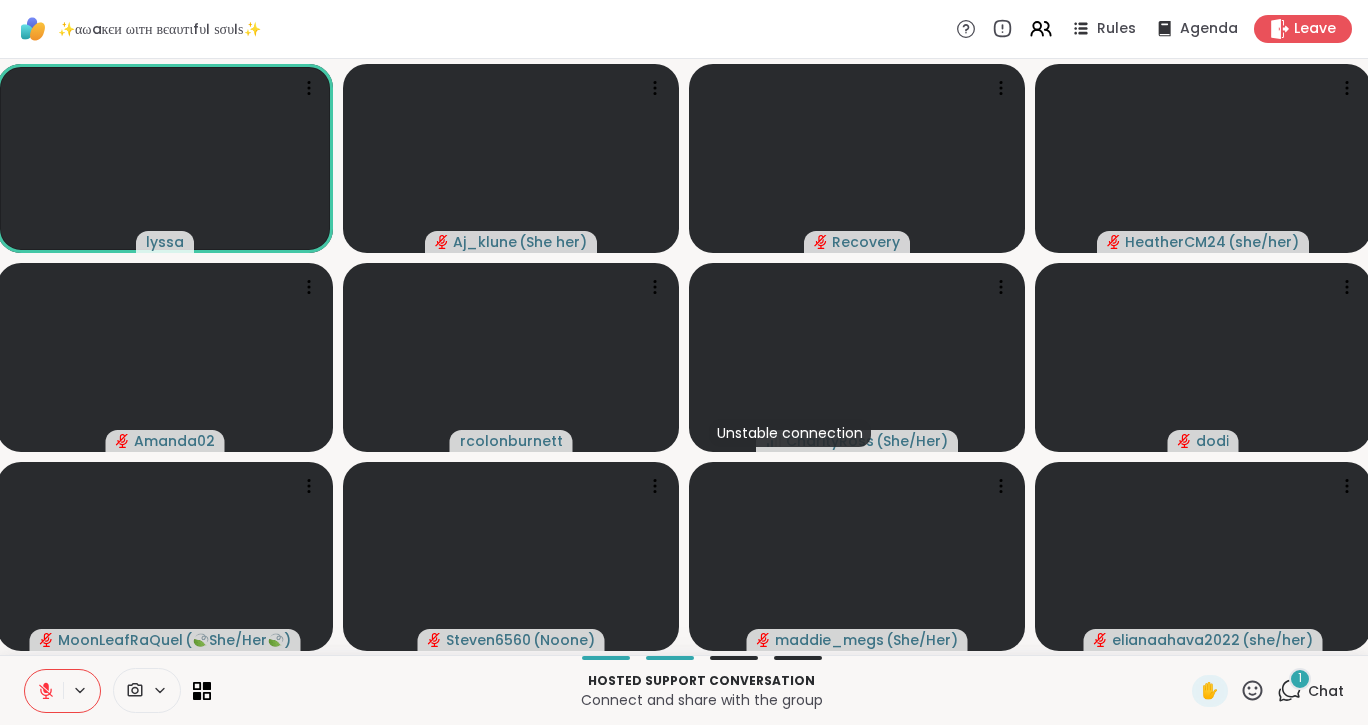 click 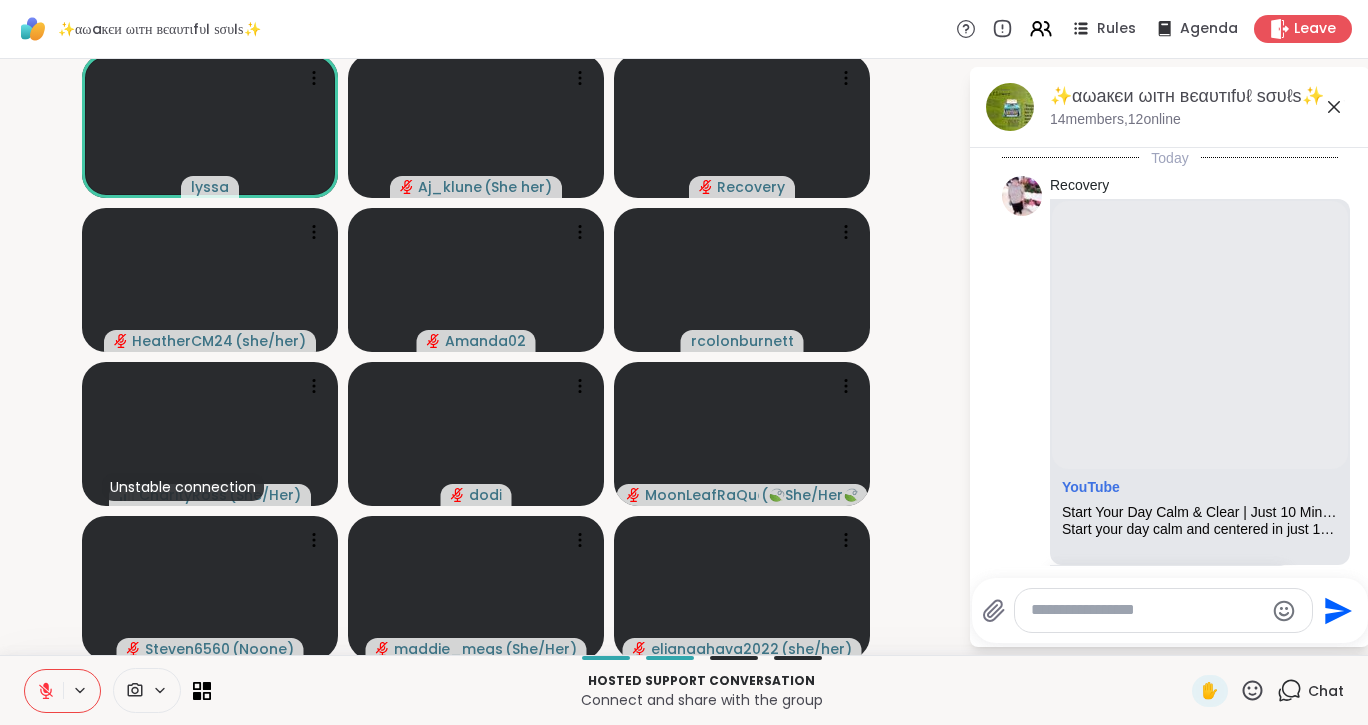 scroll, scrollTop: 10753, scrollLeft: 0, axis: vertical 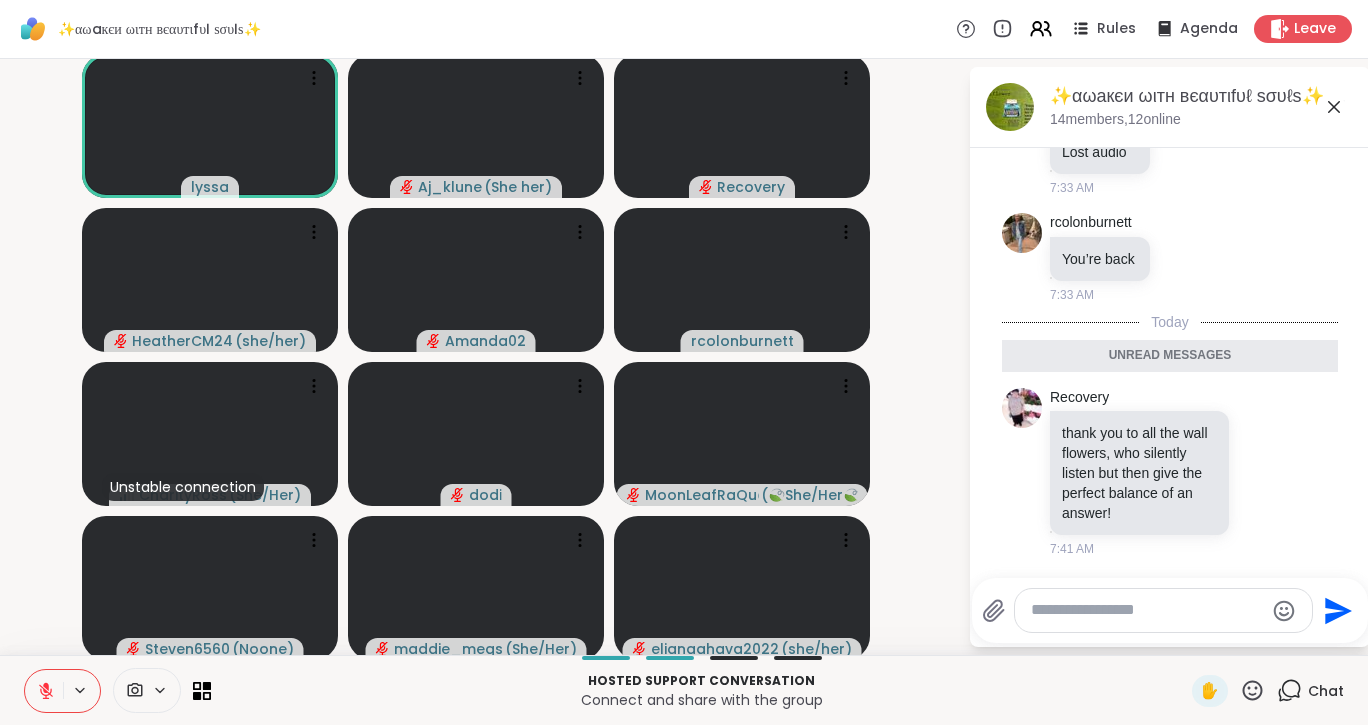 click 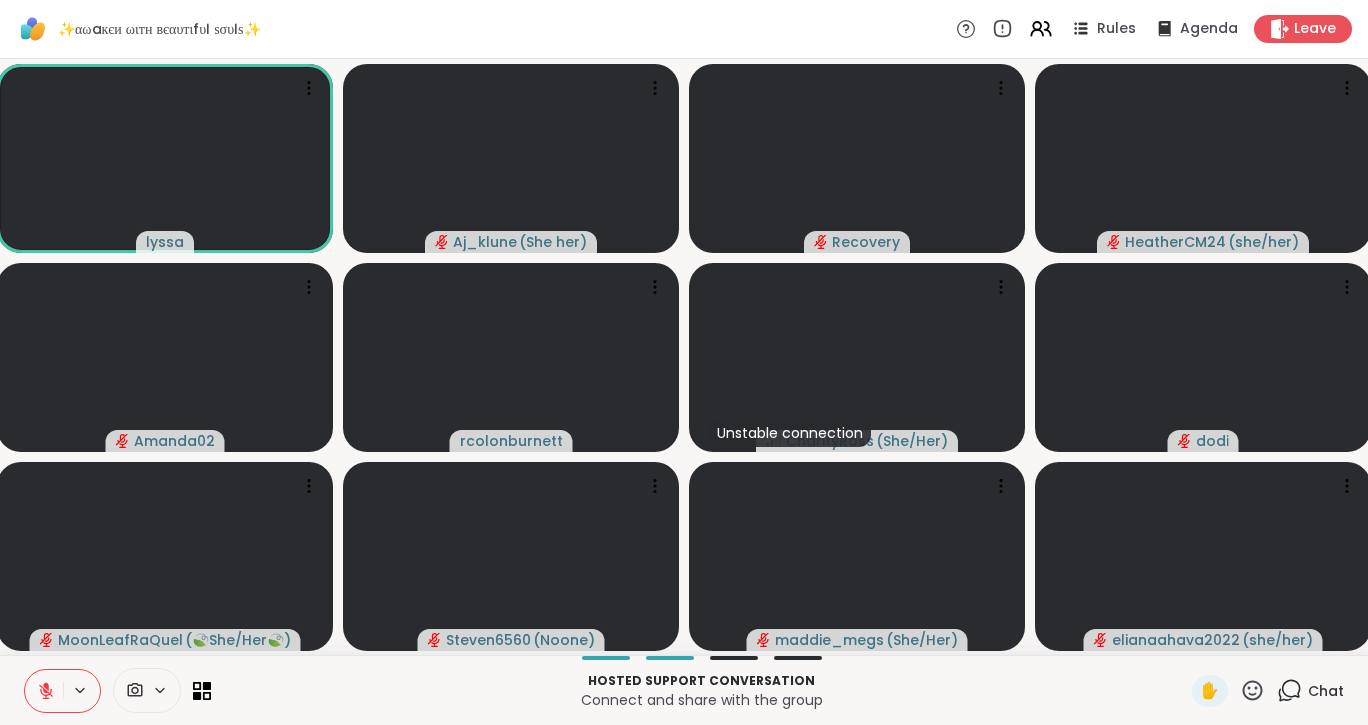 click 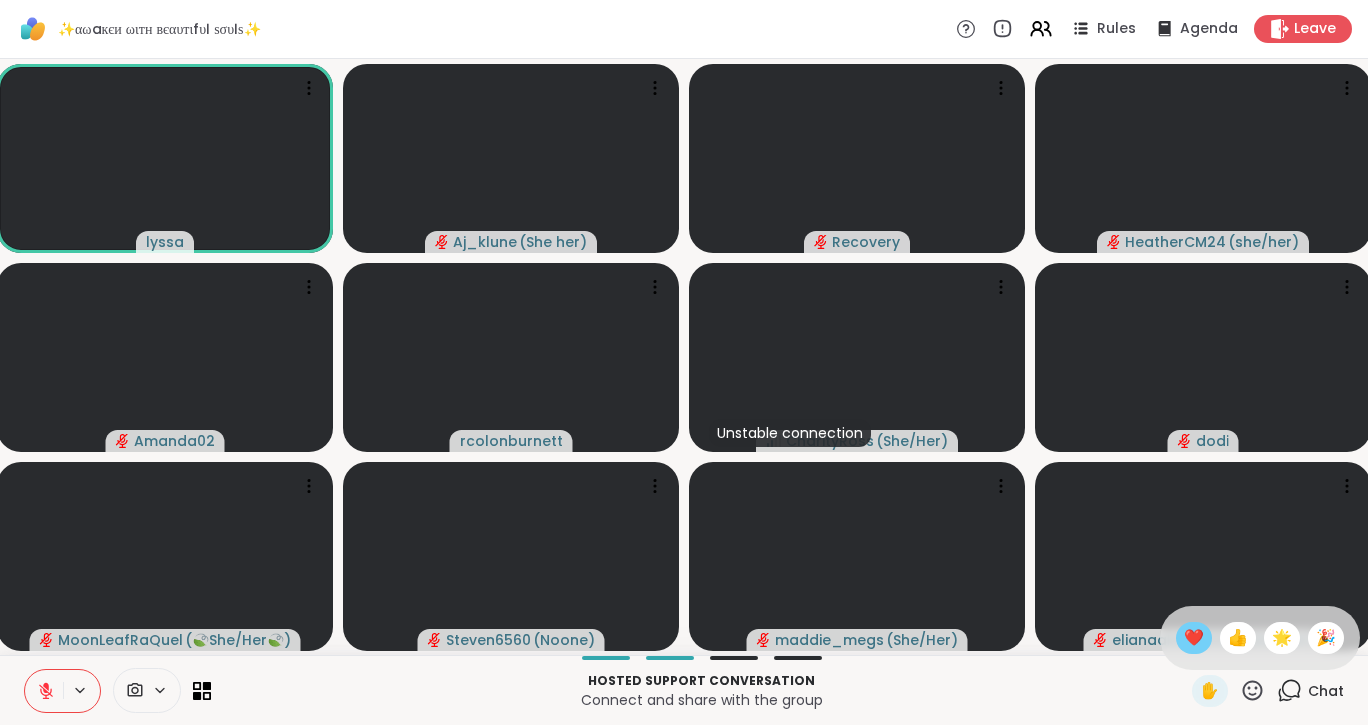 click on "❤️" at bounding box center [1194, 638] 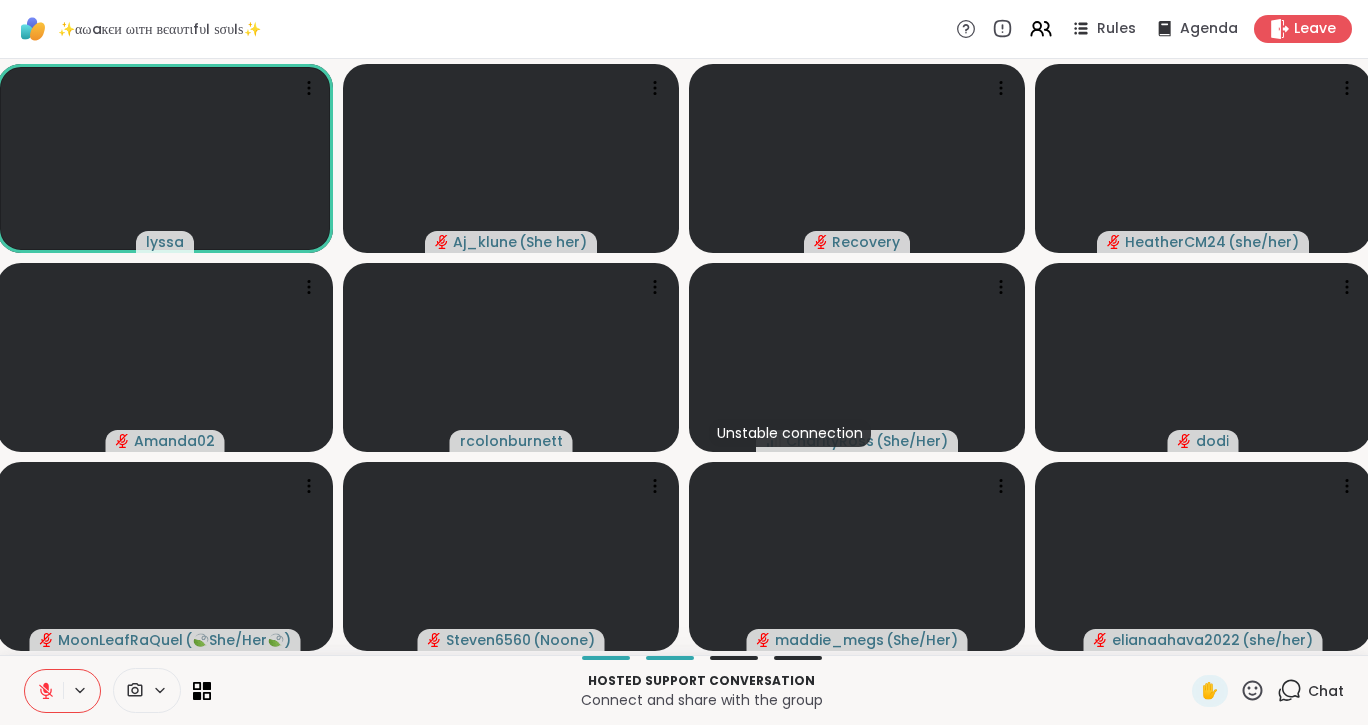 click 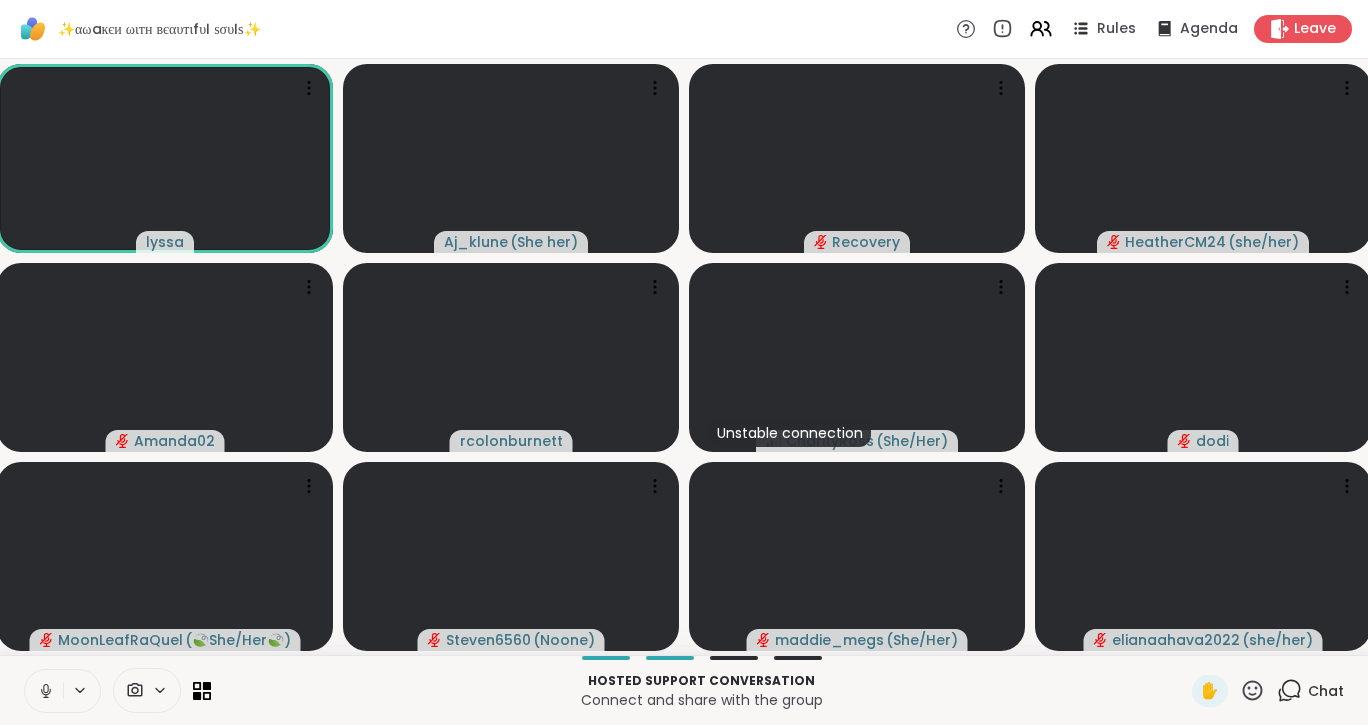 click 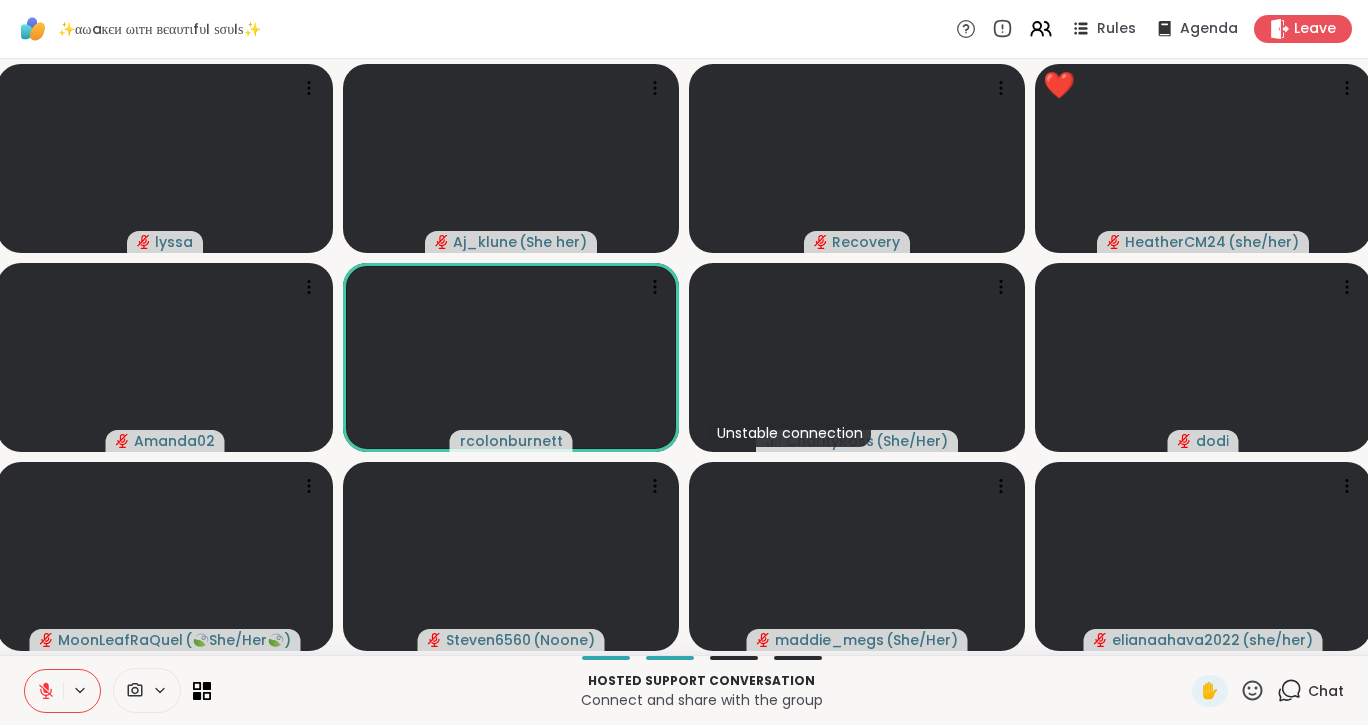 click 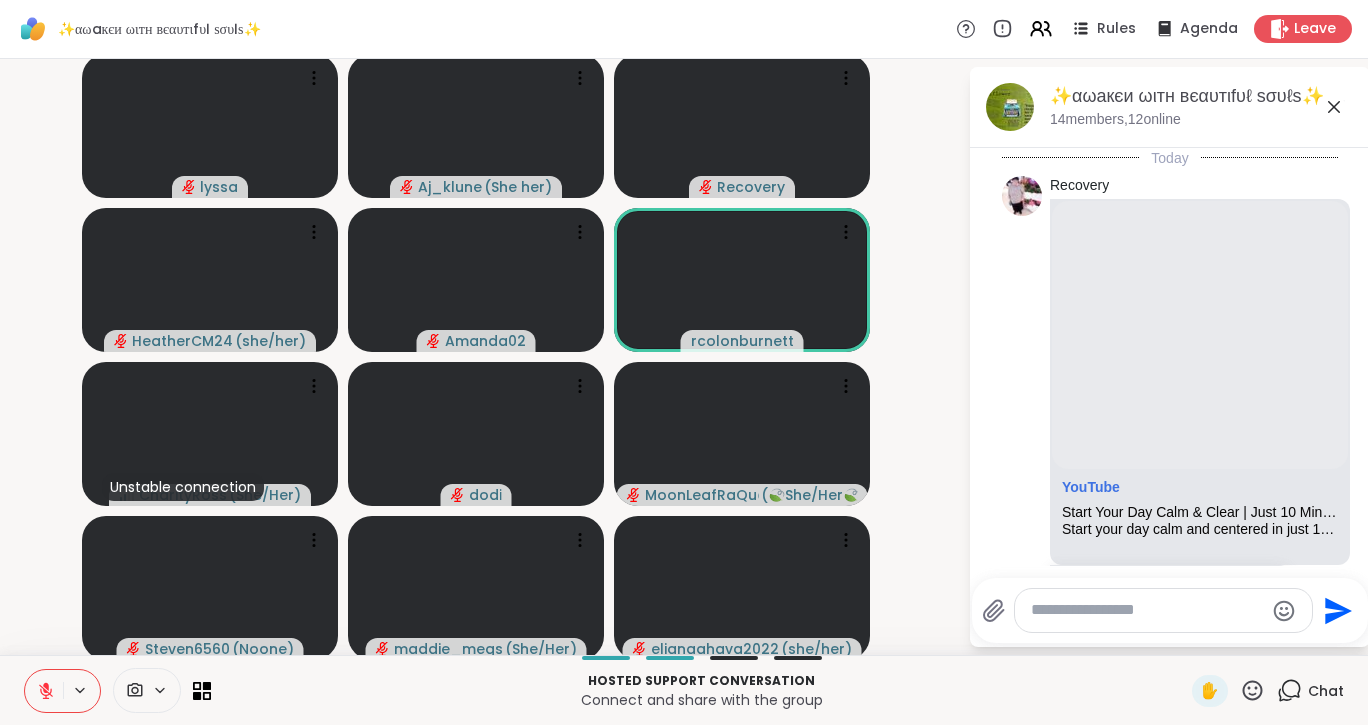 scroll, scrollTop: 10685, scrollLeft: 0, axis: vertical 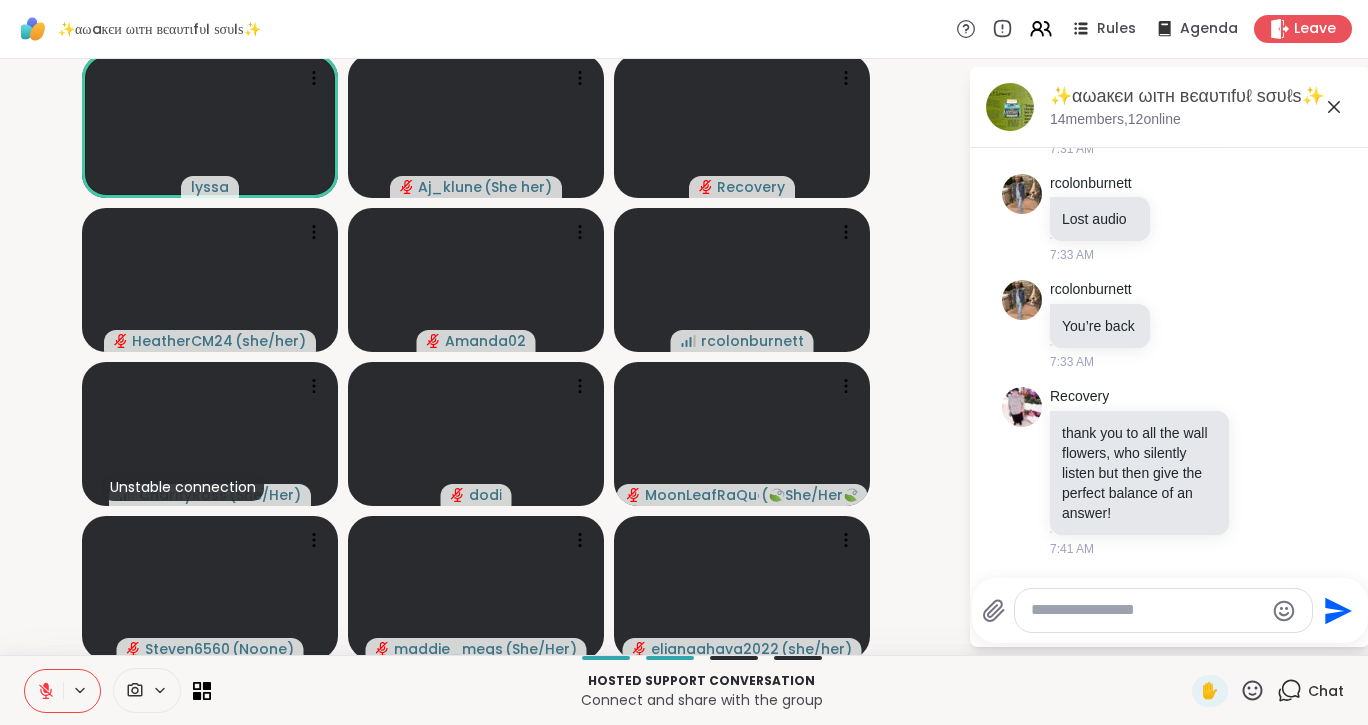 click at bounding box center [1147, 610] 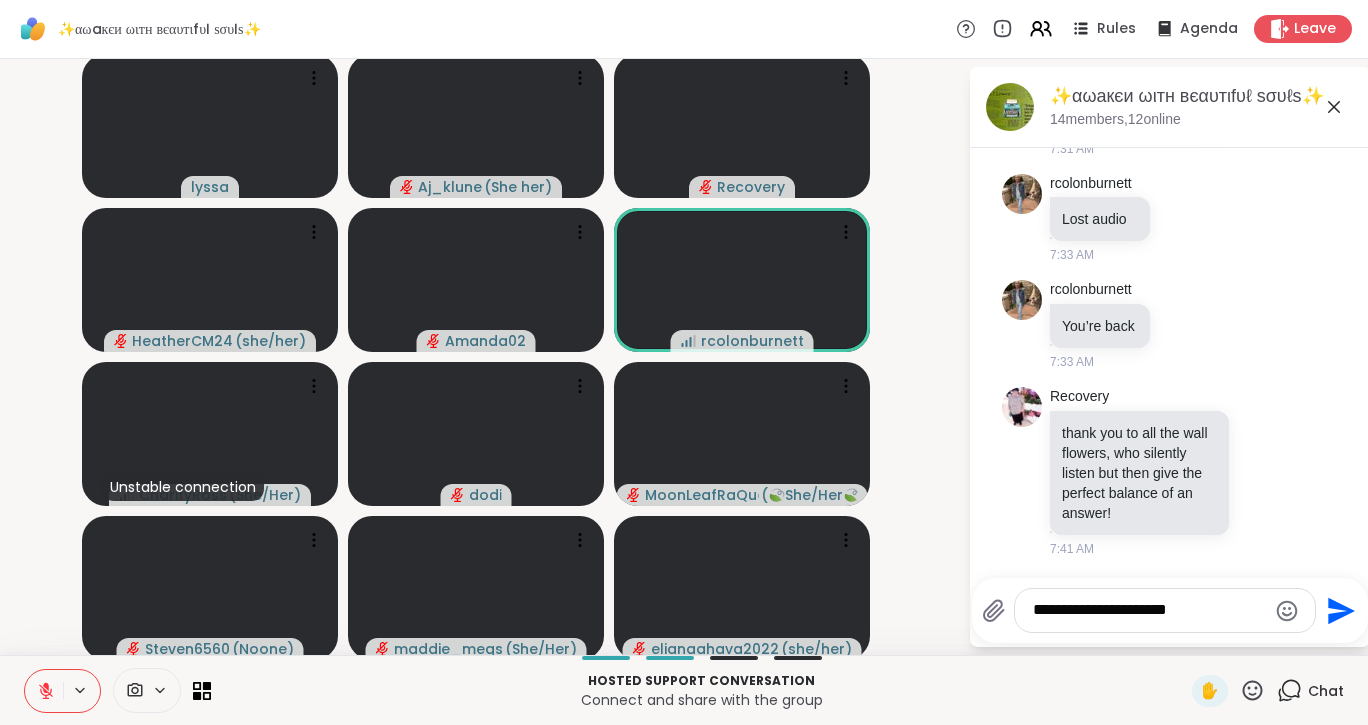 type on "**********" 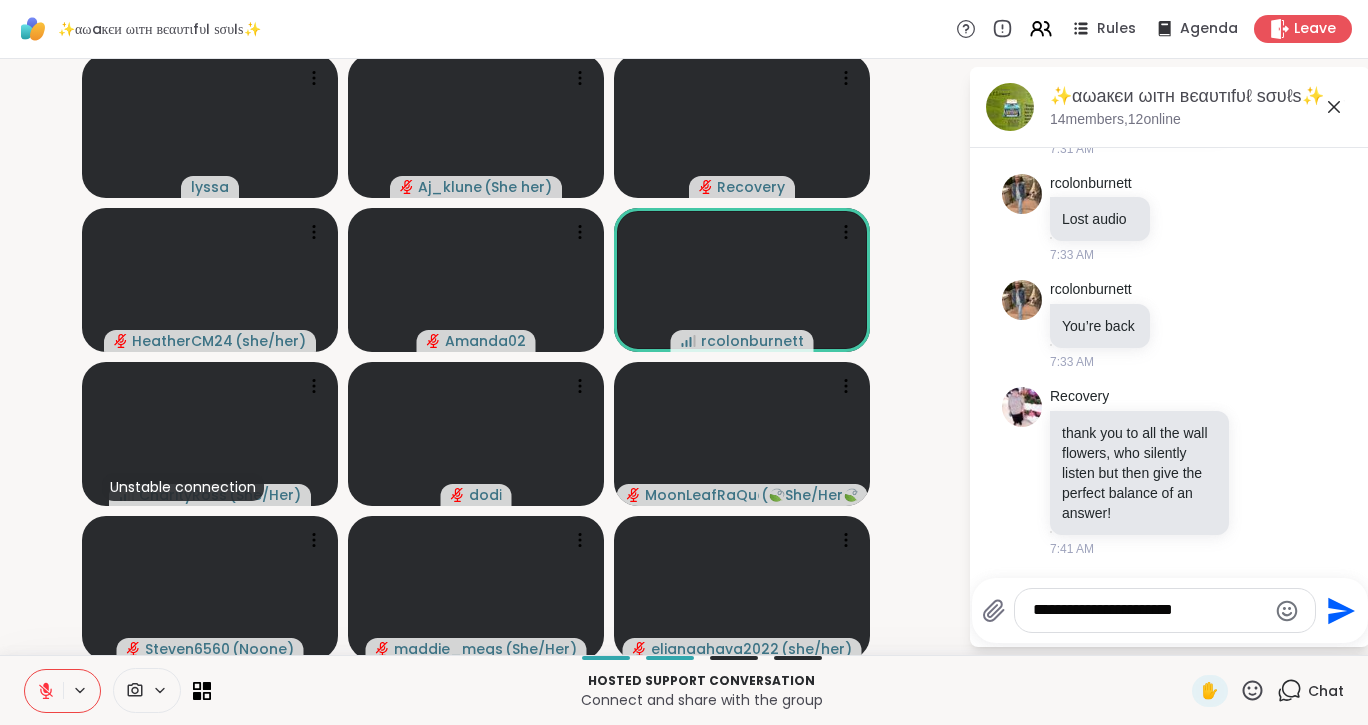 type 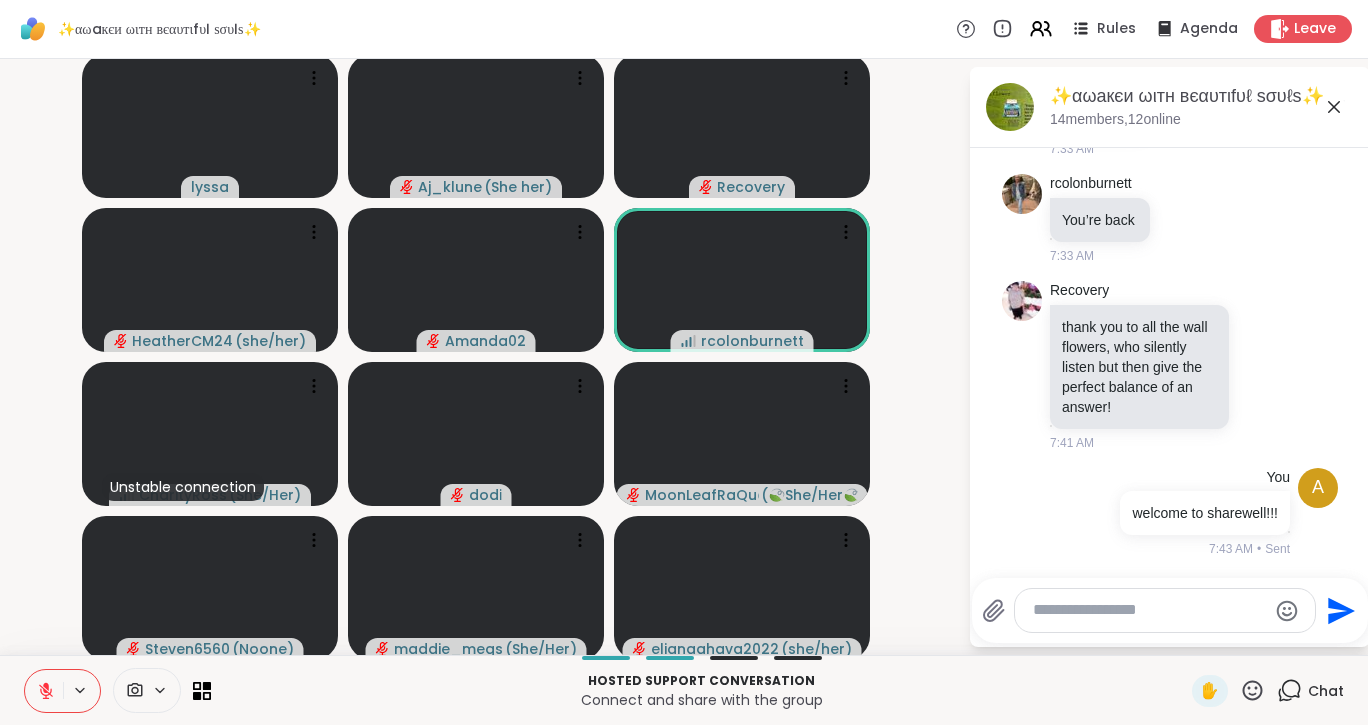 scroll, scrollTop: 10812, scrollLeft: 0, axis: vertical 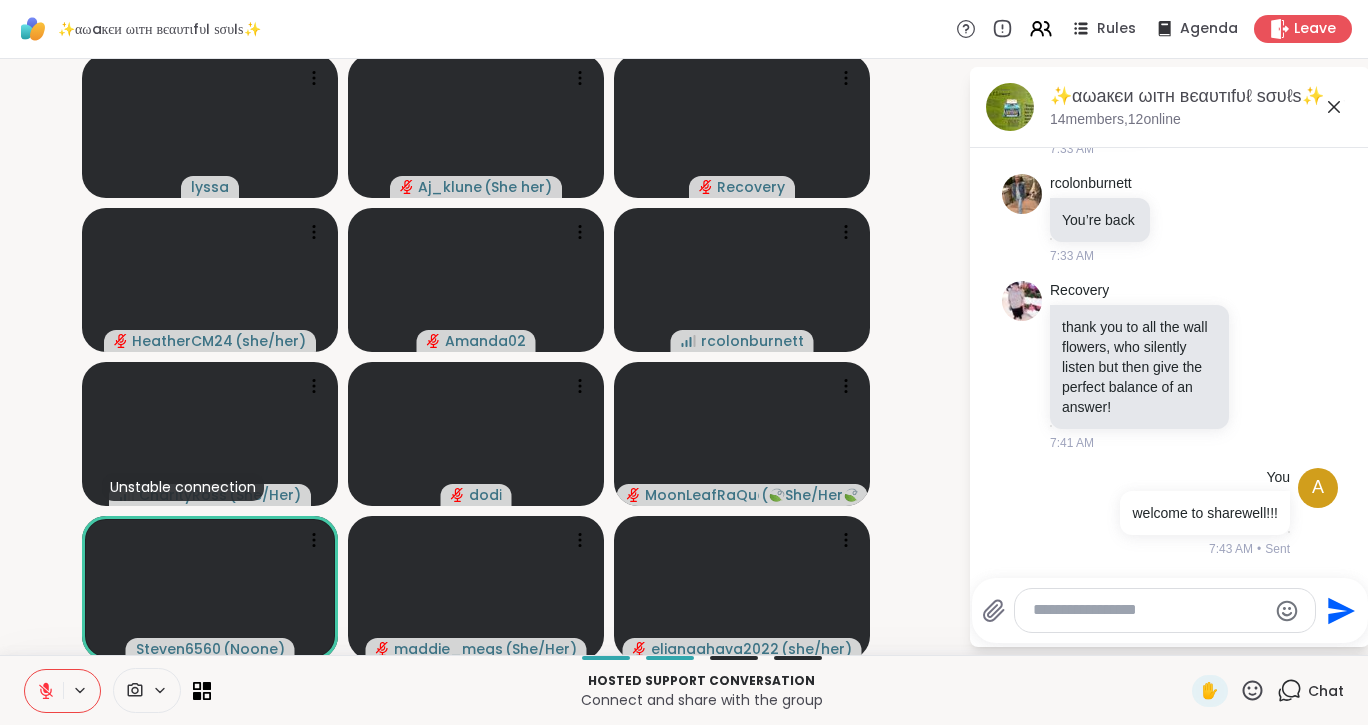 click 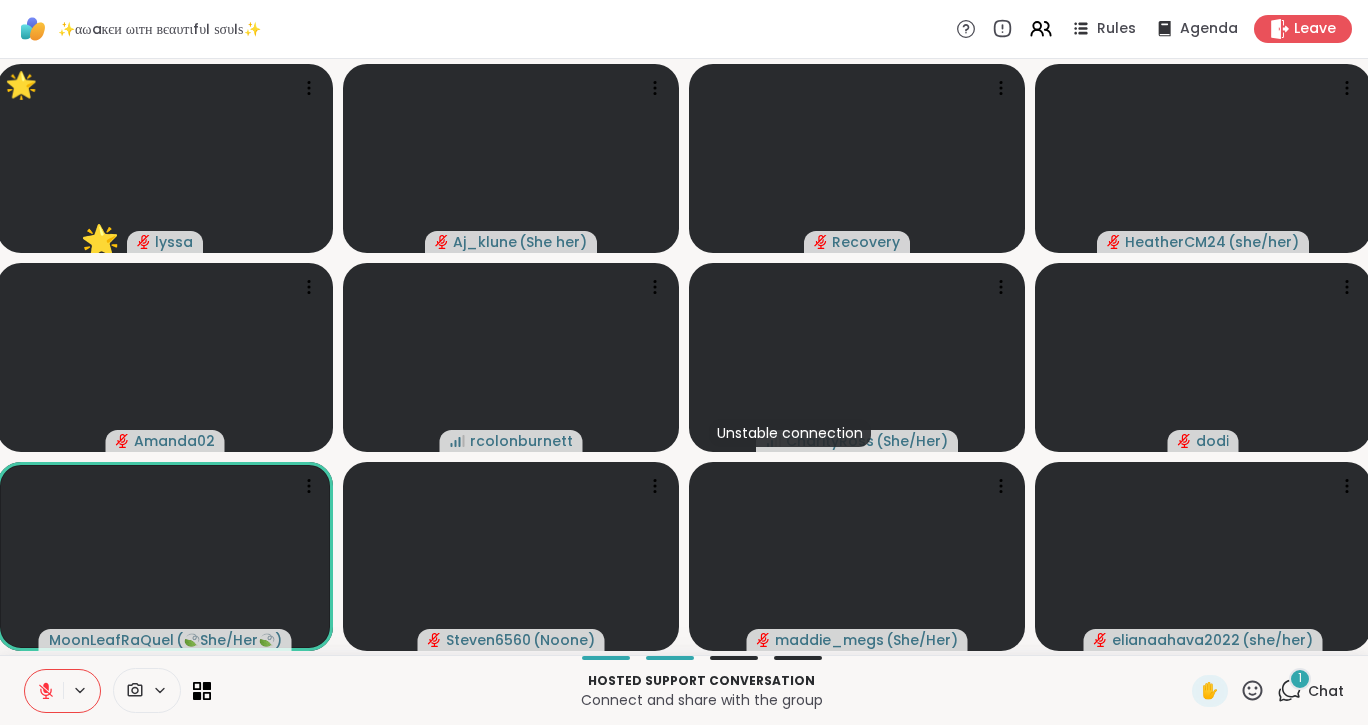 click on "1" at bounding box center (1300, 679) 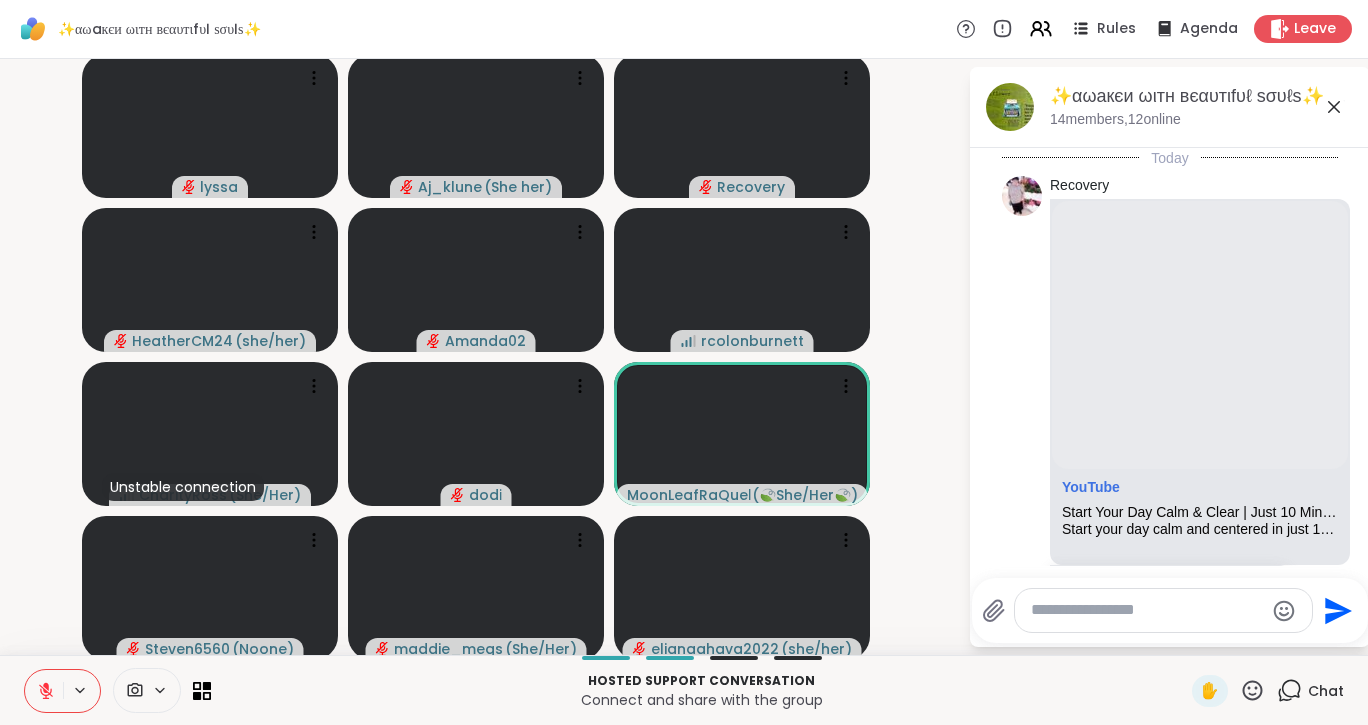 scroll, scrollTop: 10967, scrollLeft: 0, axis: vertical 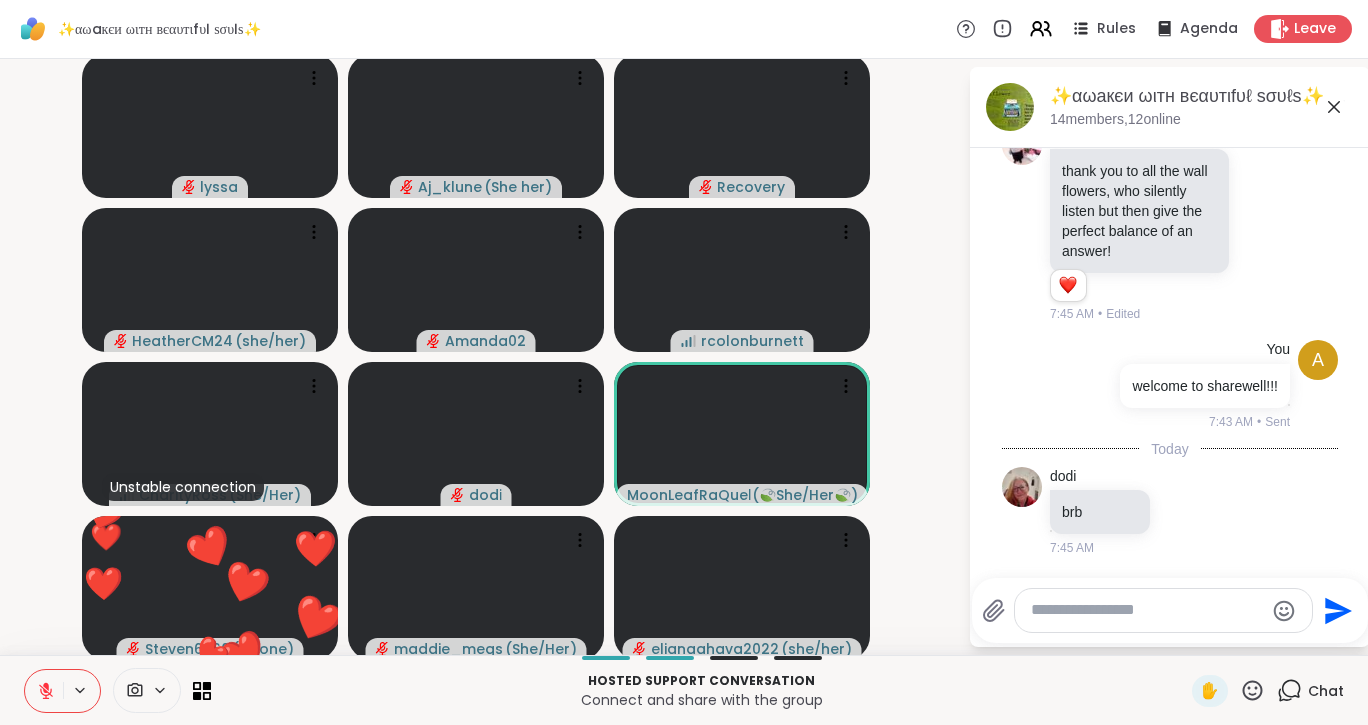 click 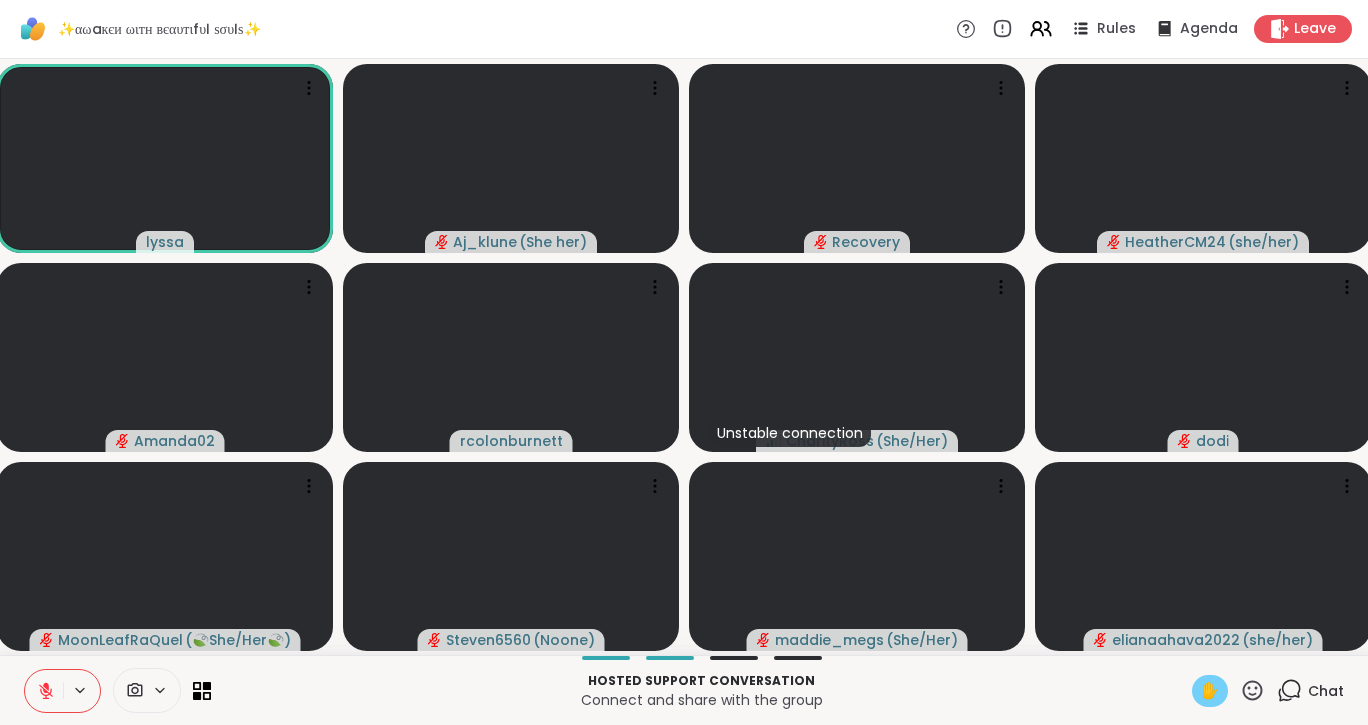 click on "✋" at bounding box center (1210, 691) 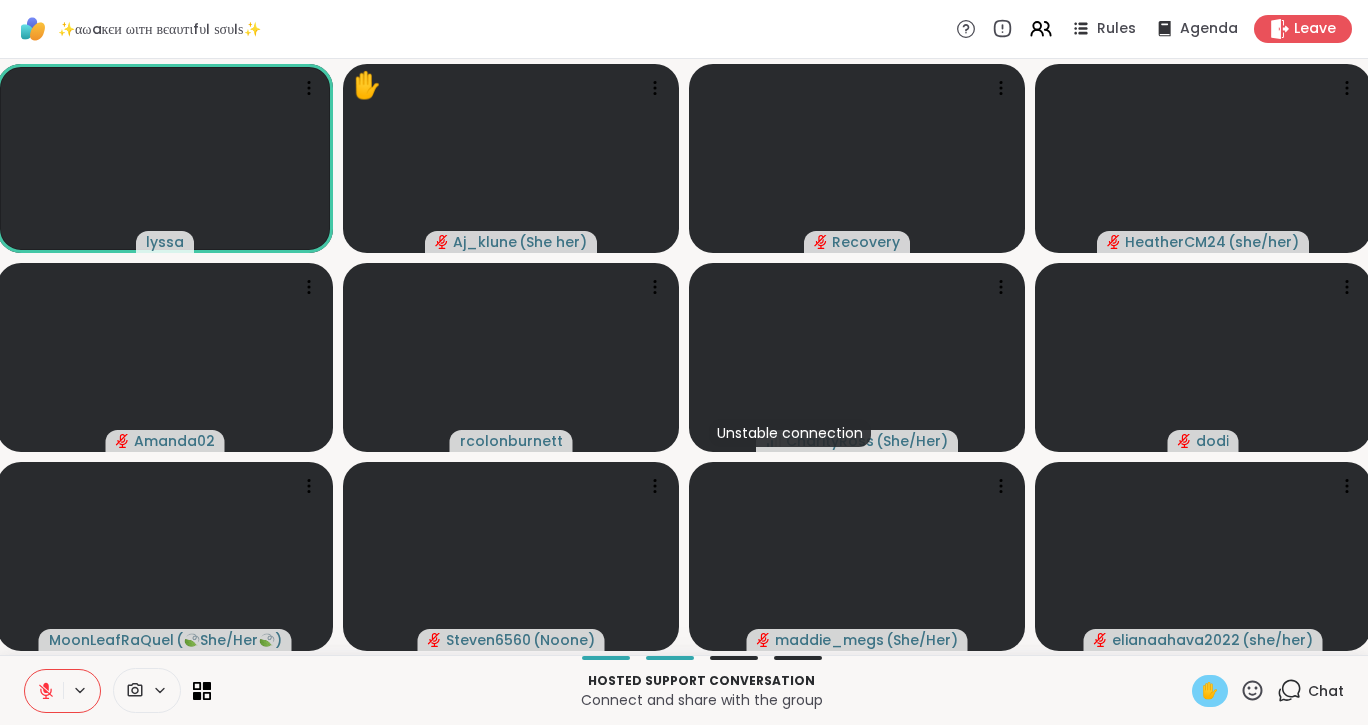 click 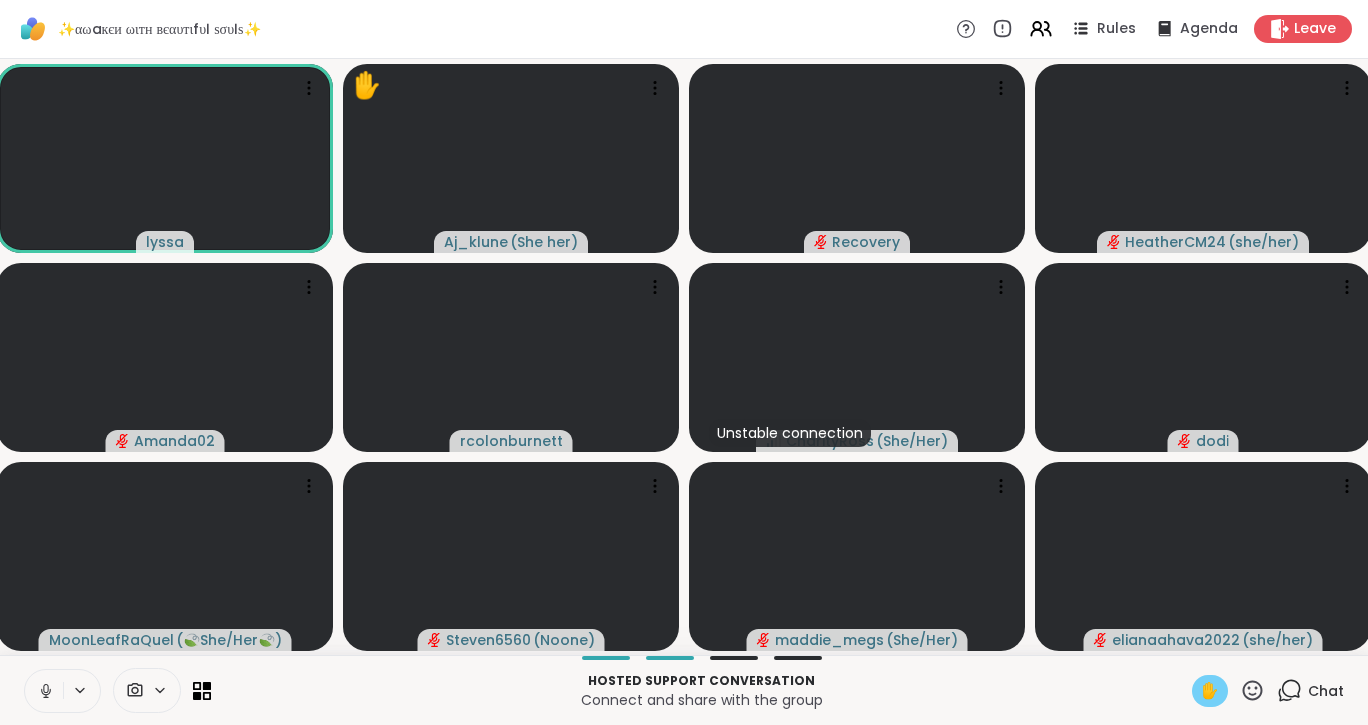 click 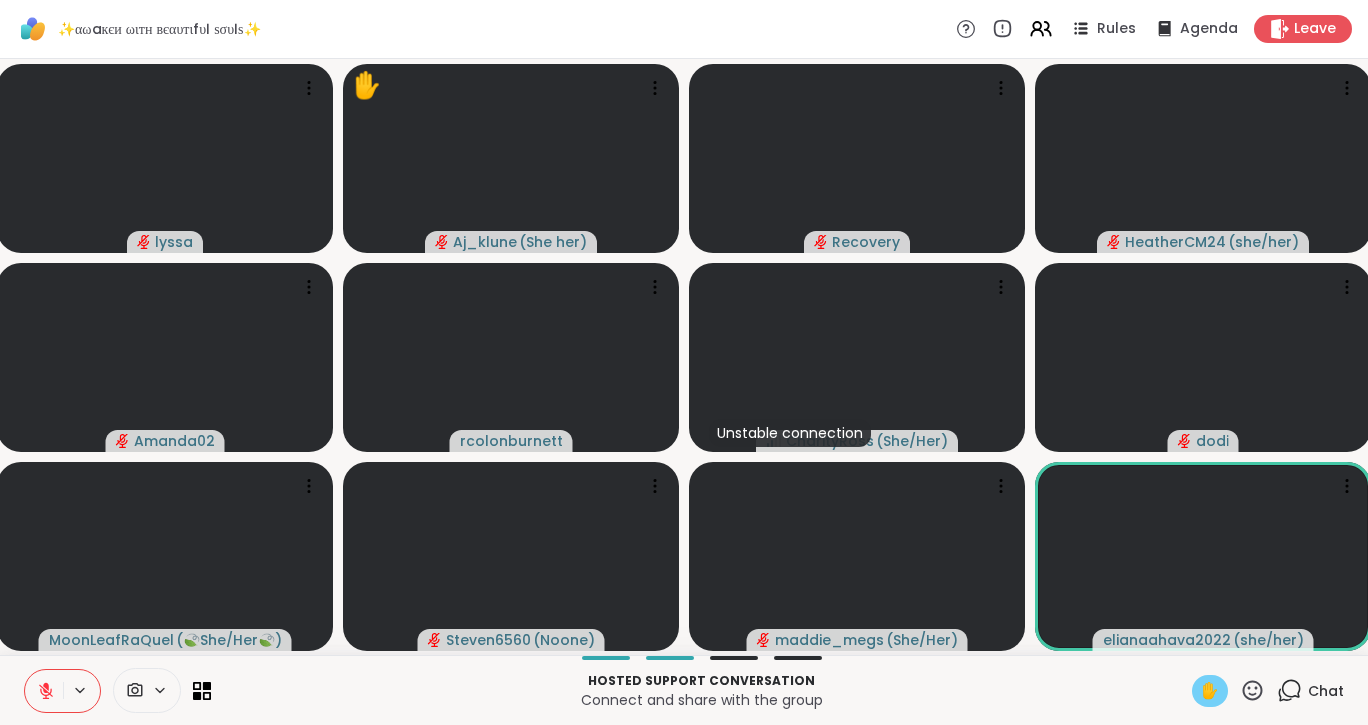 click on "✋" at bounding box center (1210, 691) 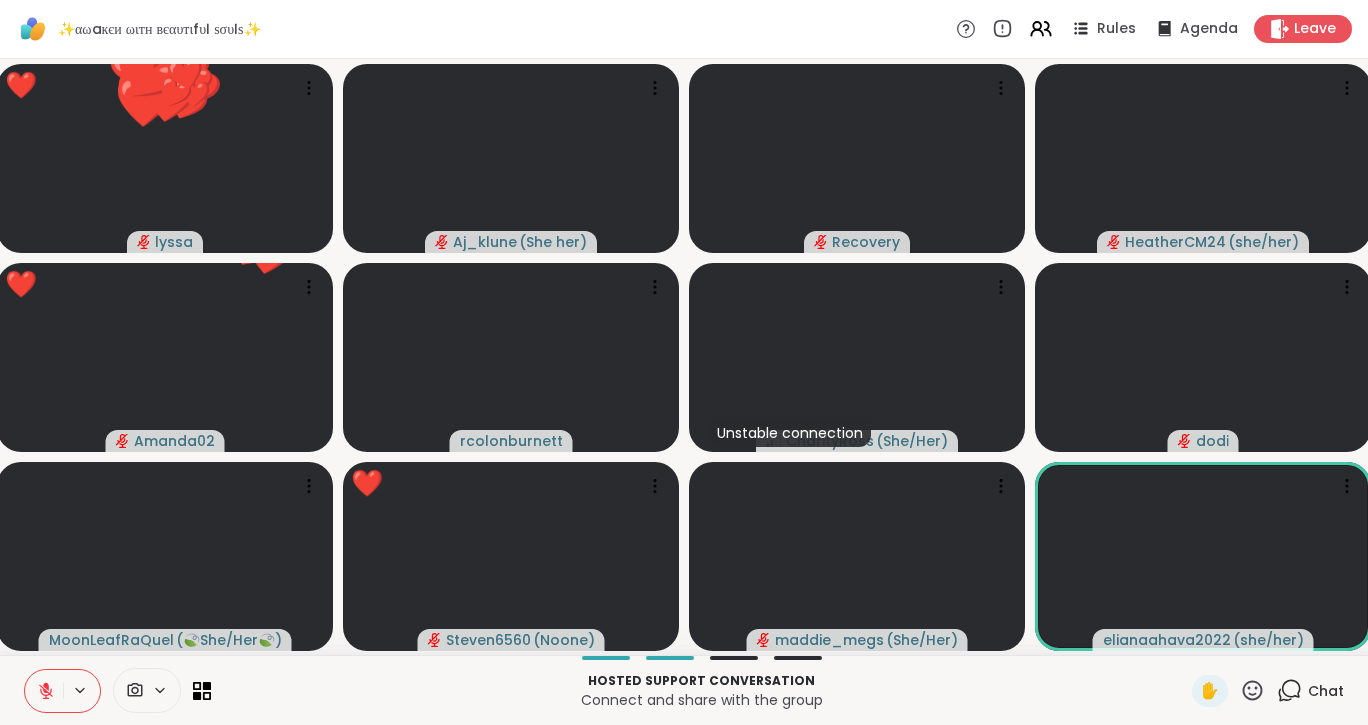 click 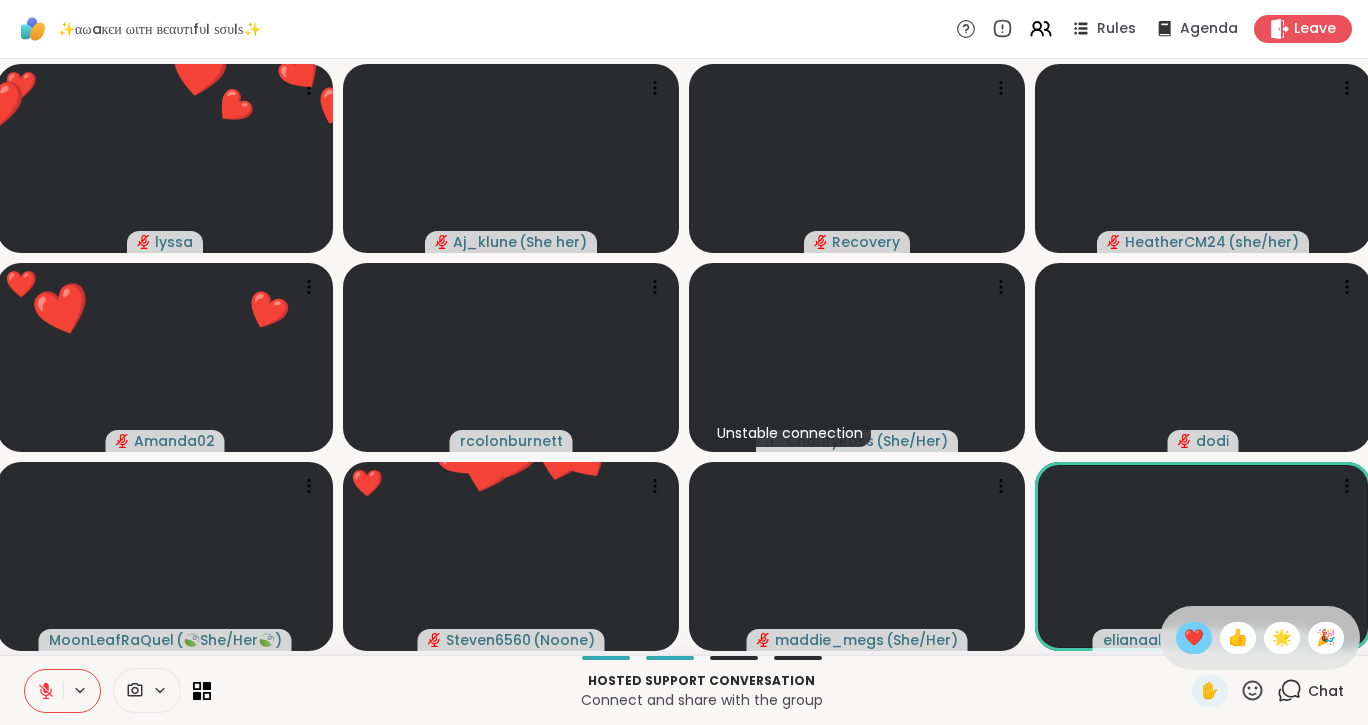 click on "❤️" at bounding box center [1194, 638] 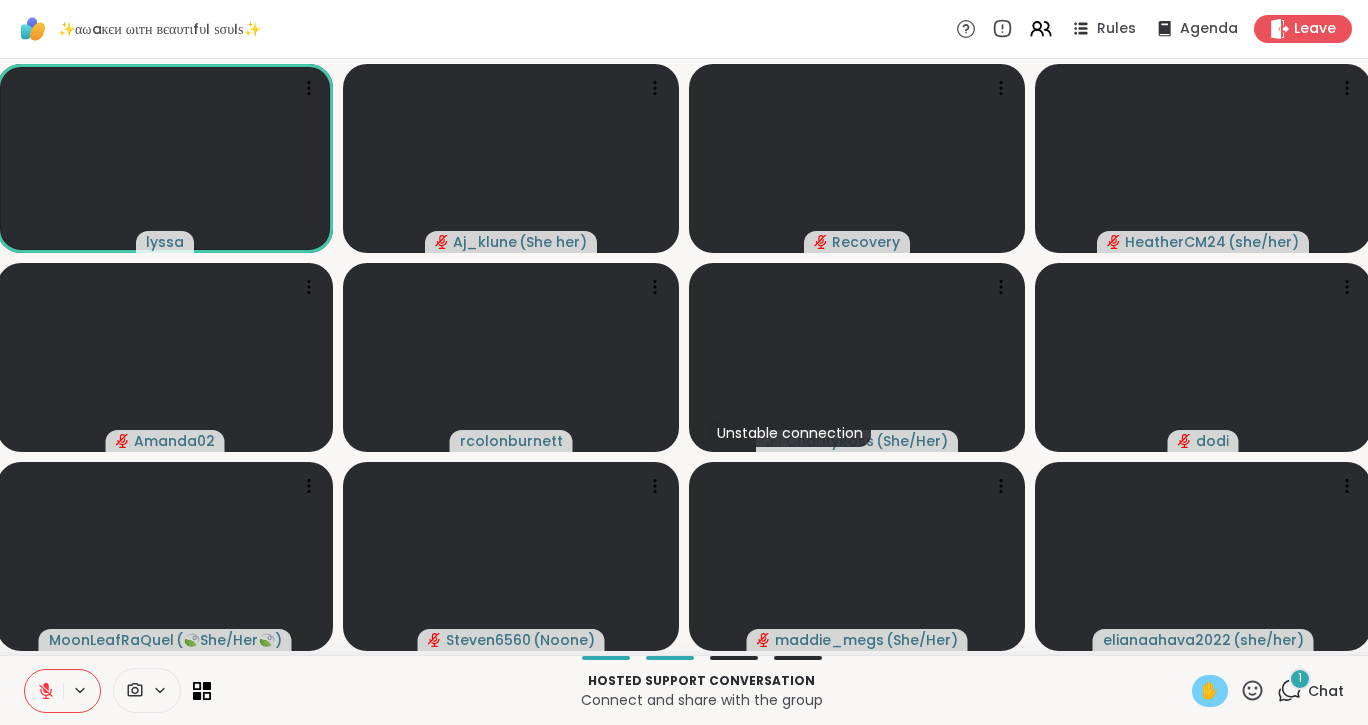 click on "✋" at bounding box center [1210, 691] 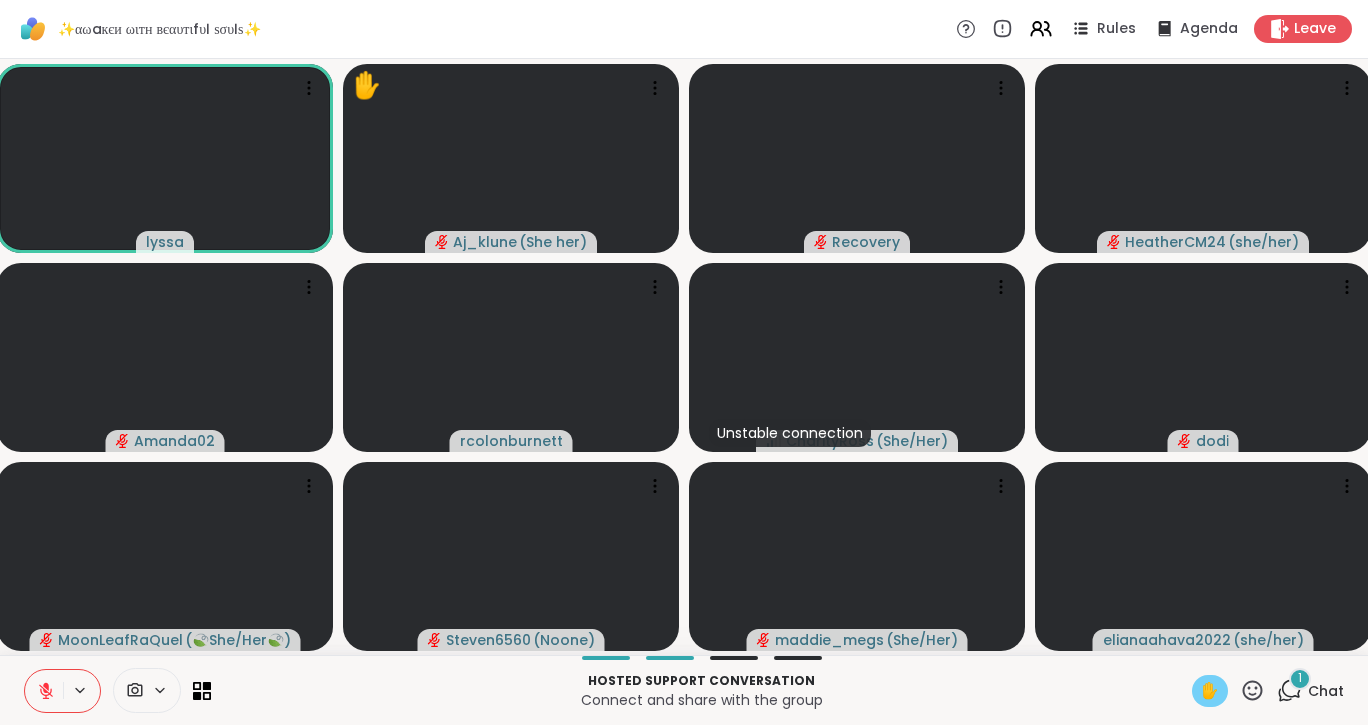 click 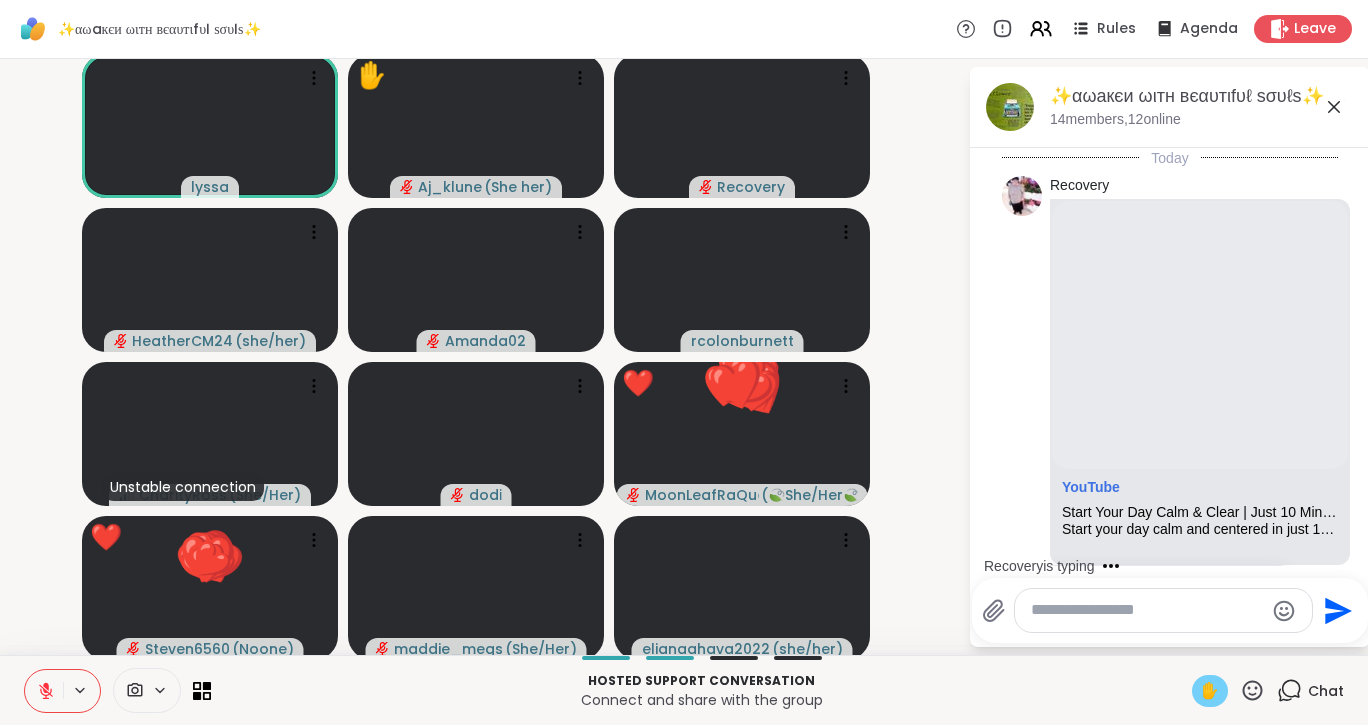 scroll, scrollTop: 11141, scrollLeft: 0, axis: vertical 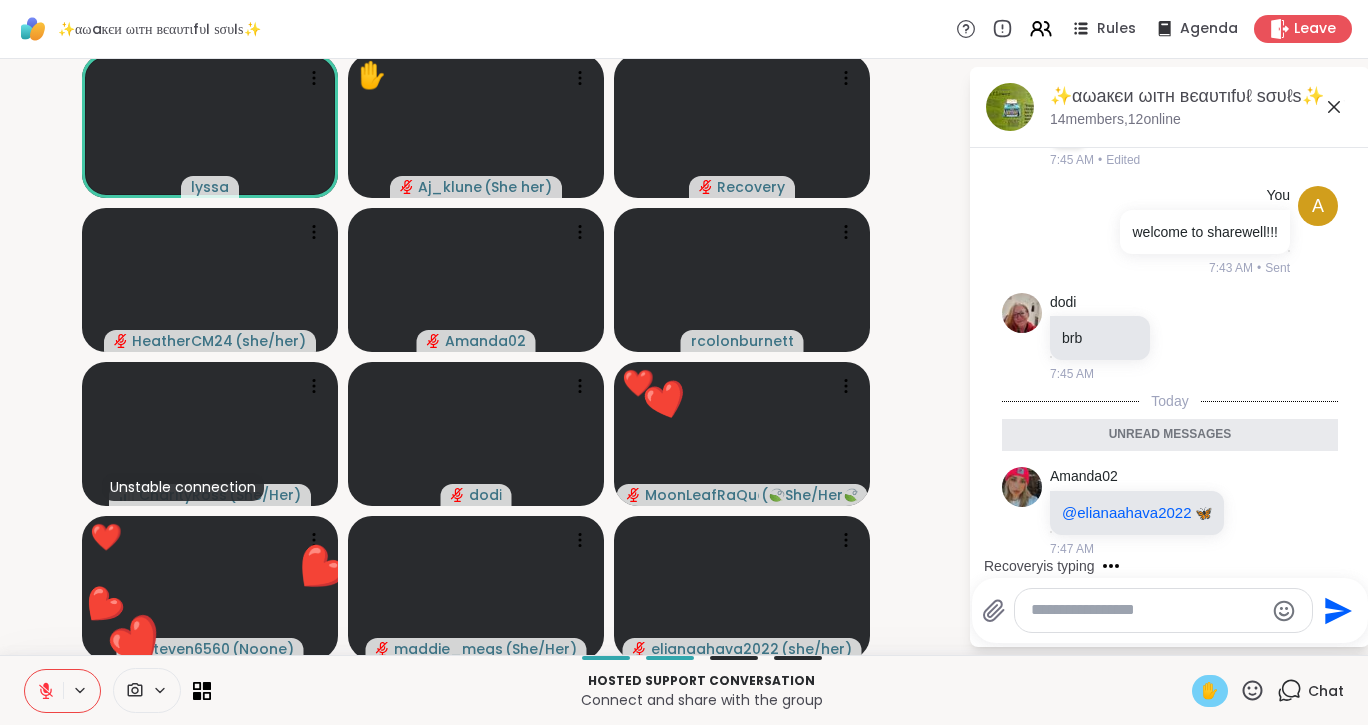 click 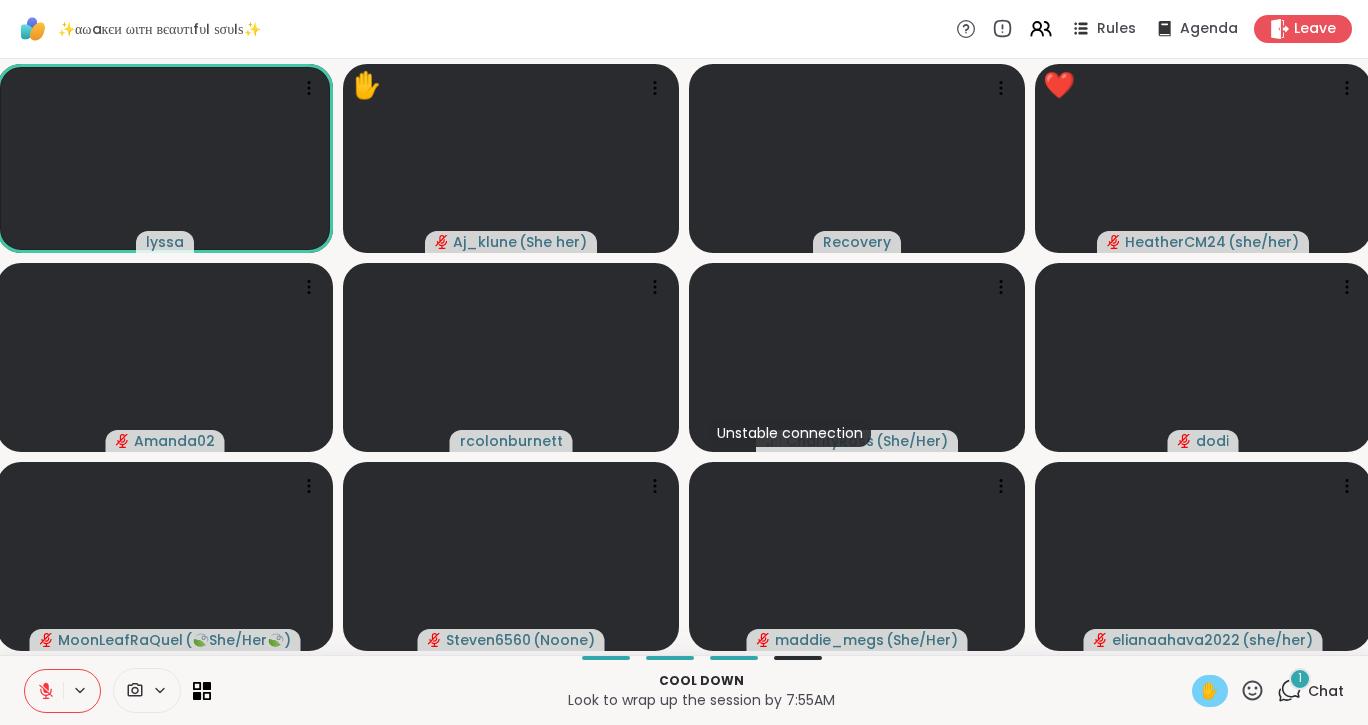 click on "✋" at bounding box center (1210, 691) 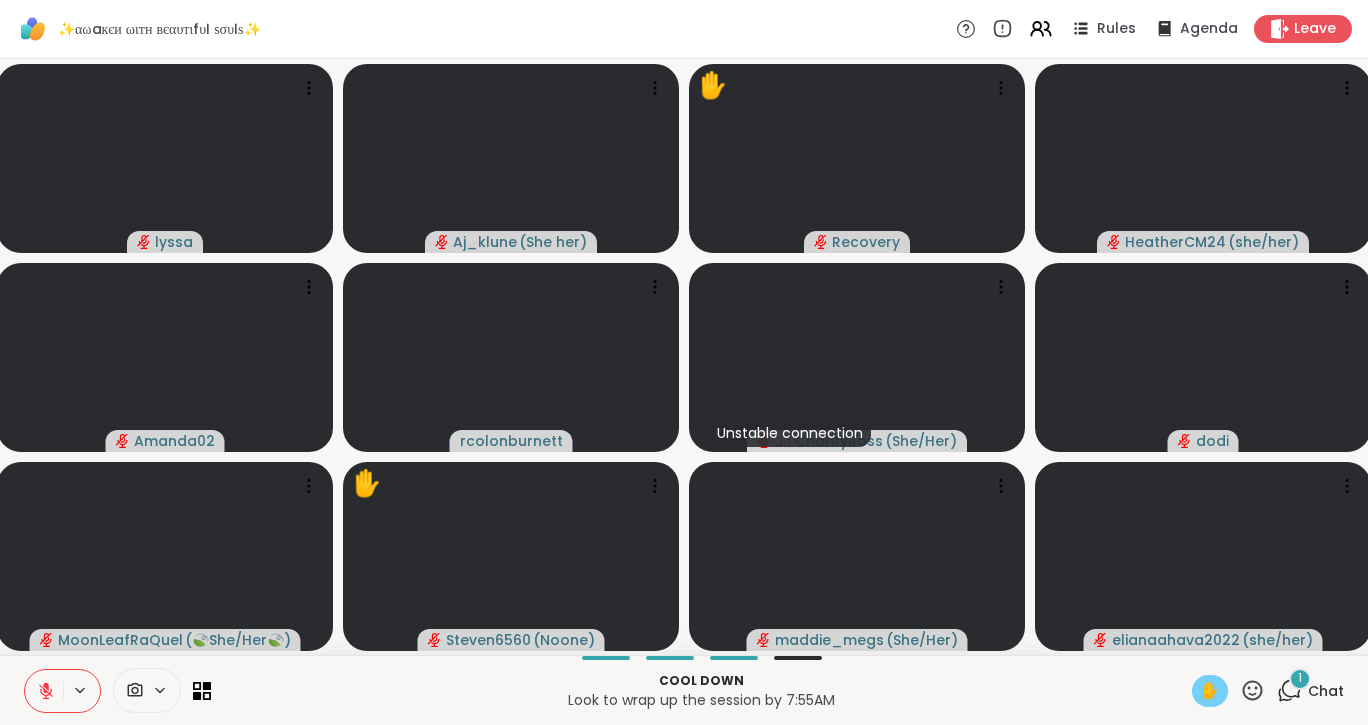 click on "✋" at bounding box center (1210, 691) 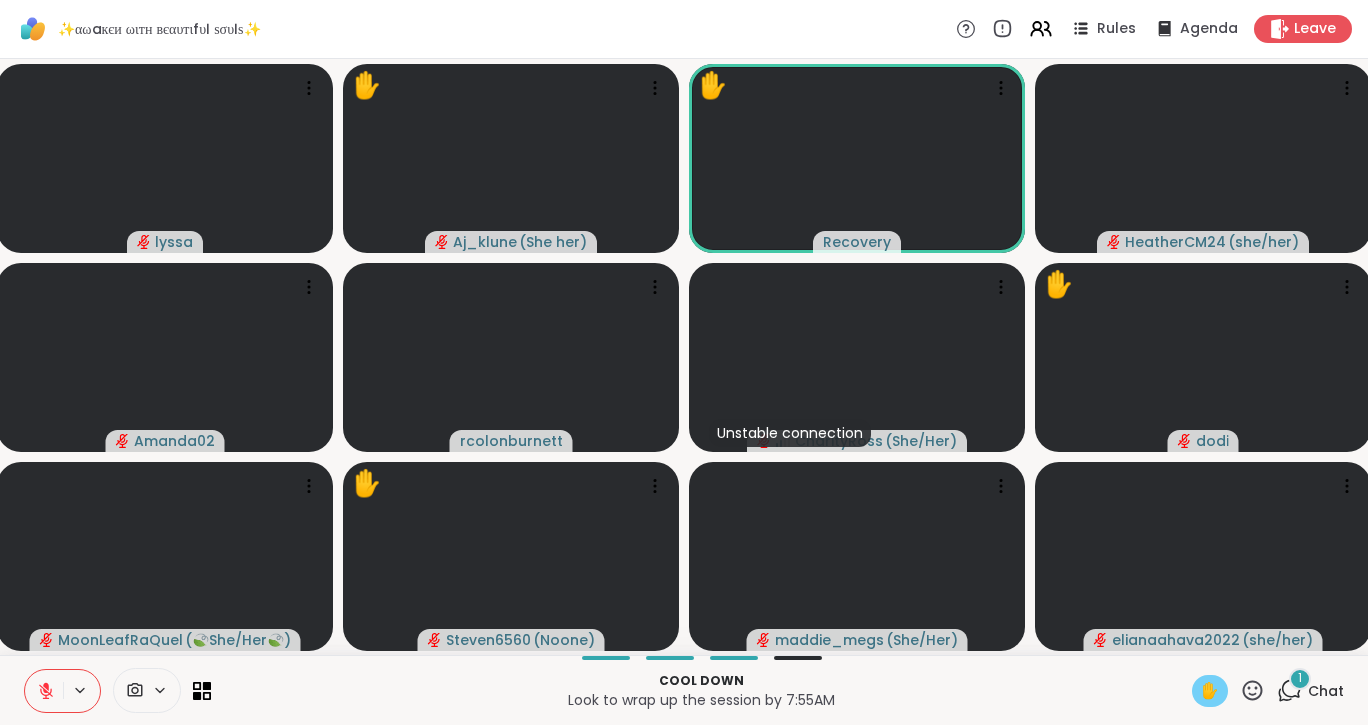 click 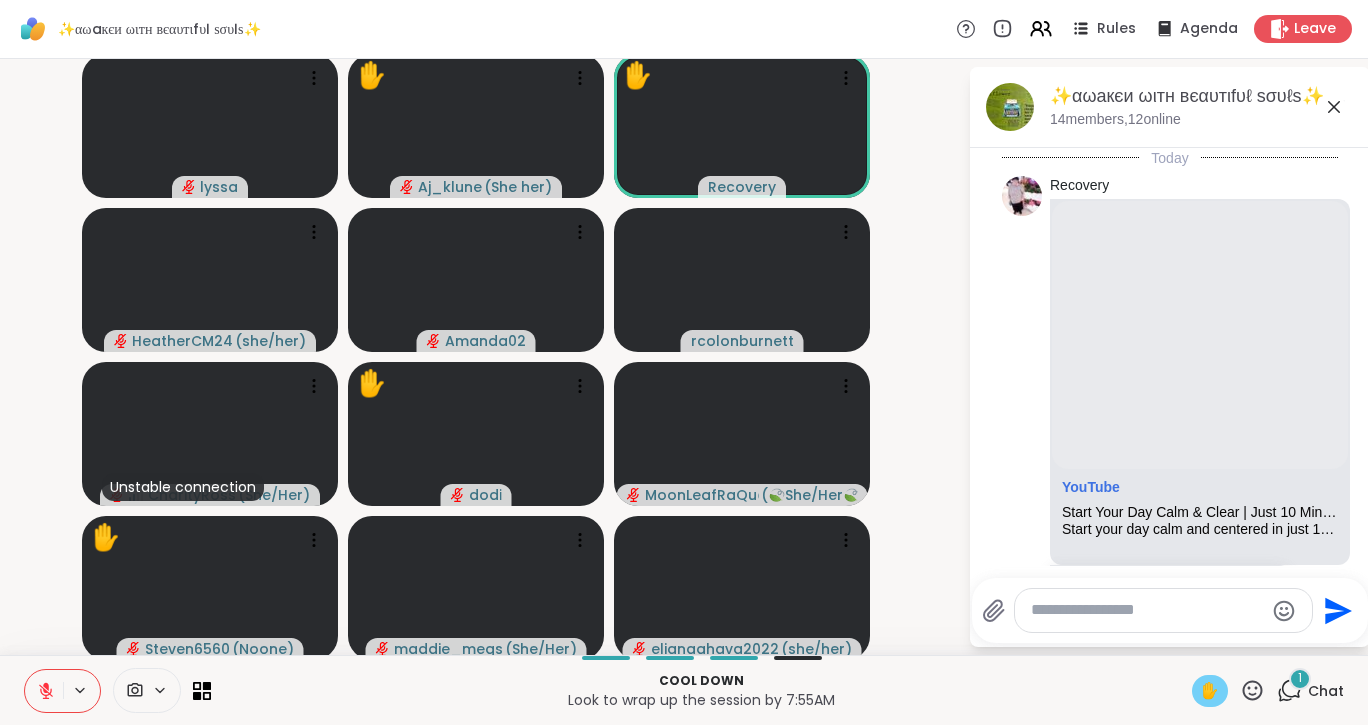 scroll, scrollTop: 11337, scrollLeft: 0, axis: vertical 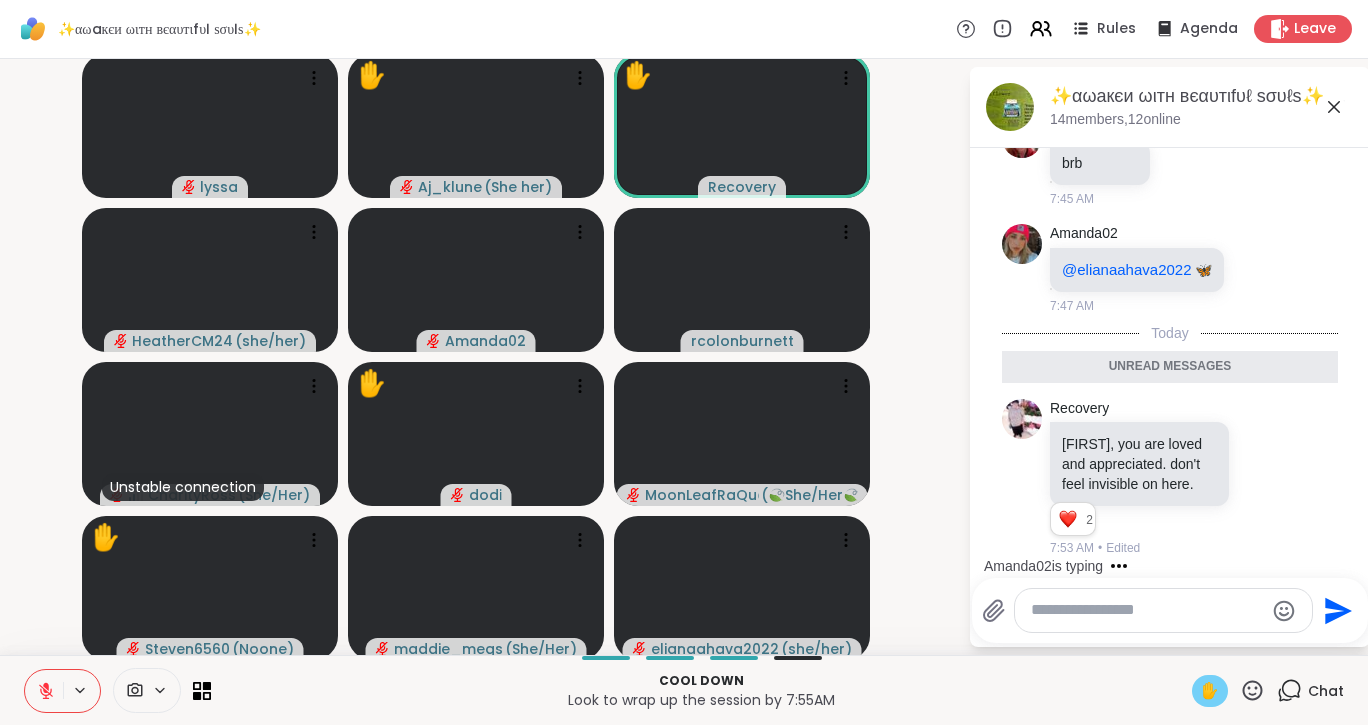 click 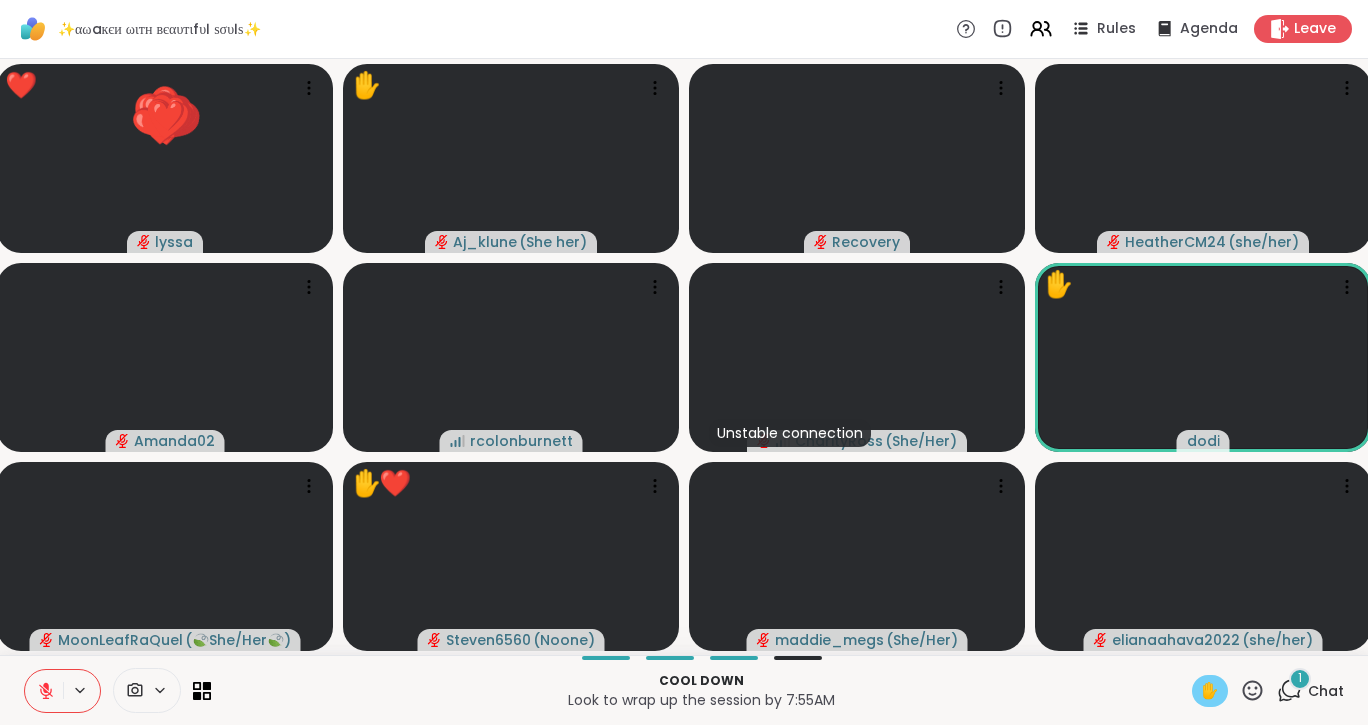 click 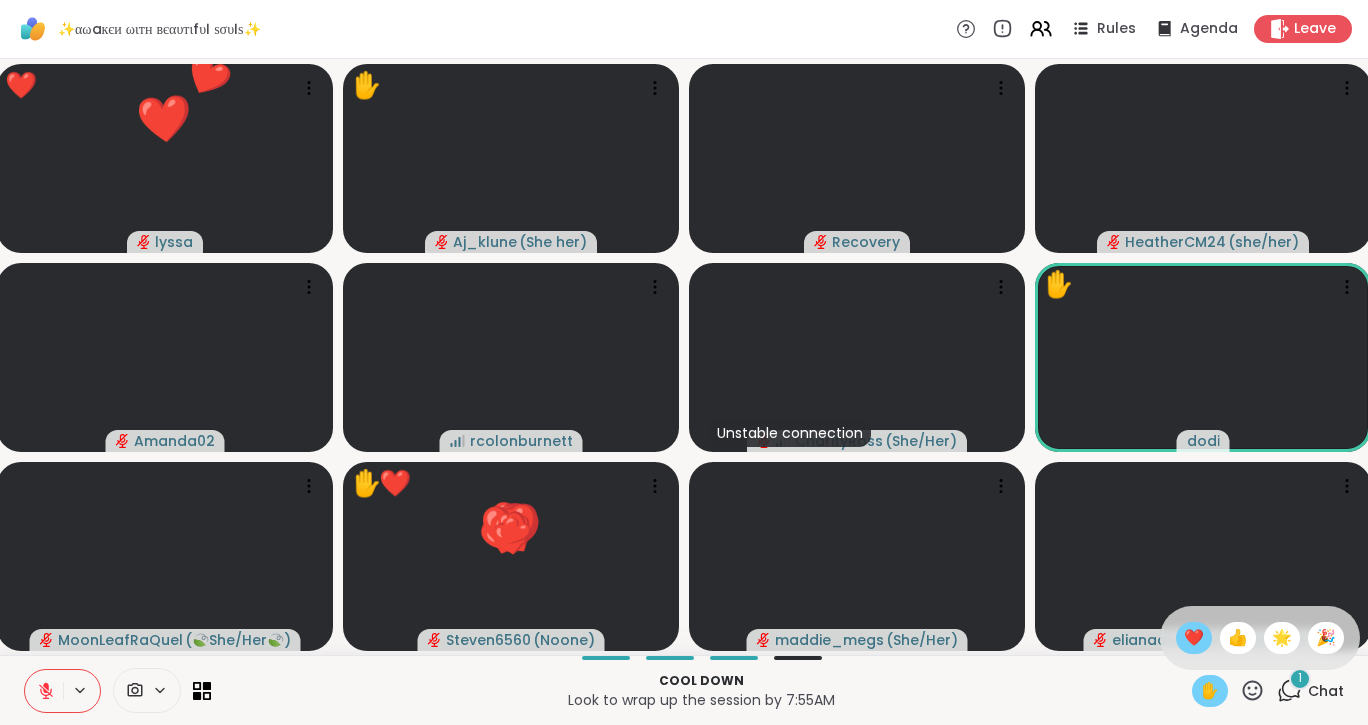 click on "❤️" at bounding box center [1194, 638] 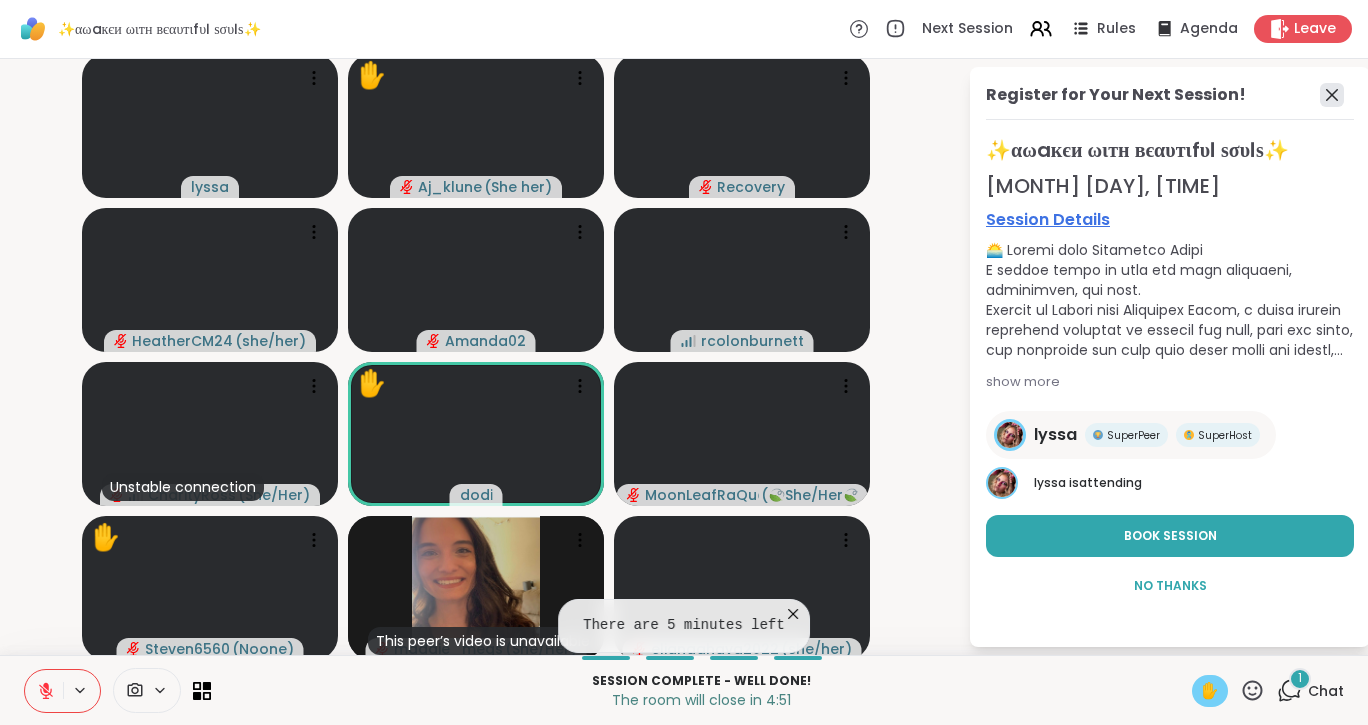 click 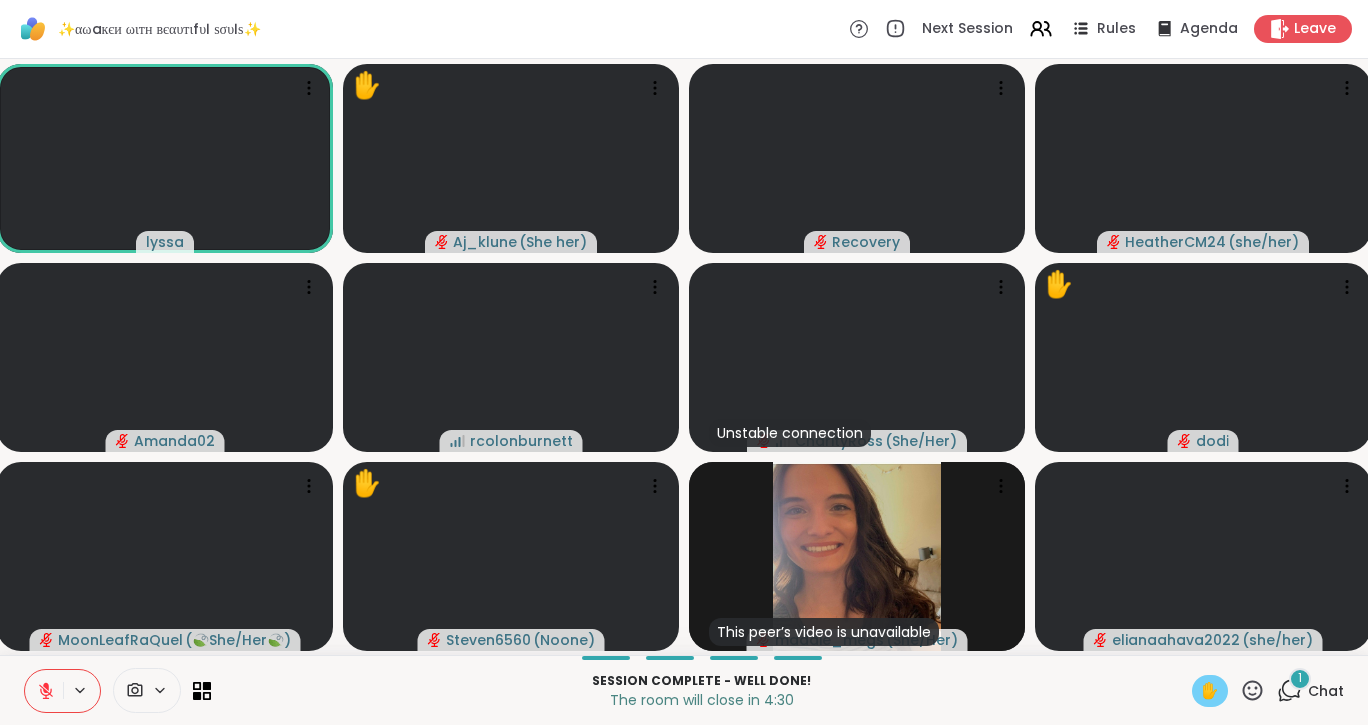 click 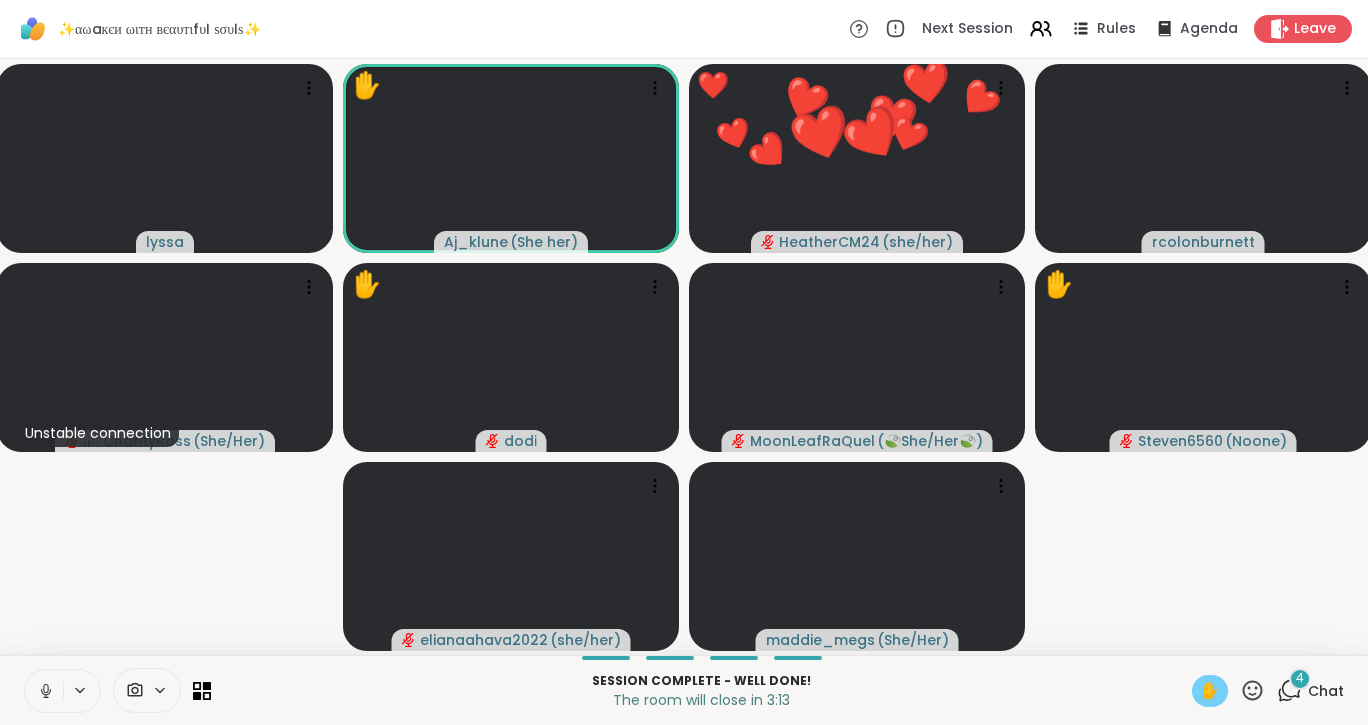 click 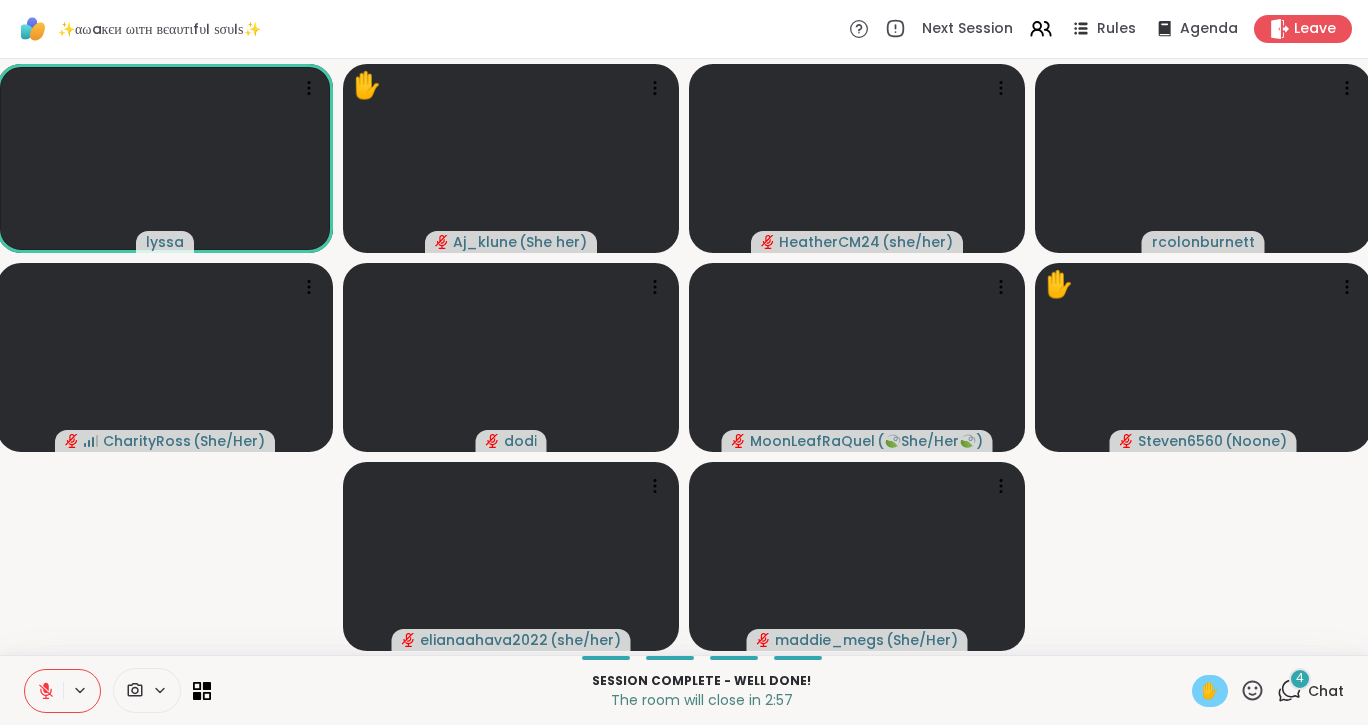 click on "✋" at bounding box center [1210, 691] 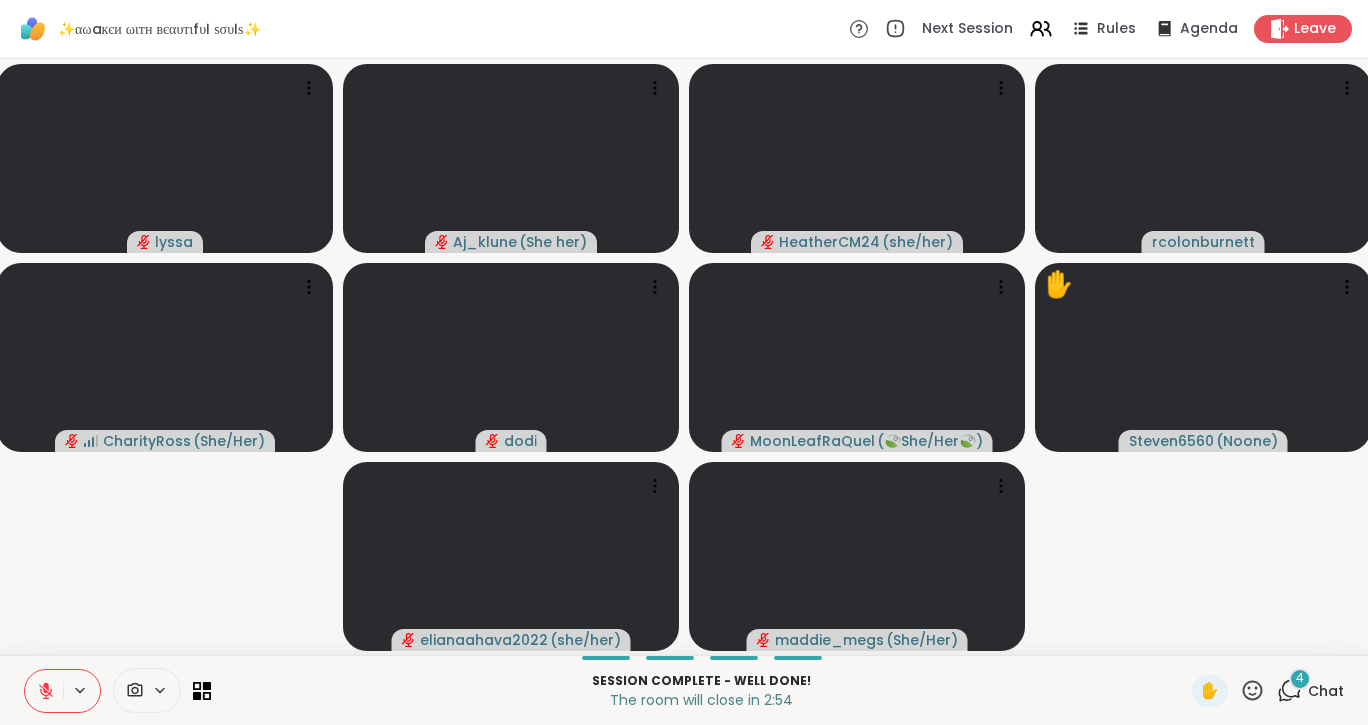 click 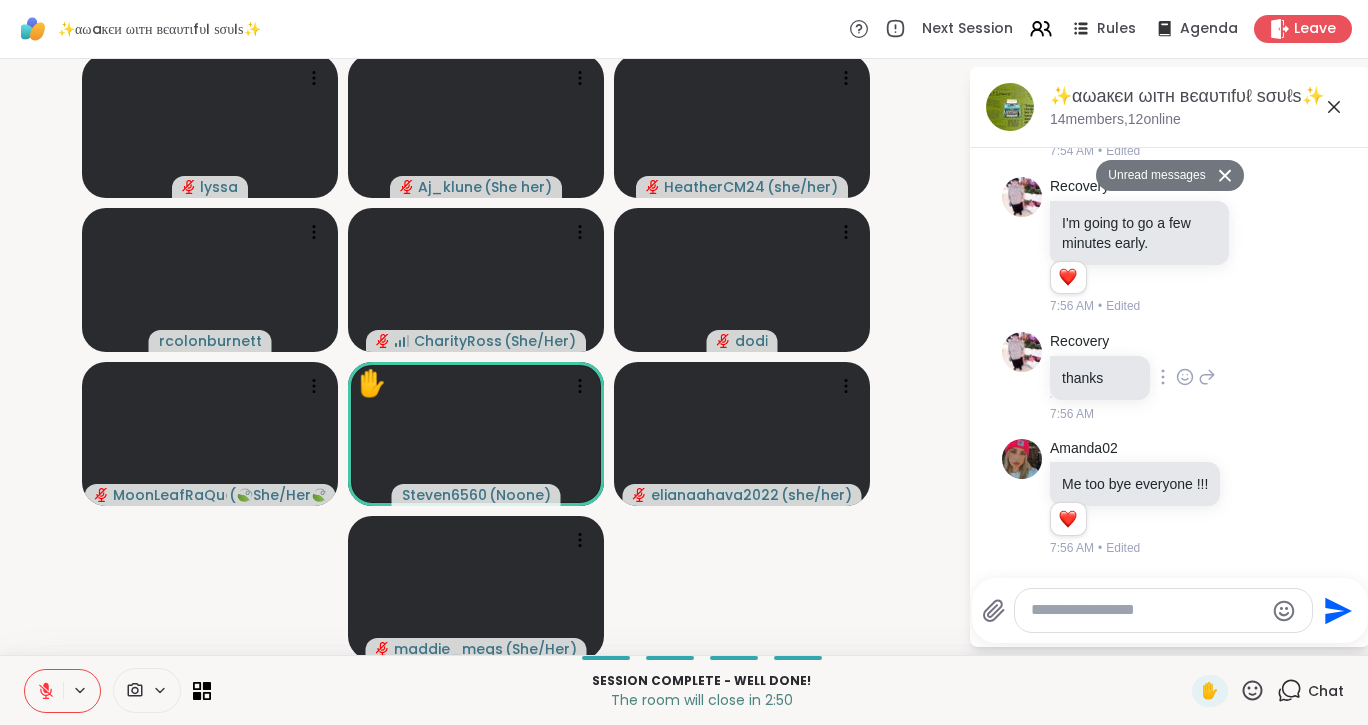 scroll, scrollTop: 11929, scrollLeft: 0, axis: vertical 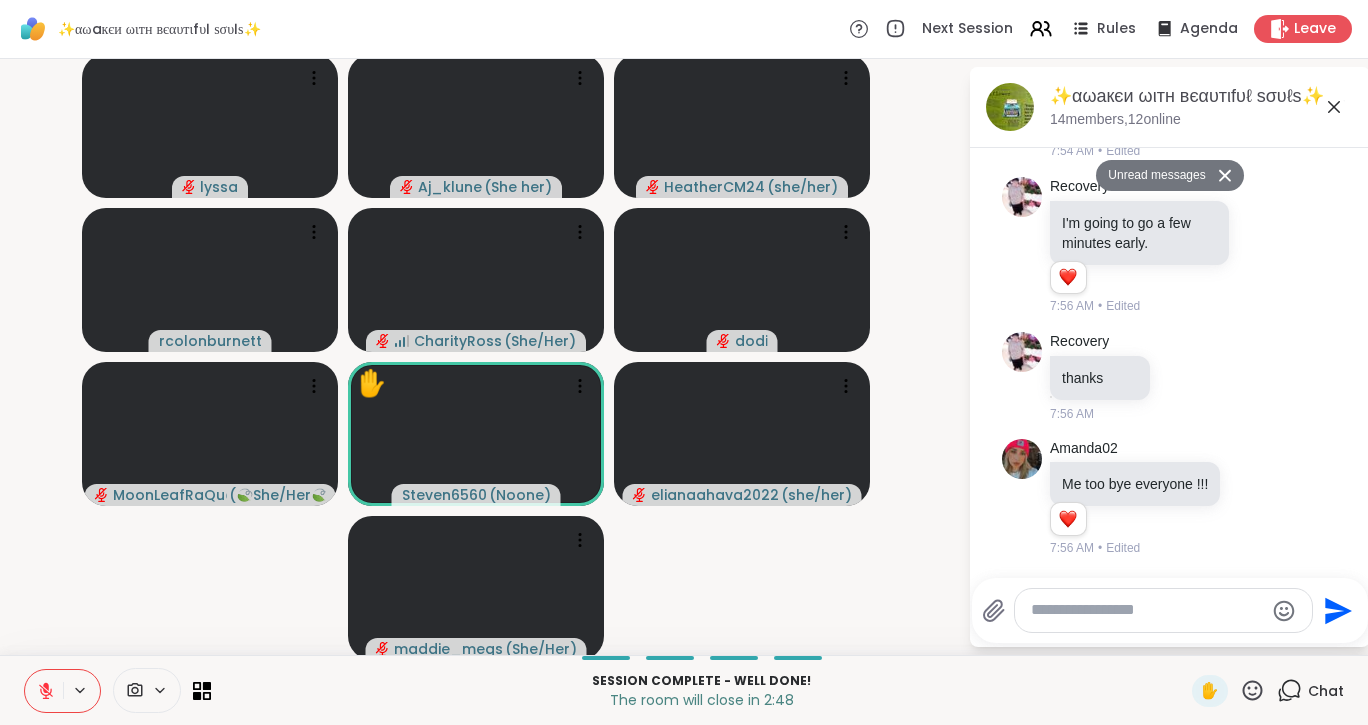click 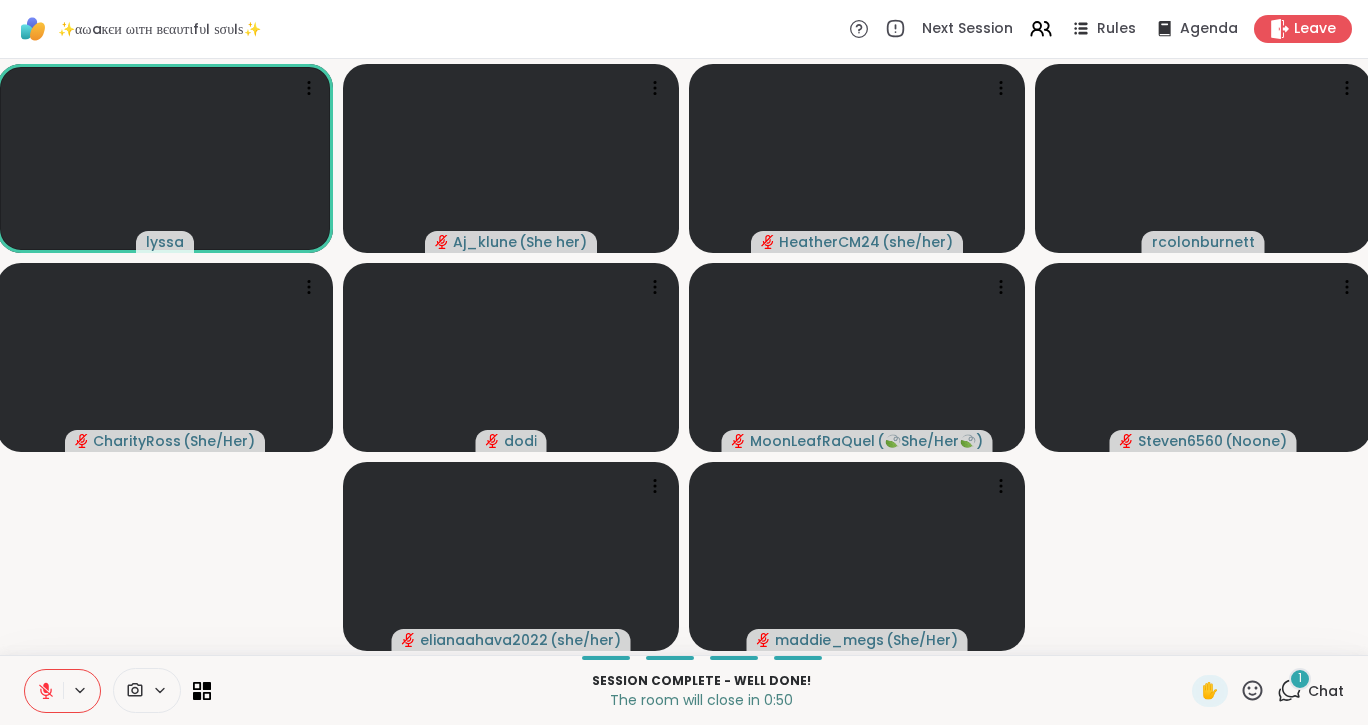 click 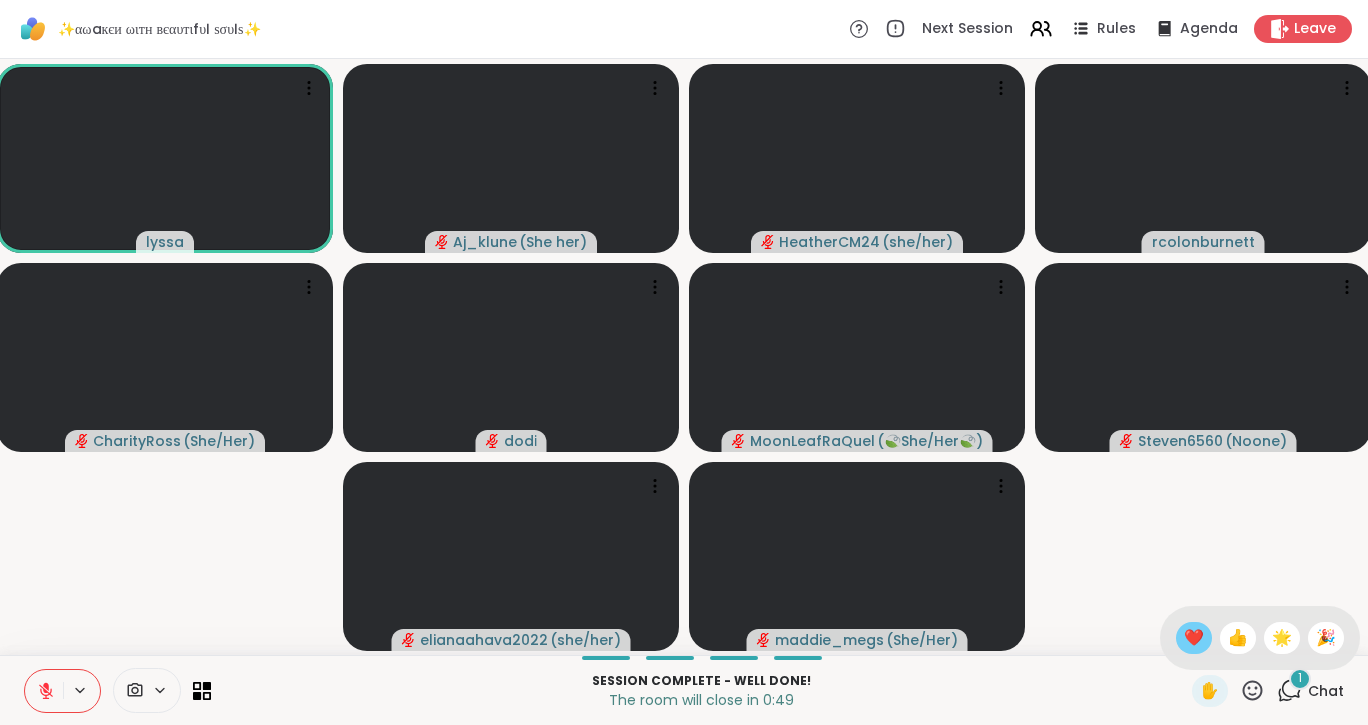 click on "❤️" at bounding box center [1194, 638] 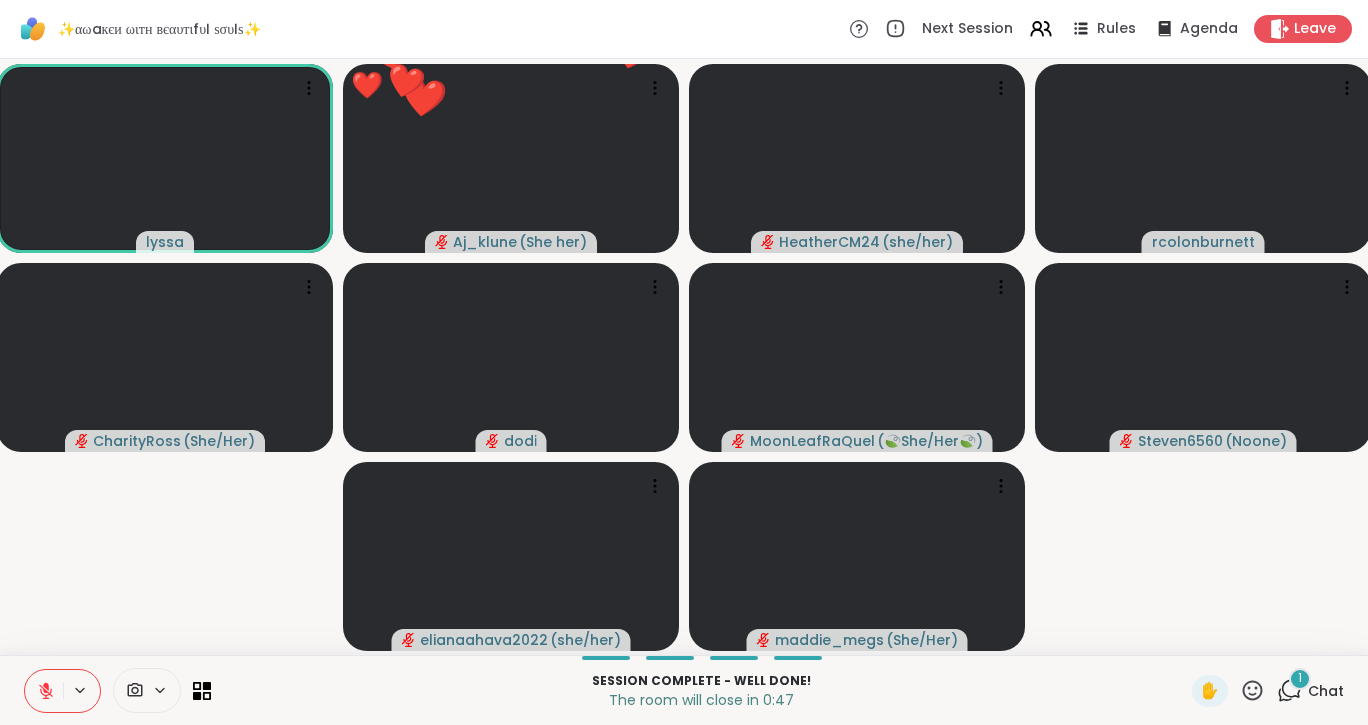 click 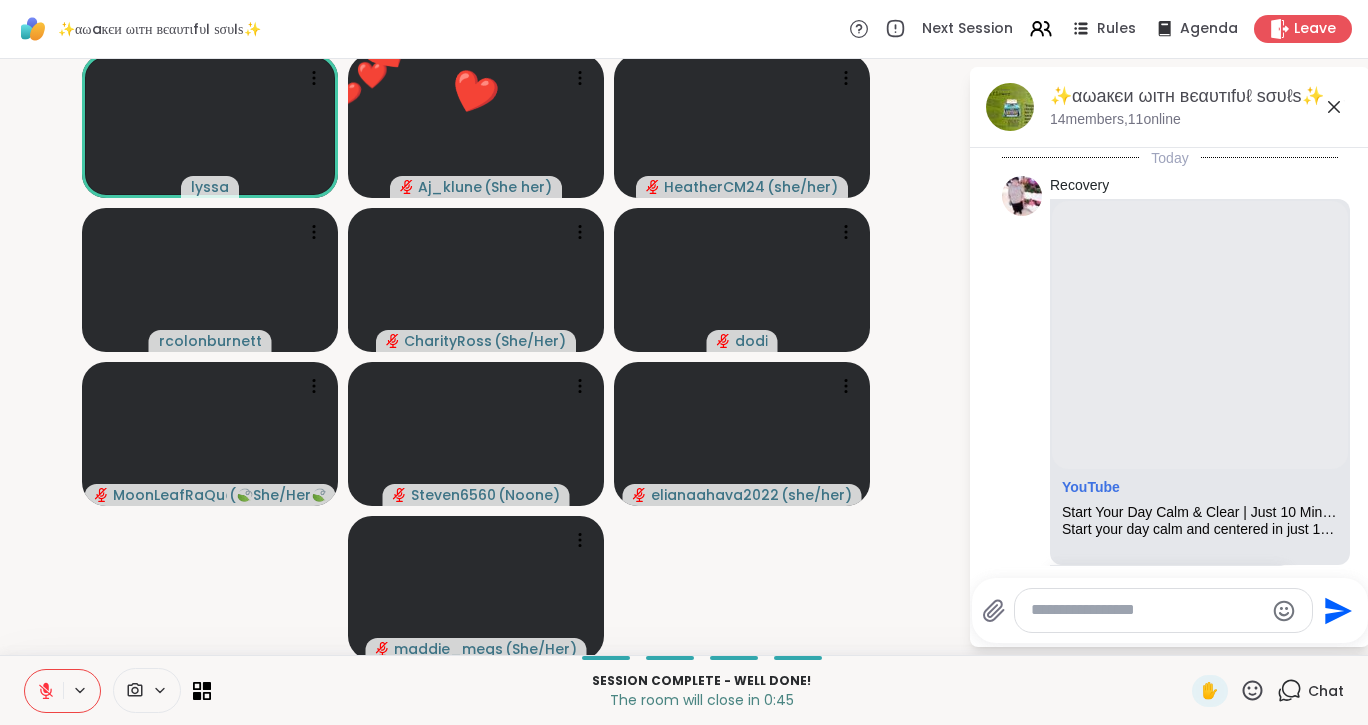 scroll, scrollTop: 12075, scrollLeft: 0, axis: vertical 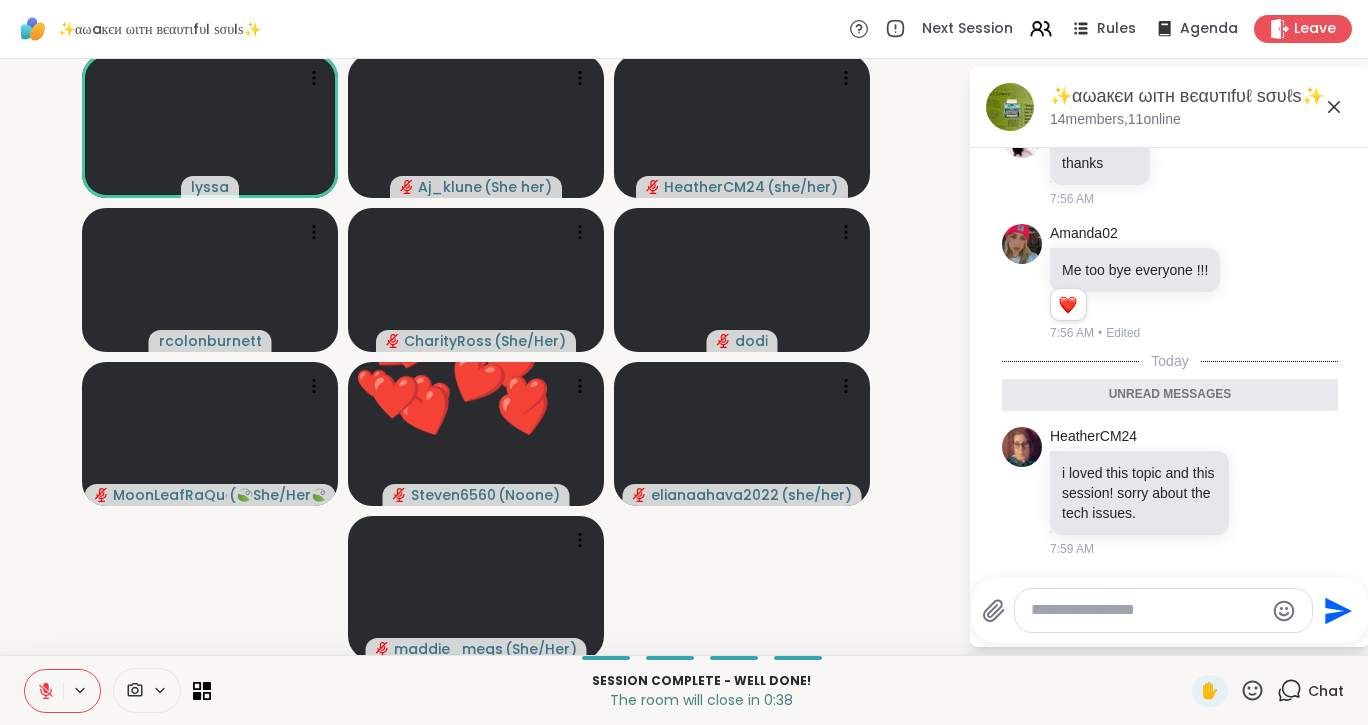 click 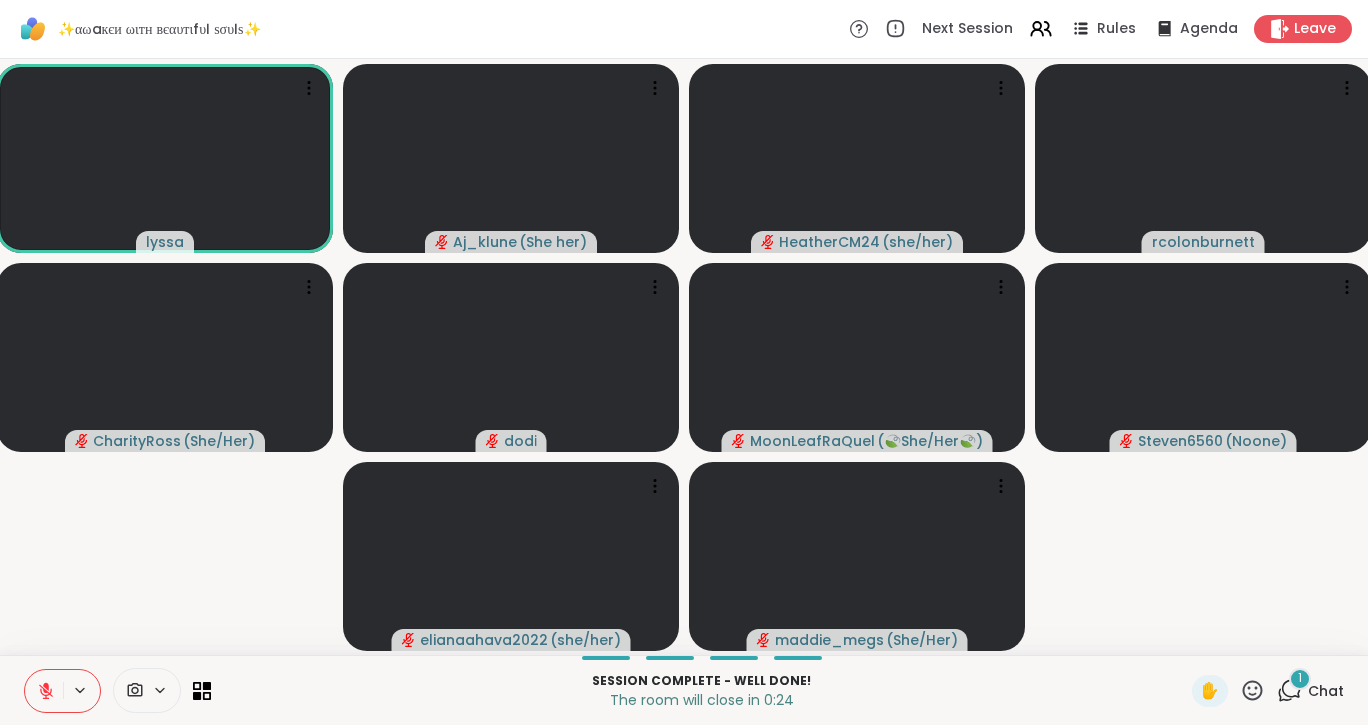 click on "1" at bounding box center [1300, 679] 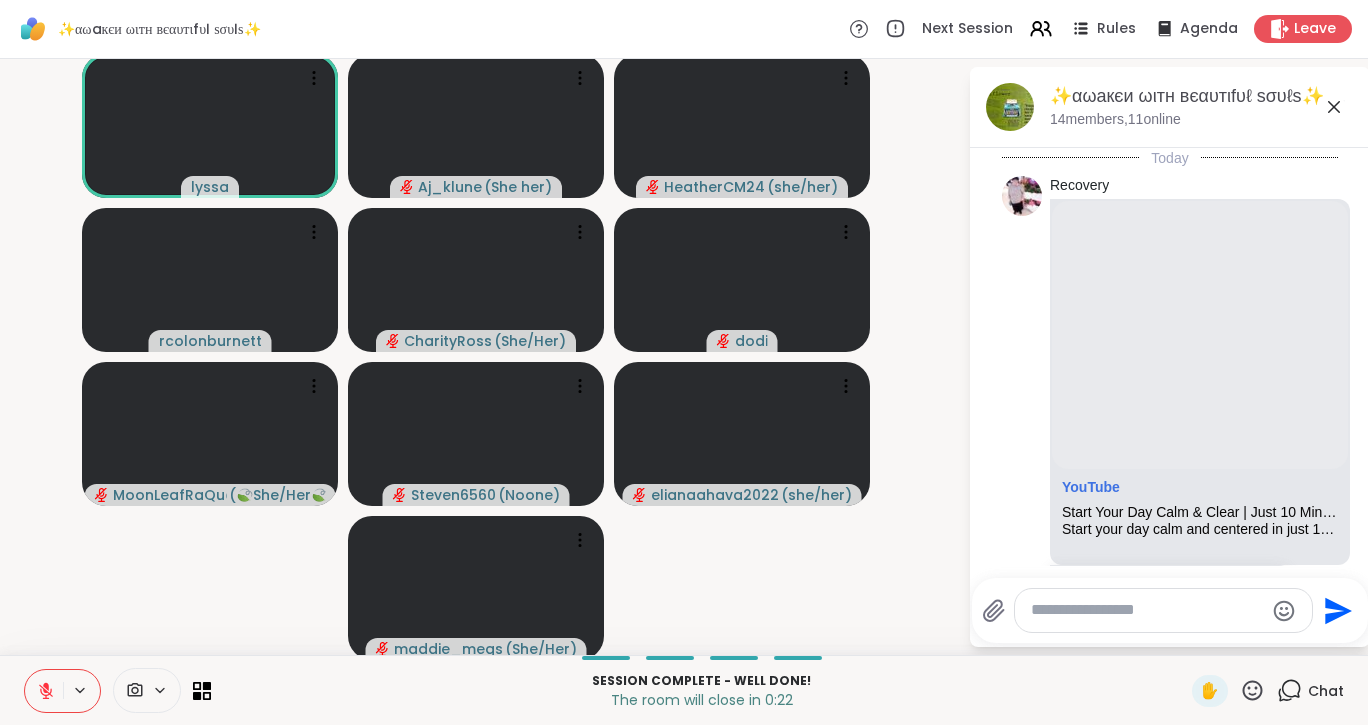 scroll, scrollTop: 12182, scrollLeft: 0, axis: vertical 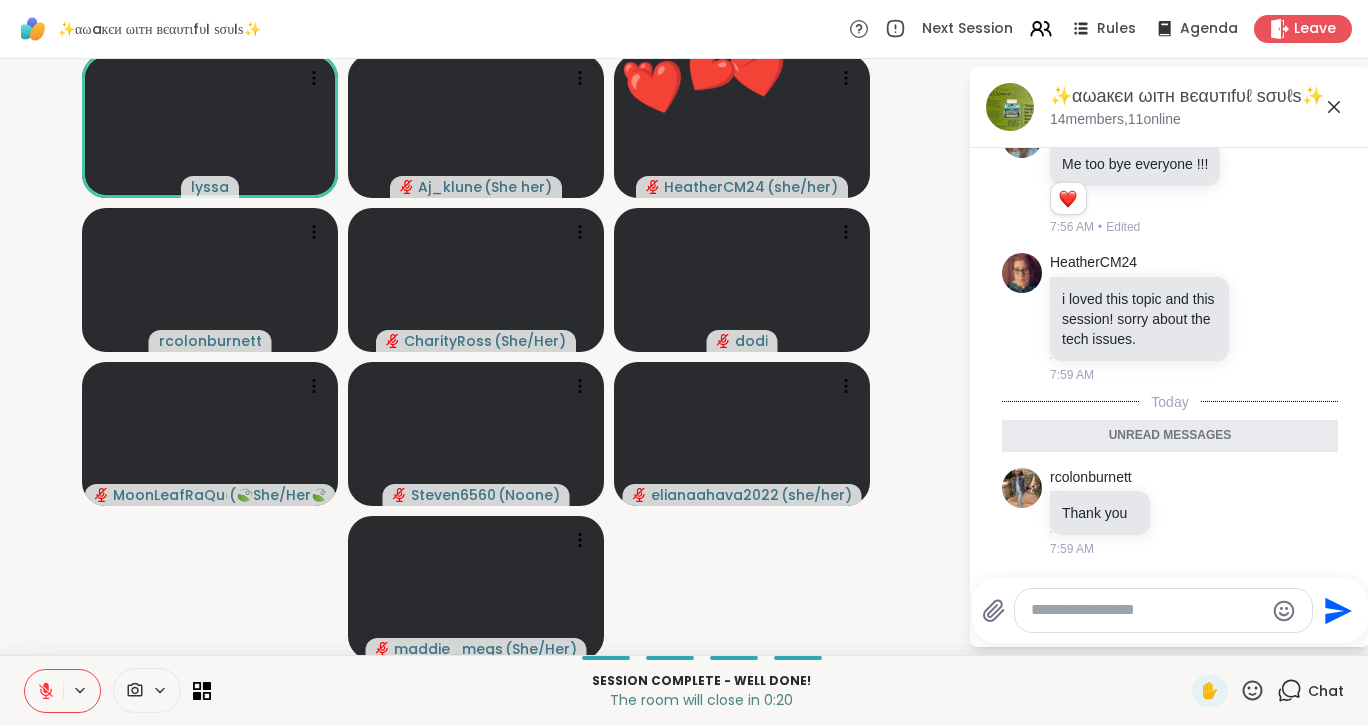 click 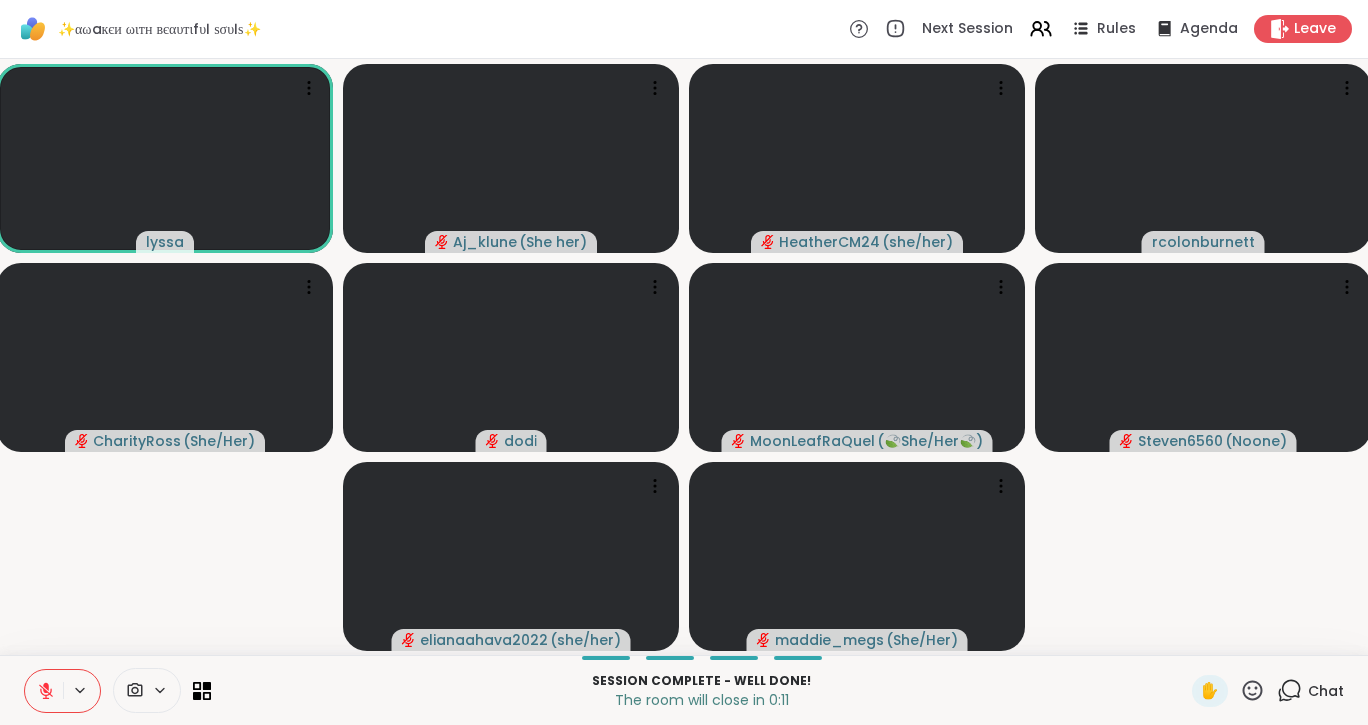 click 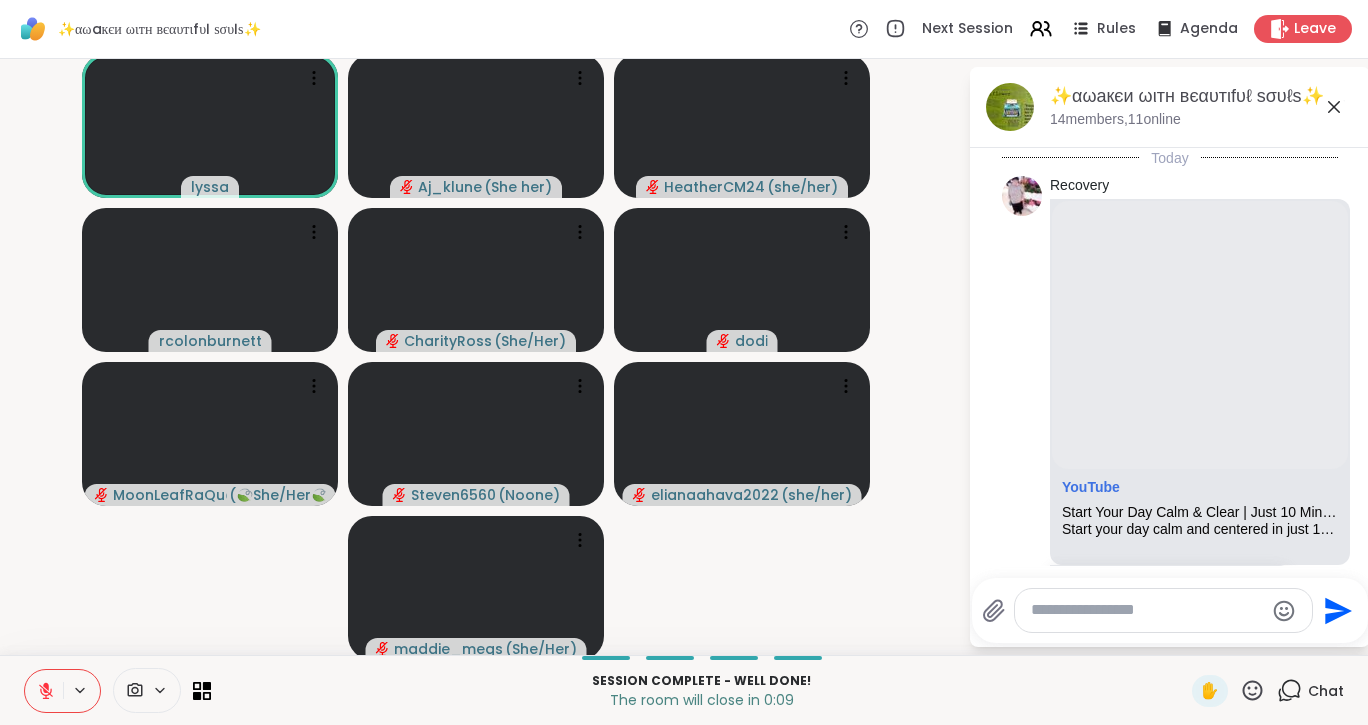 scroll, scrollTop: 12114, scrollLeft: 0, axis: vertical 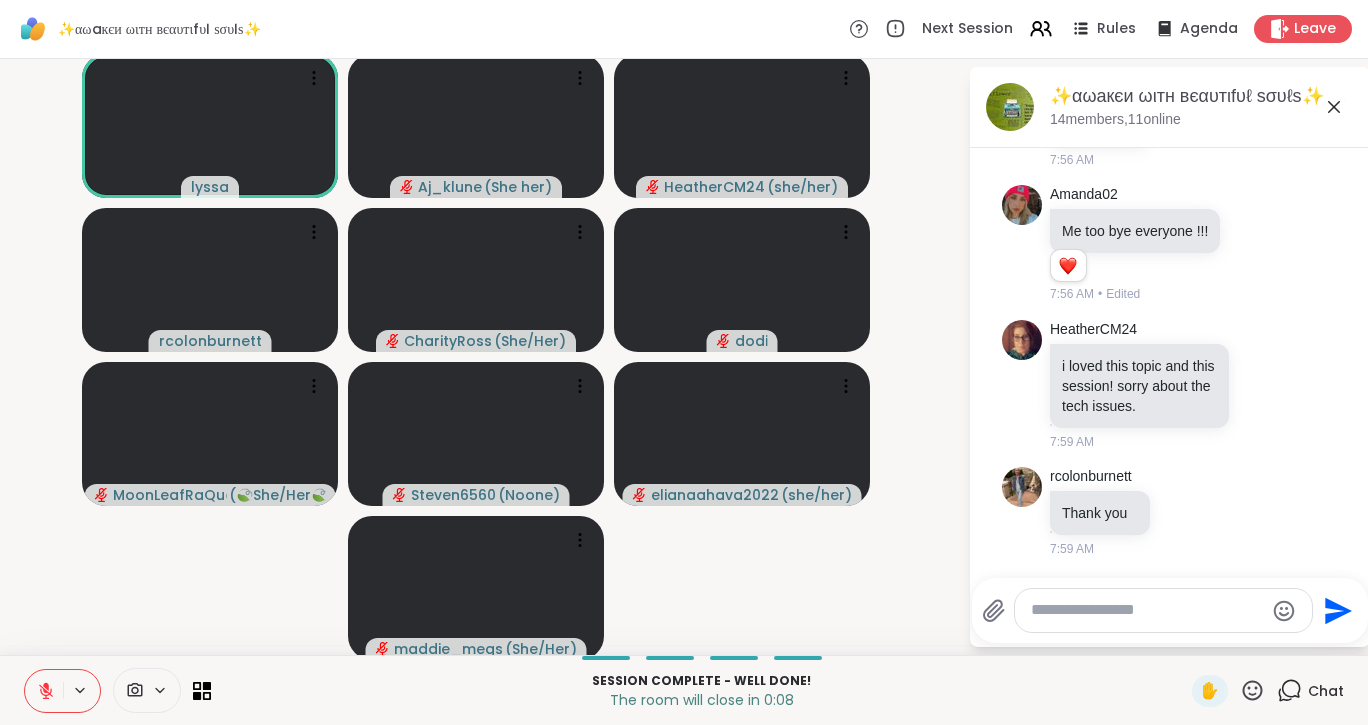 click at bounding box center (1163, 610) 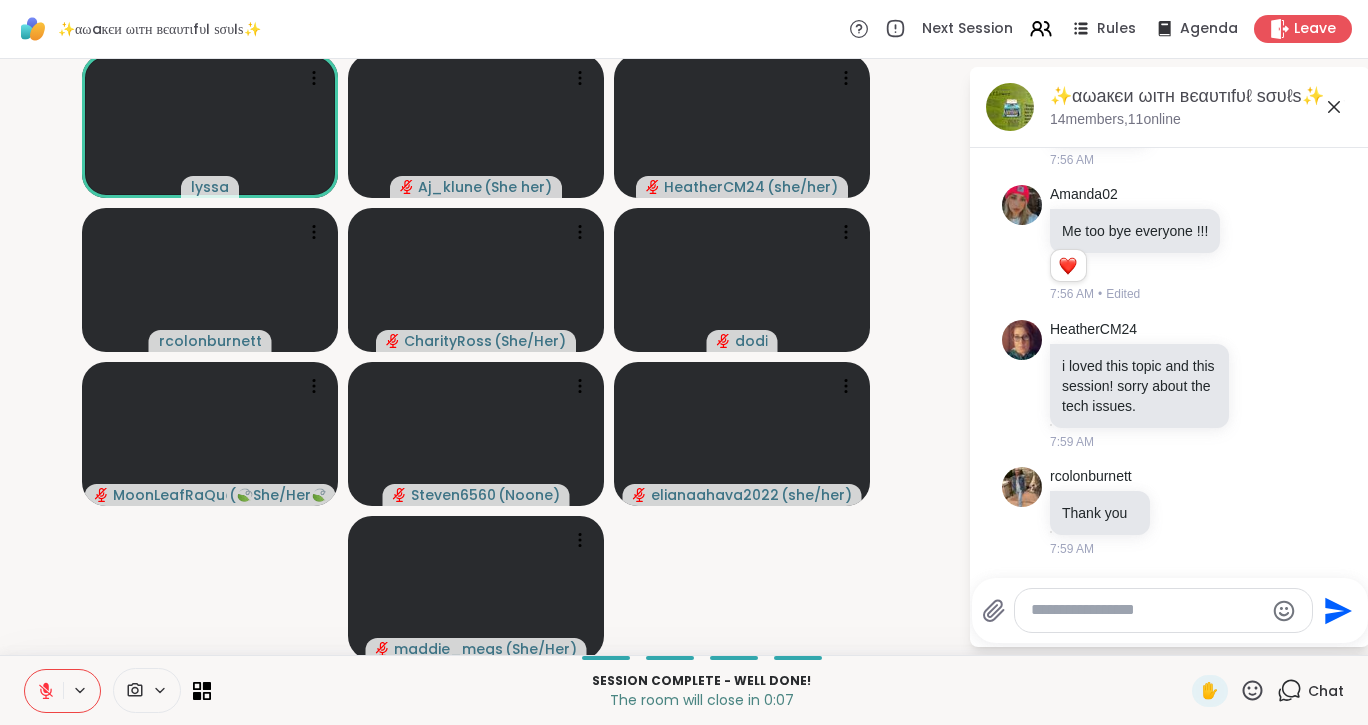 click at bounding box center (1147, 610) 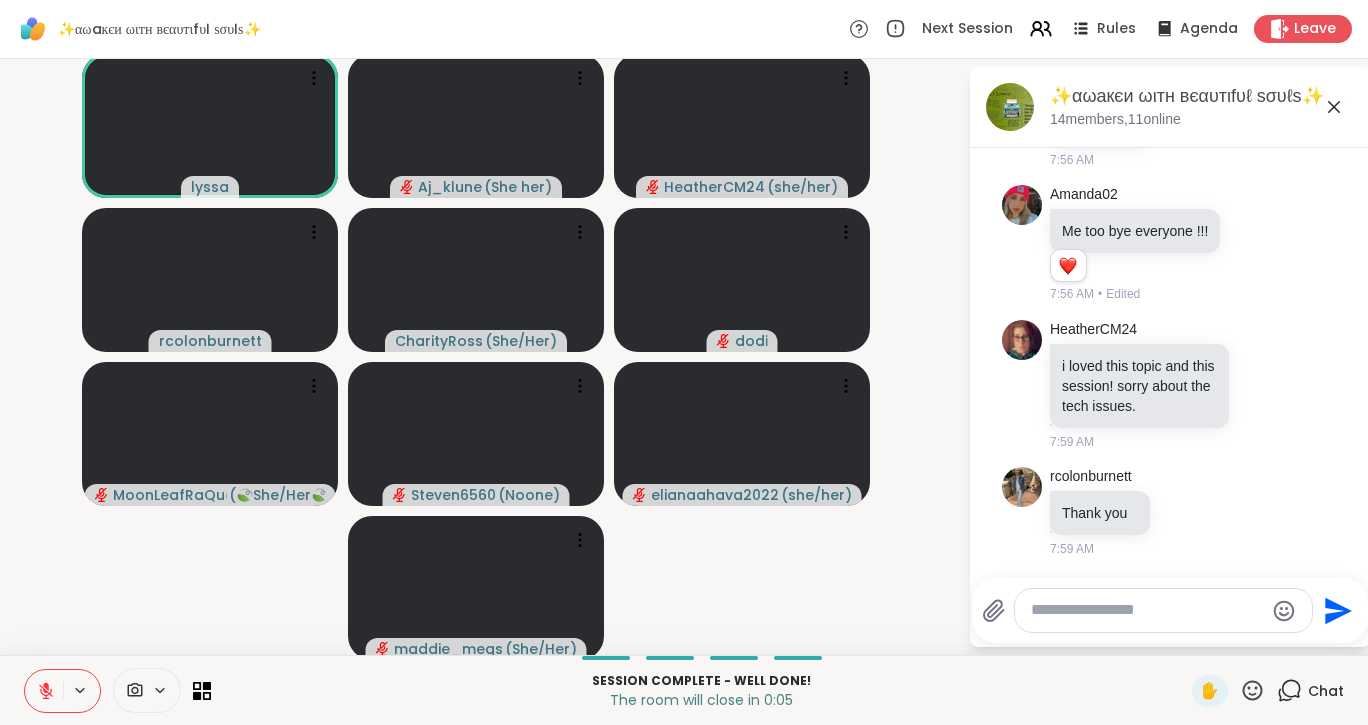 type on "*" 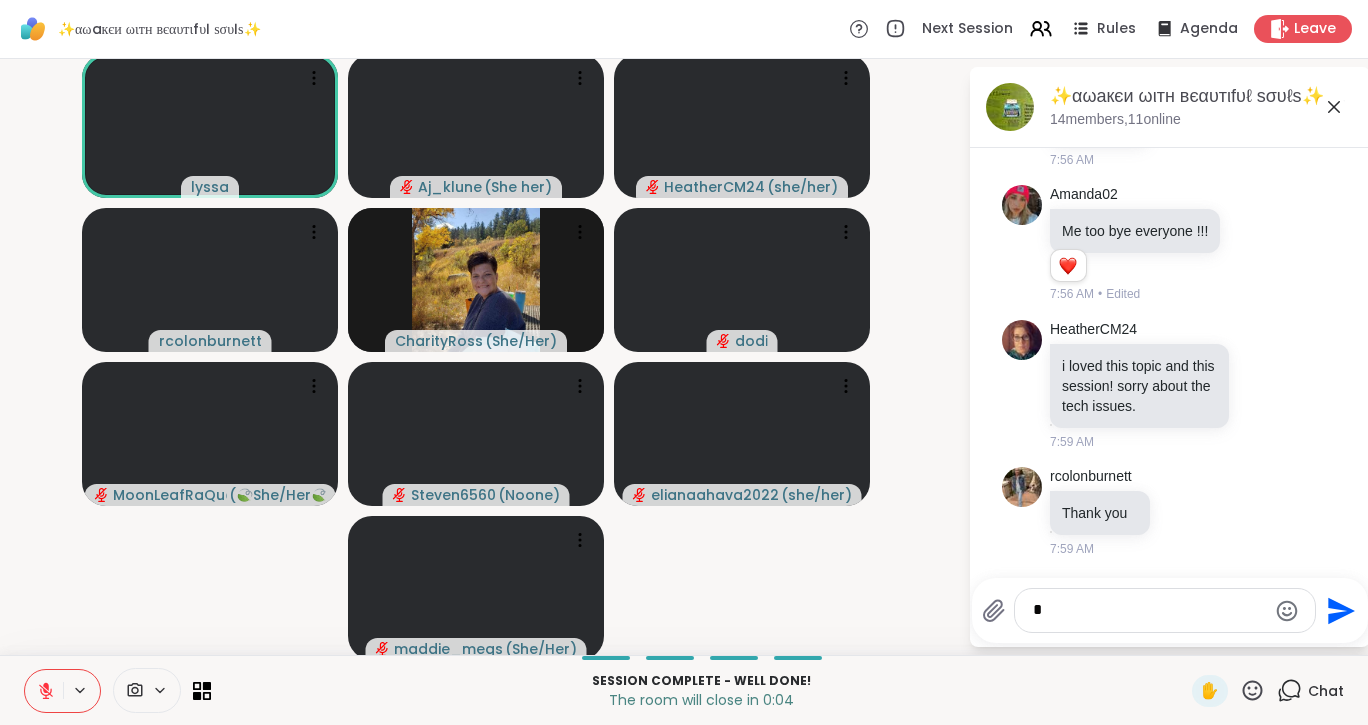 type 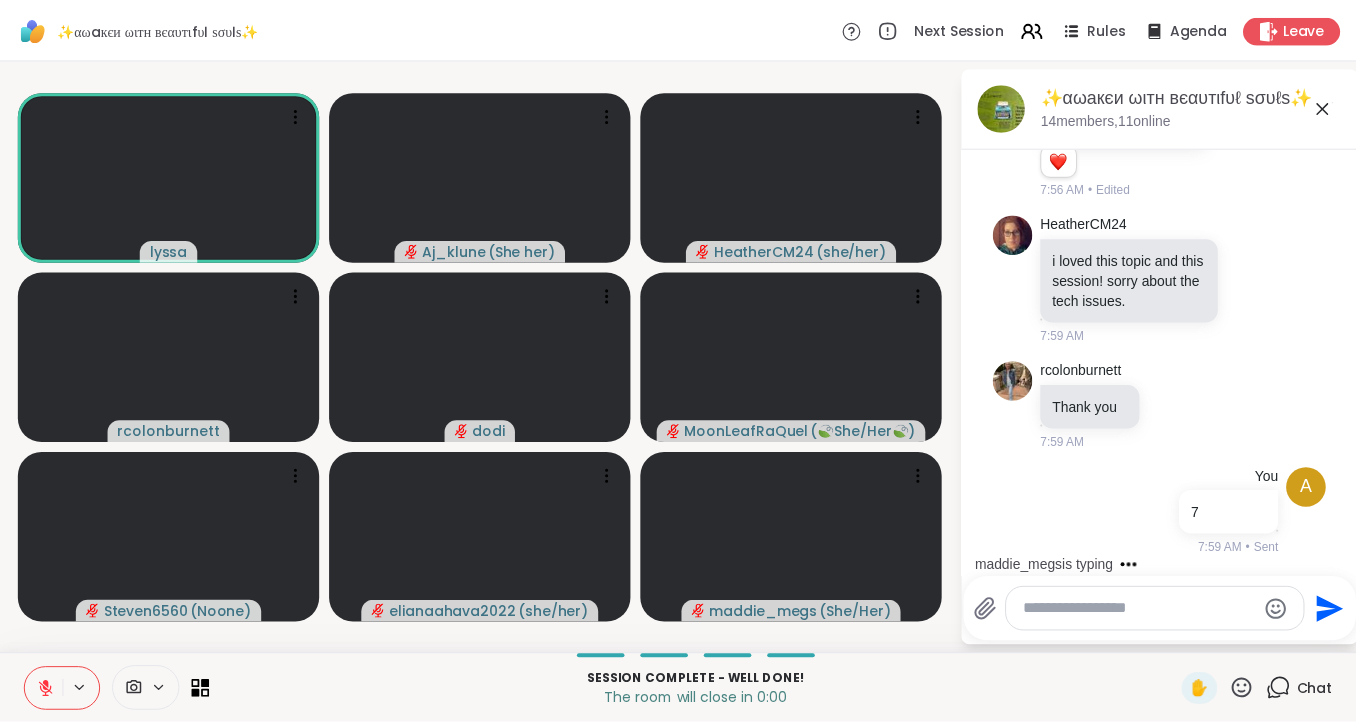 scroll, scrollTop: 12328, scrollLeft: 0, axis: vertical 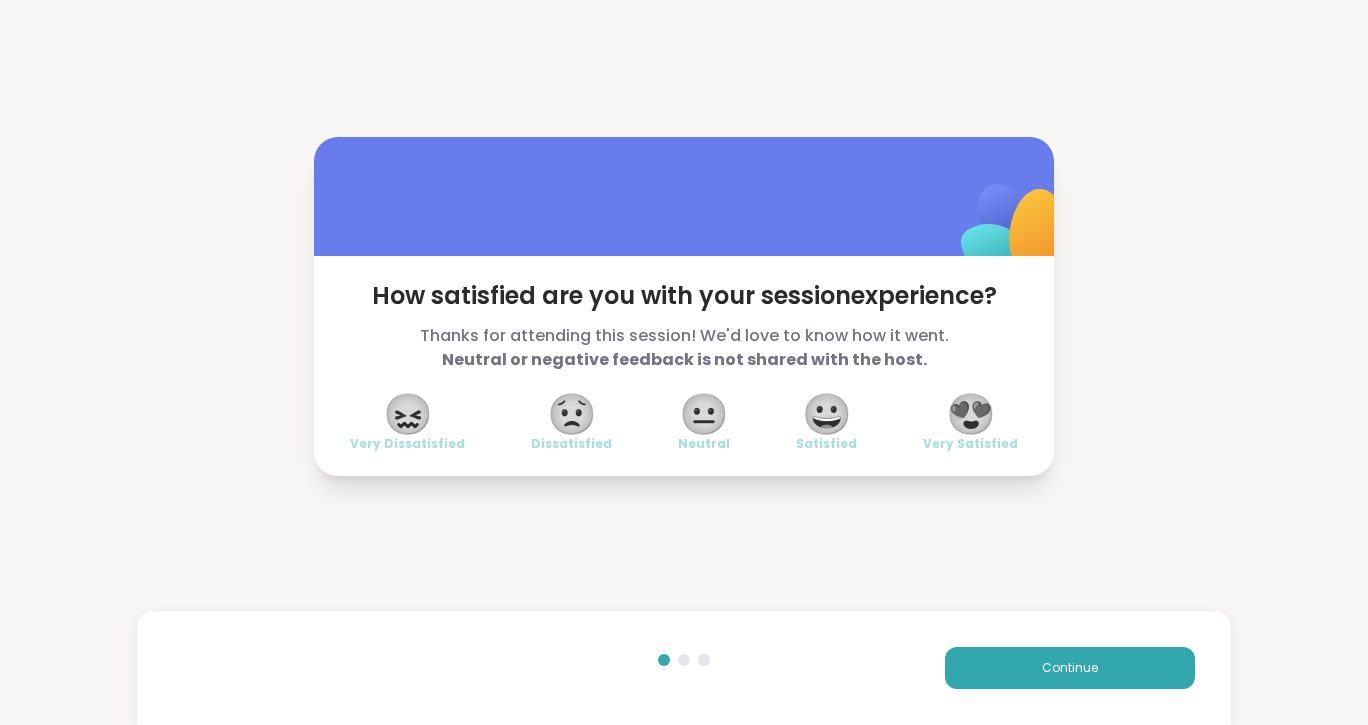 click on "😍" at bounding box center (971, 414) 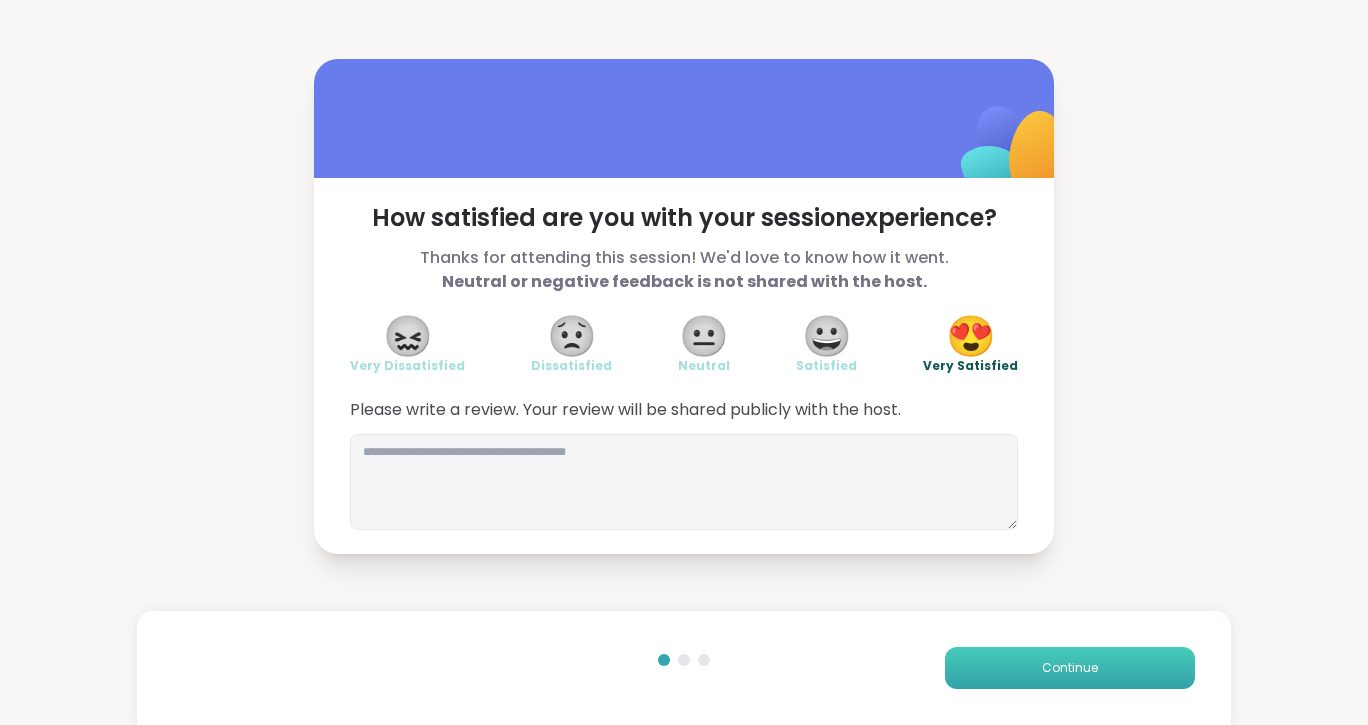 click on "Continue" at bounding box center [1070, 668] 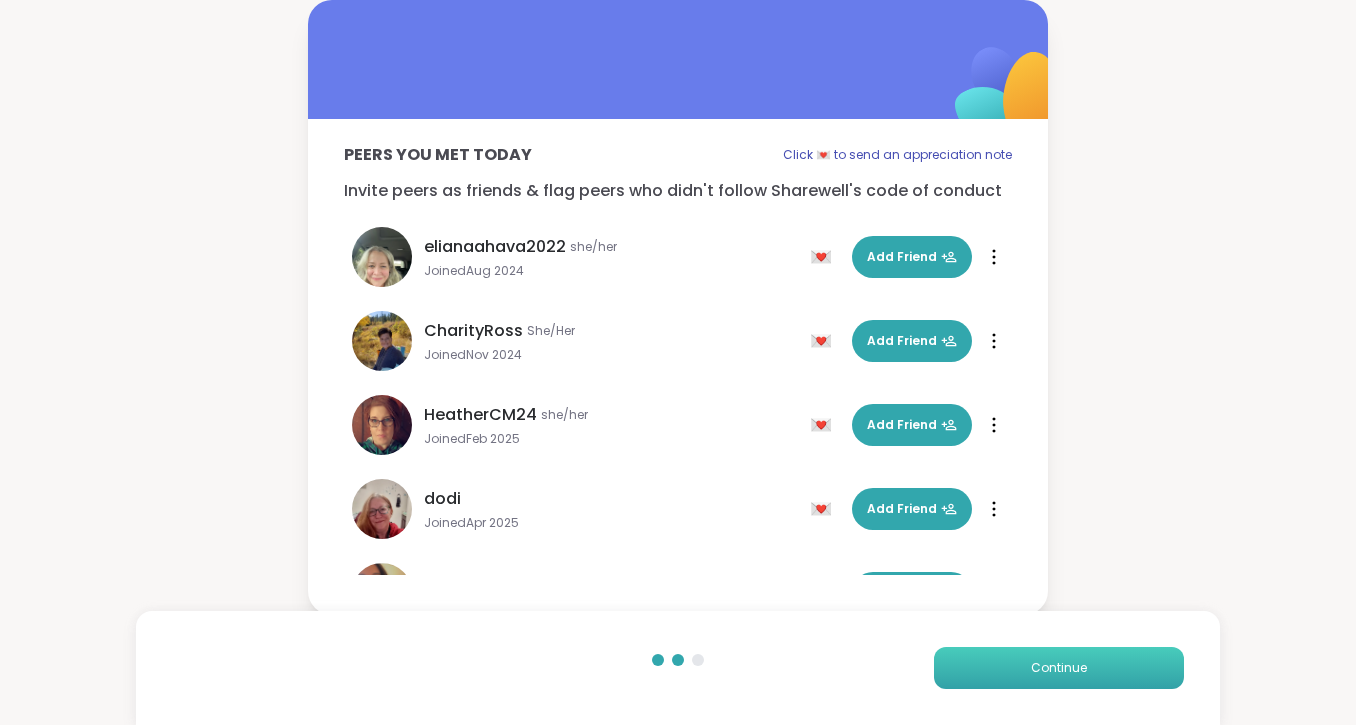 click on "Continue" at bounding box center (1059, 668) 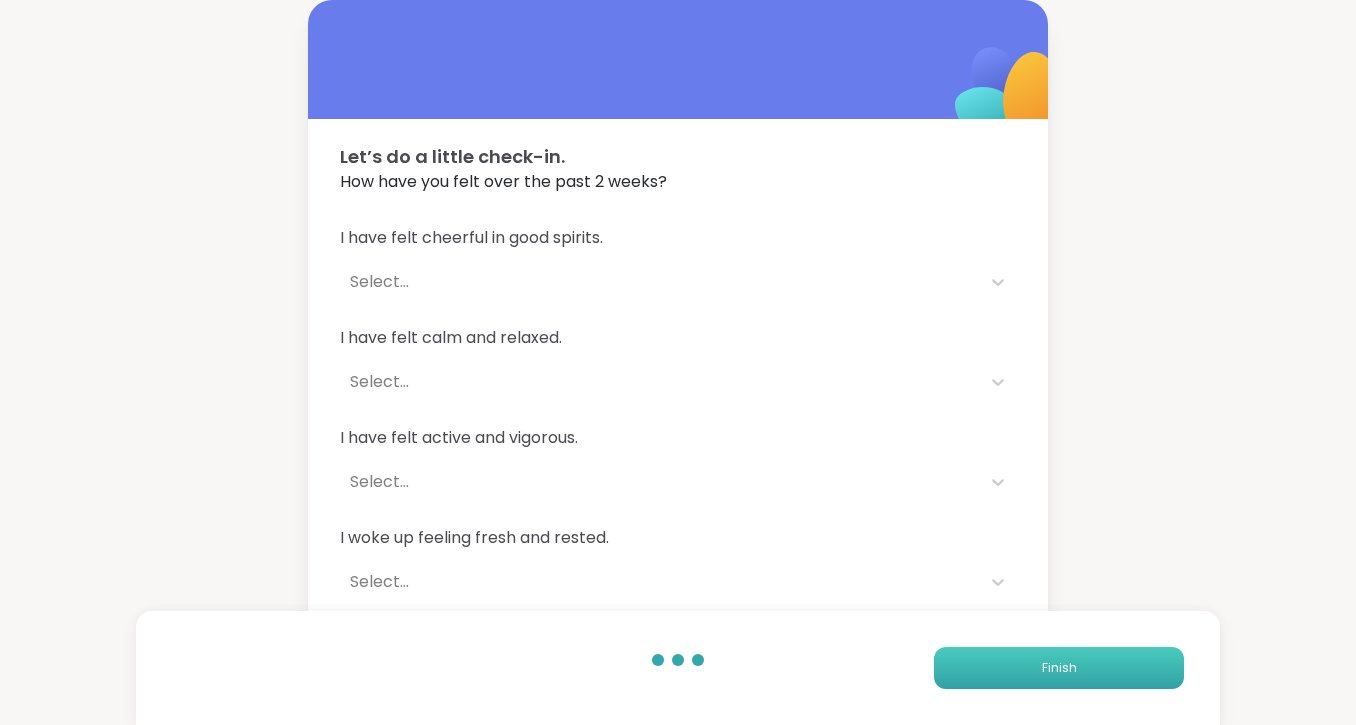 click on "Finish" at bounding box center (1059, 668) 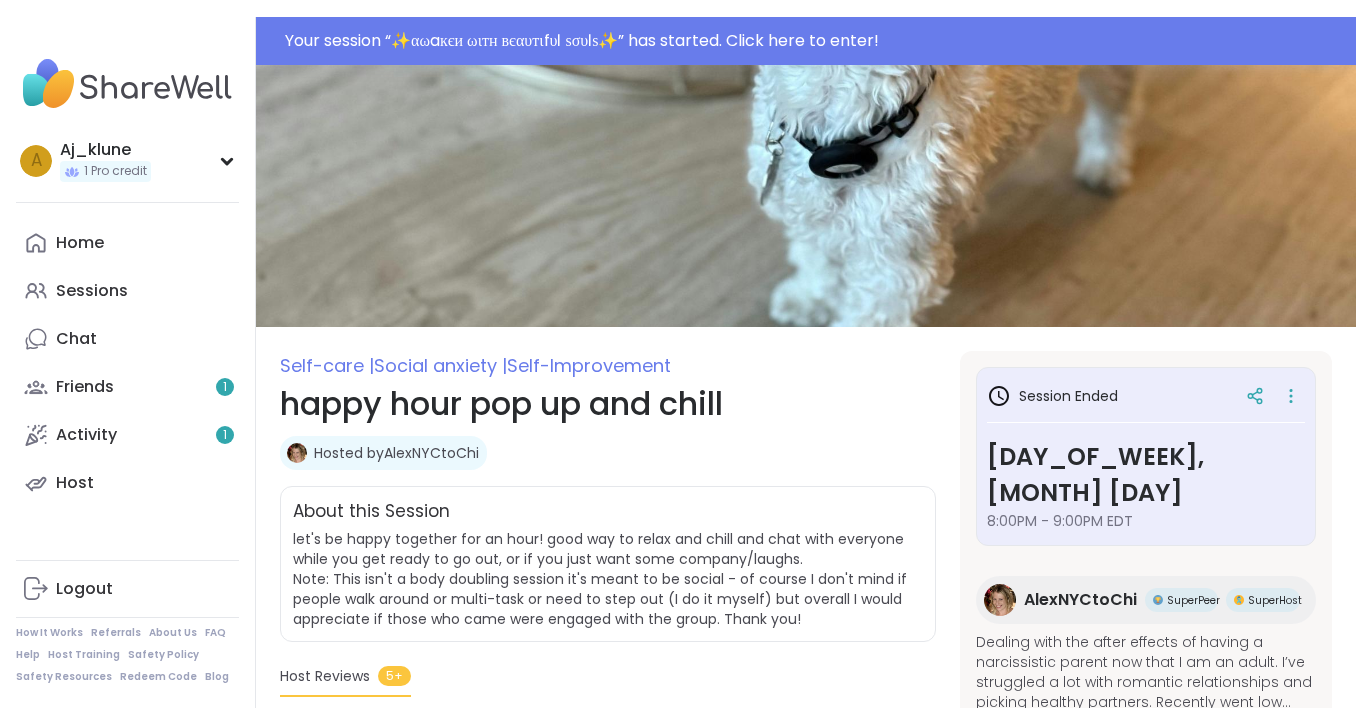 scroll, scrollTop: 0, scrollLeft: 0, axis: both 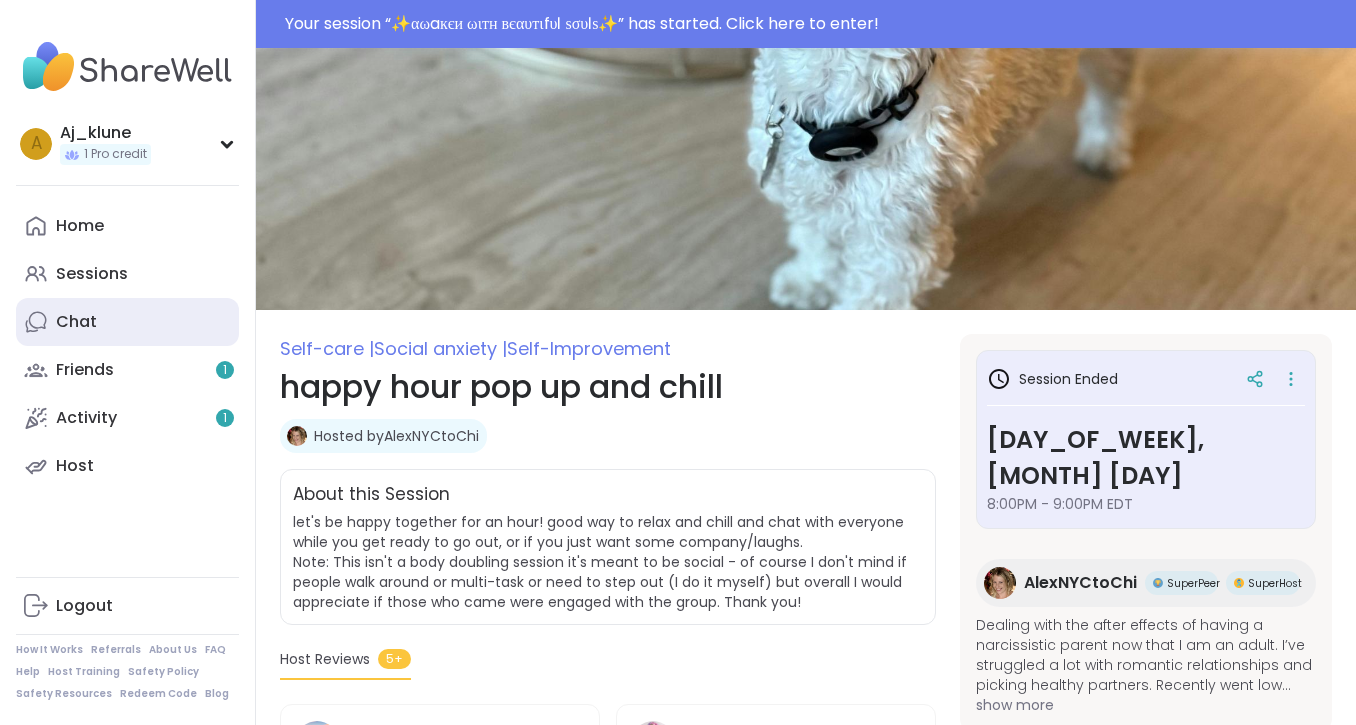 click on "Chat" at bounding box center [76, 322] 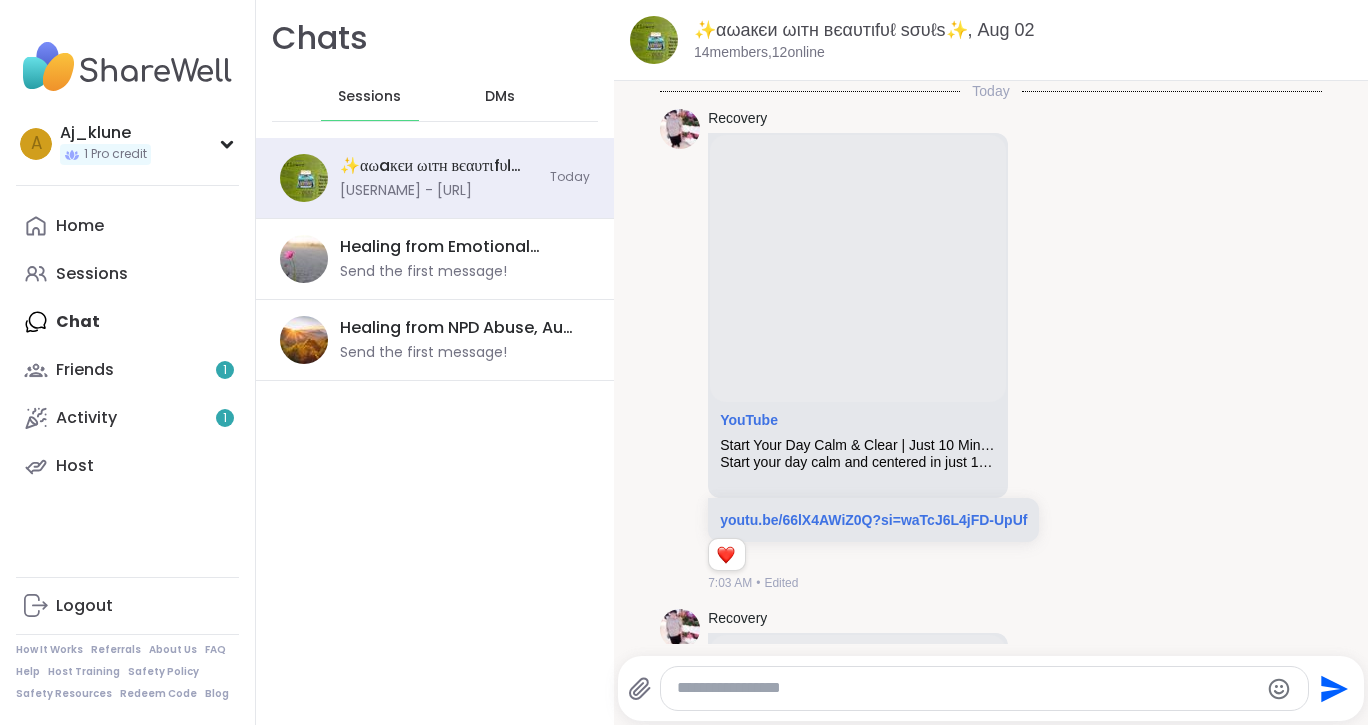 scroll, scrollTop: 1989, scrollLeft: 0, axis: vertical 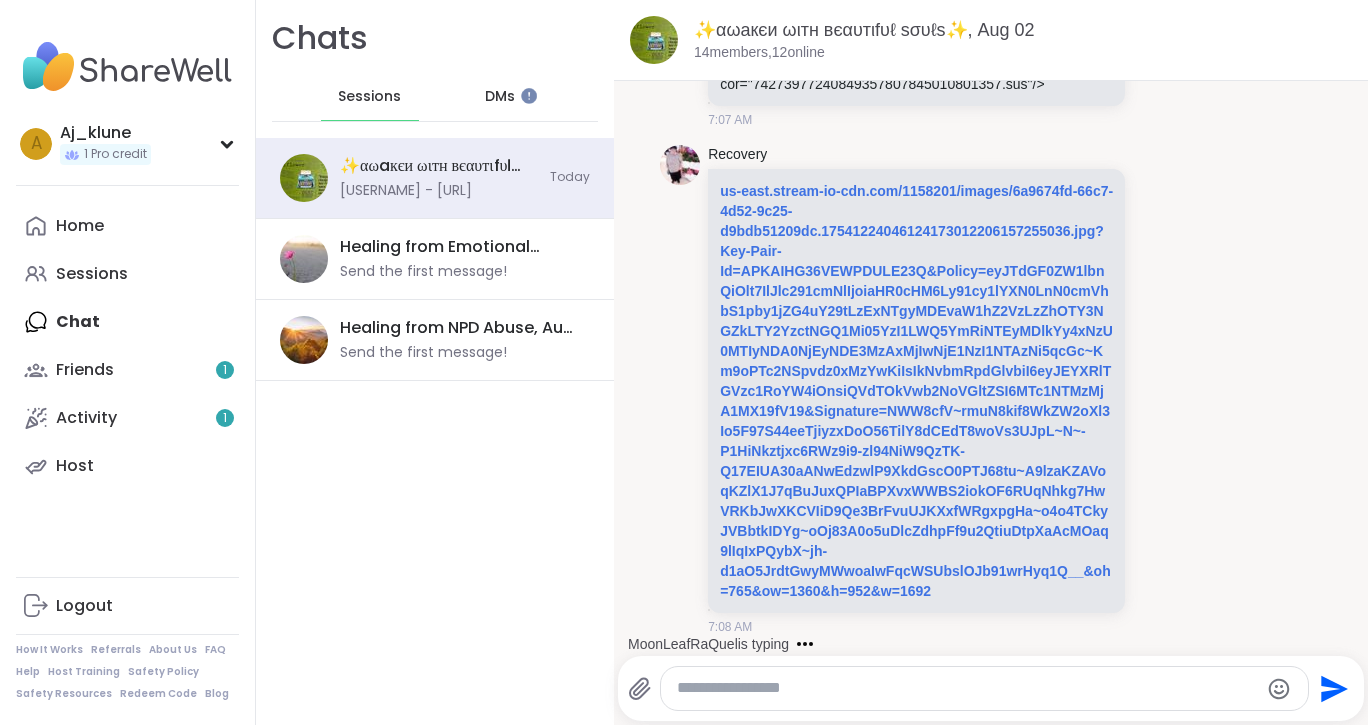 click on "DMs" at bounding box center (501, 97) 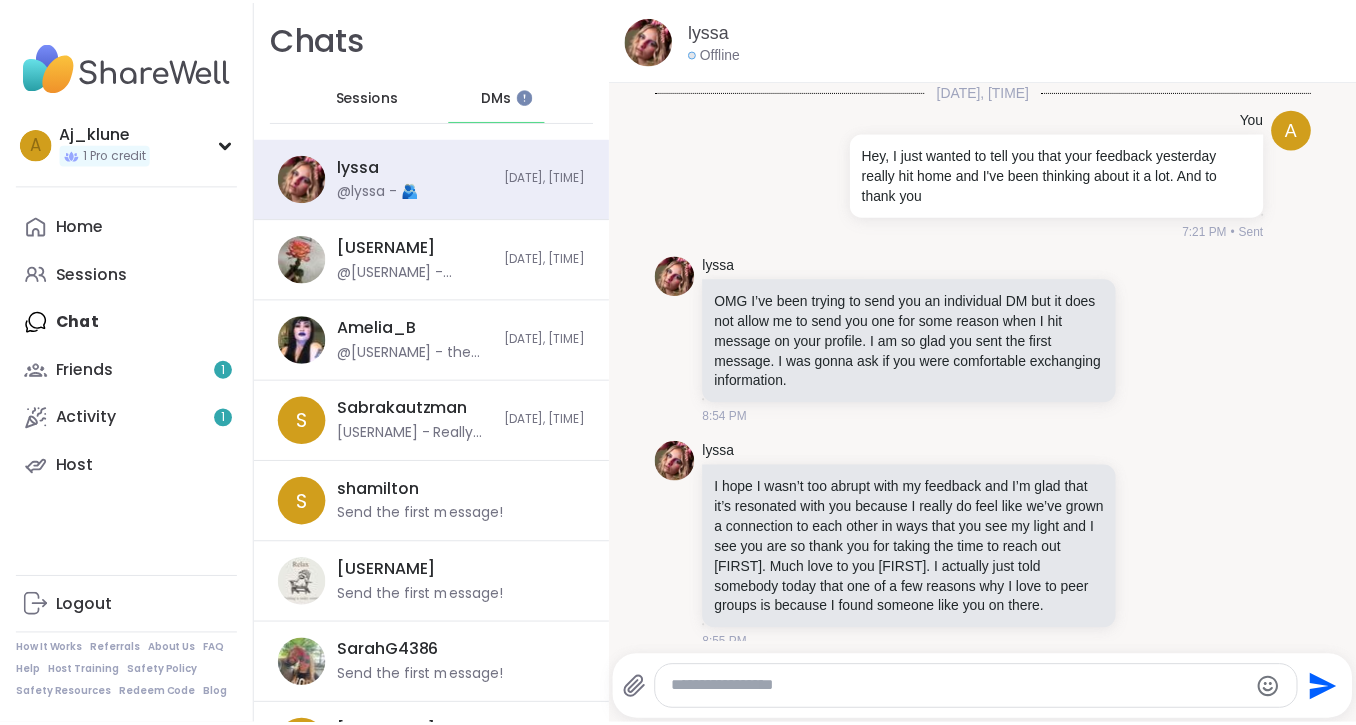 scroll, scrollTop: 1029, scrollLeft: 0, axis: vertical 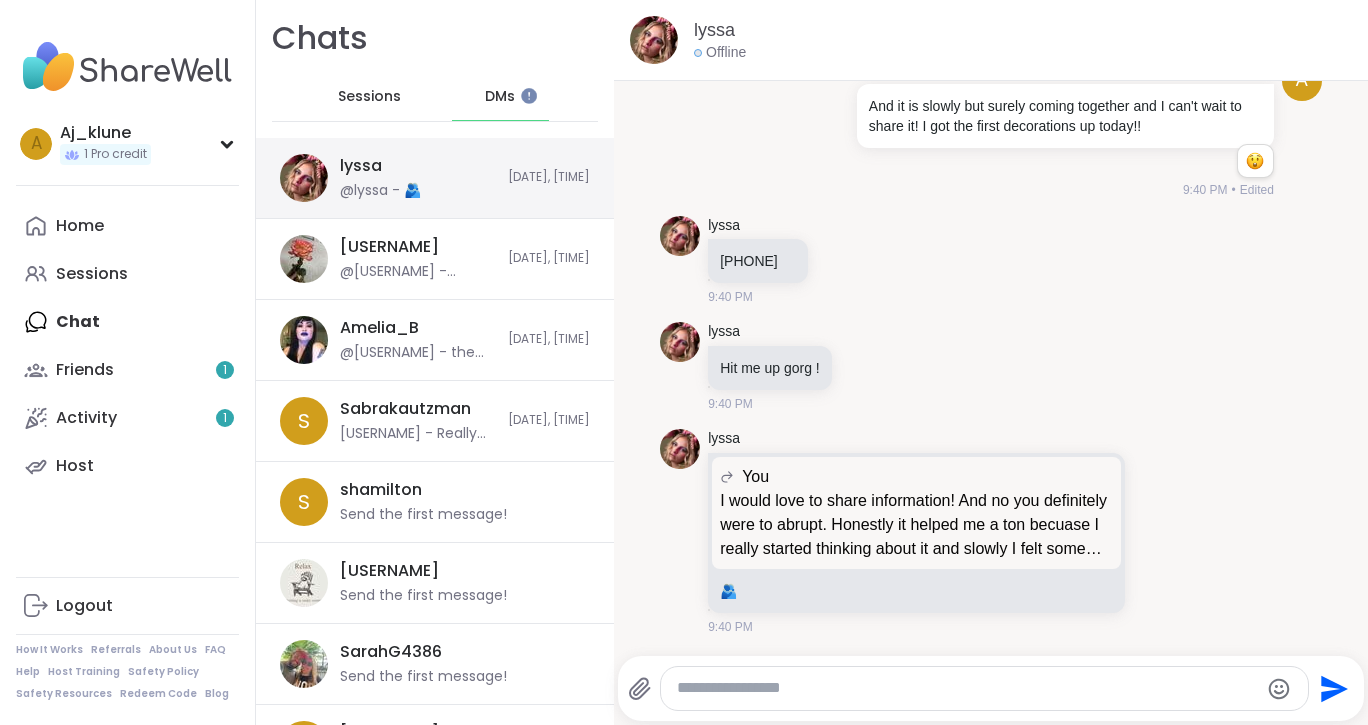 click on "lyssa @lyssa - 🫂" at bounding box center (418, 178) 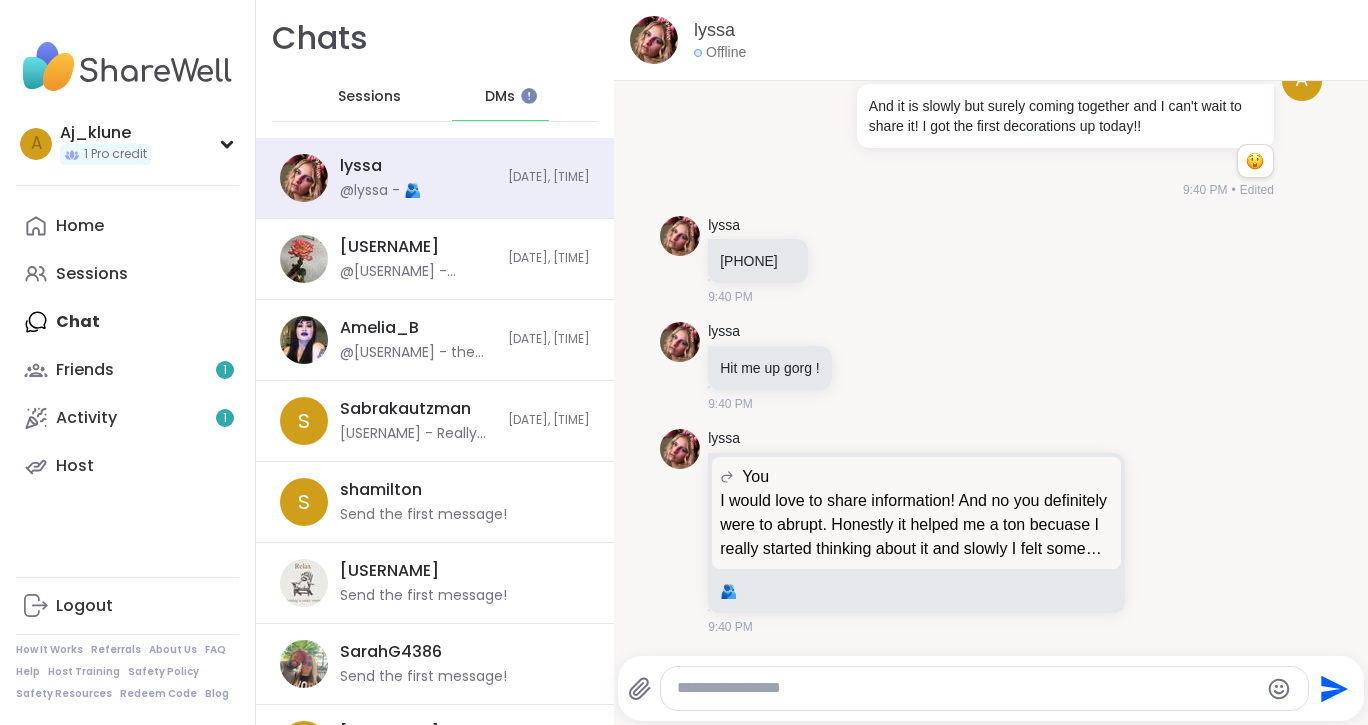 click at bounding box center (654, 40) 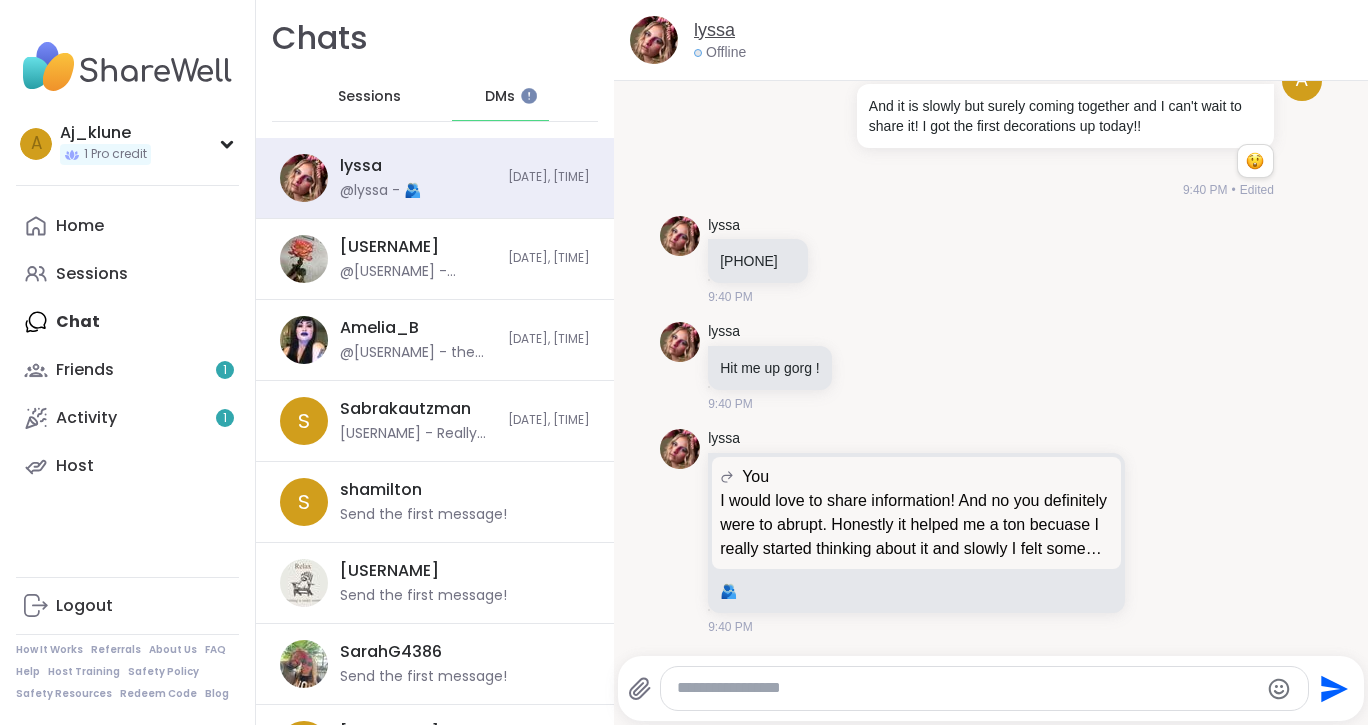 click on "lyssa" at bounding box center [714, 30] 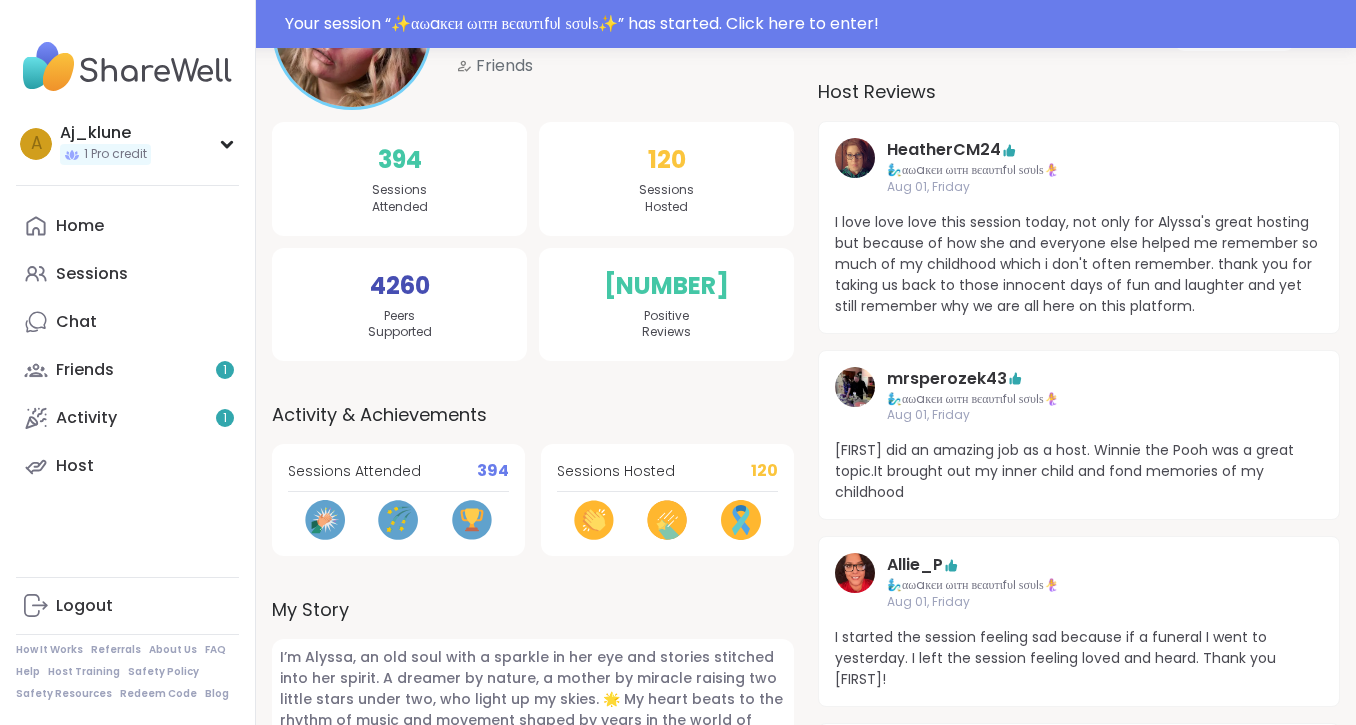scroll, scrollTop: 0, scrollLeft: 0, axis: both 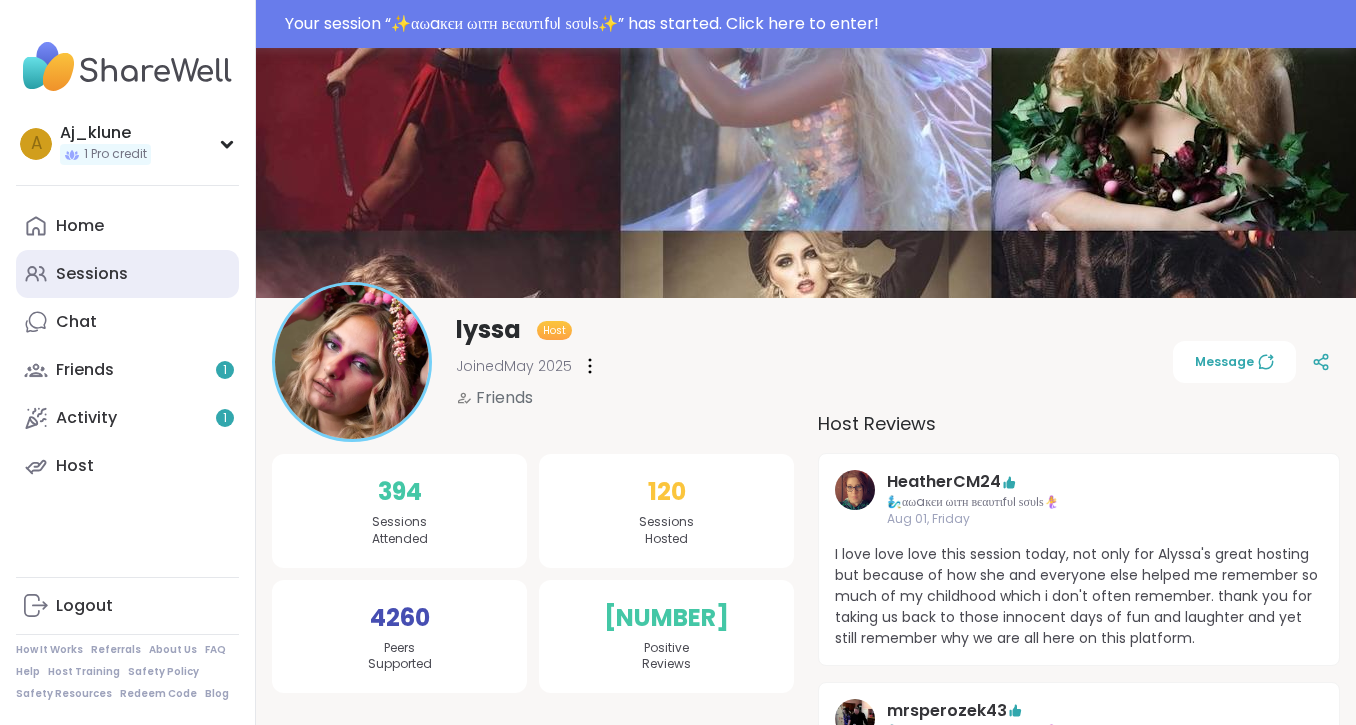 click on "Sessions" at bounding box center (127, 274) 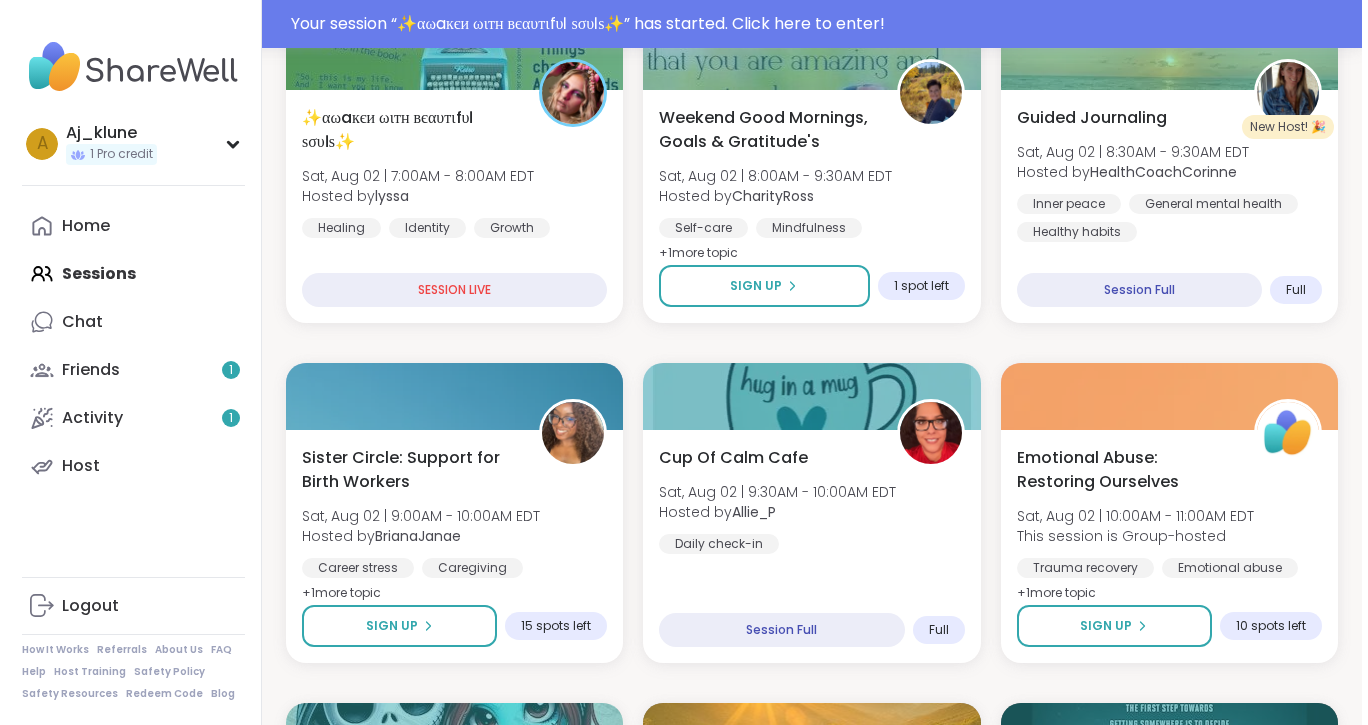 scroll, scrollTop: 481, scrollLeft: 0, axis: vertical 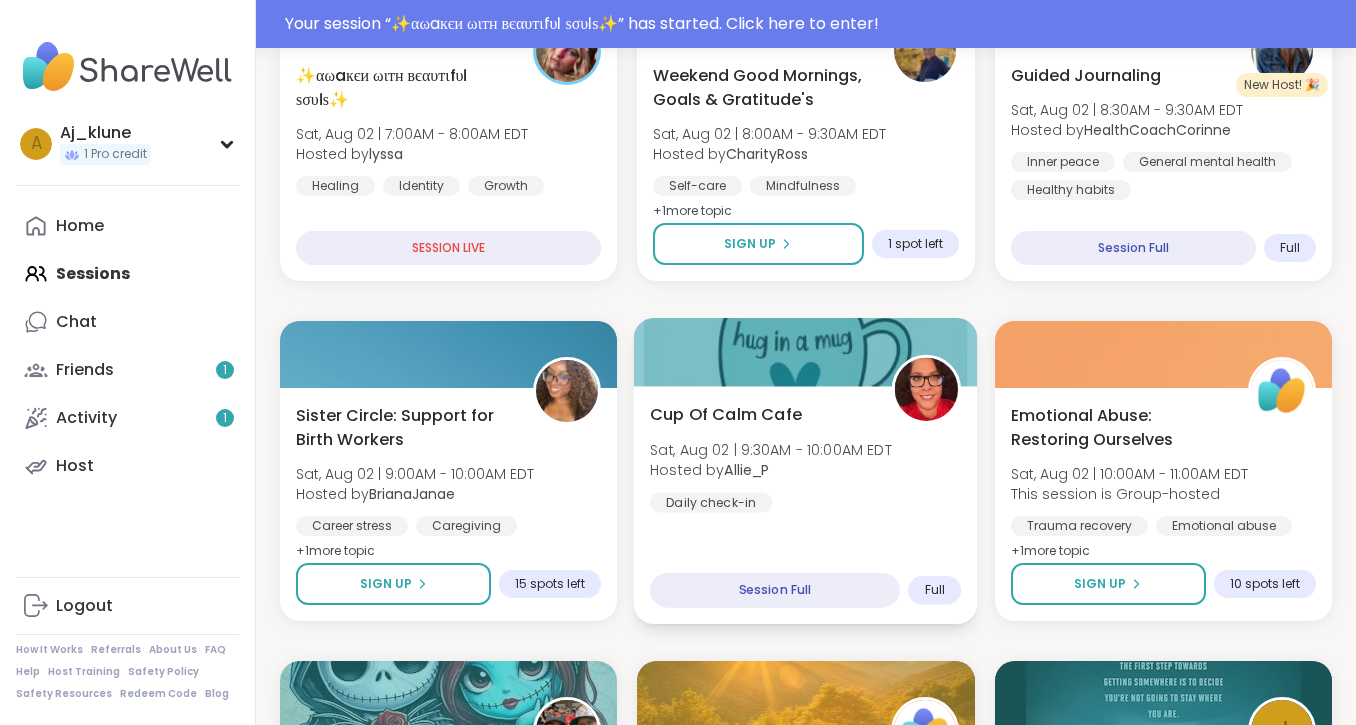 click on "Cup Of Calm Cafe" at bounding box center [726, 414] 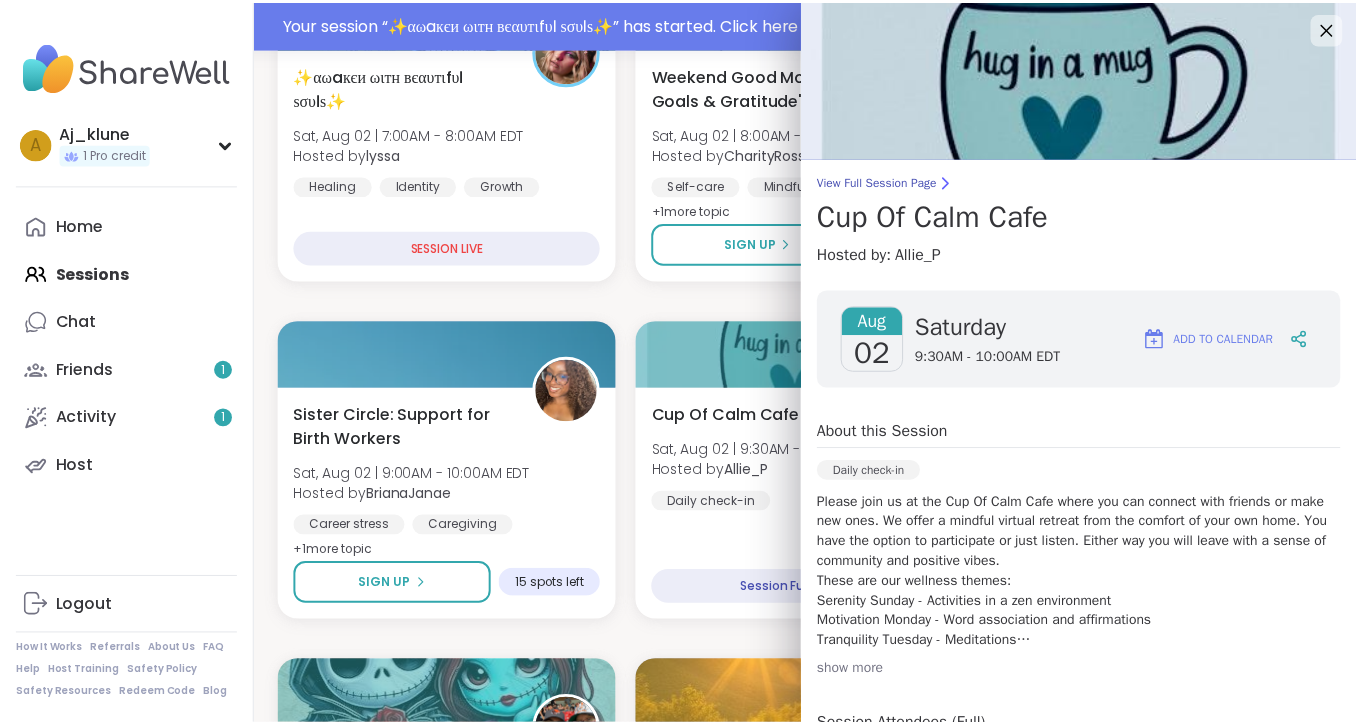 scroll, scrollTop: 0, scrollLeft: 0, axis: both 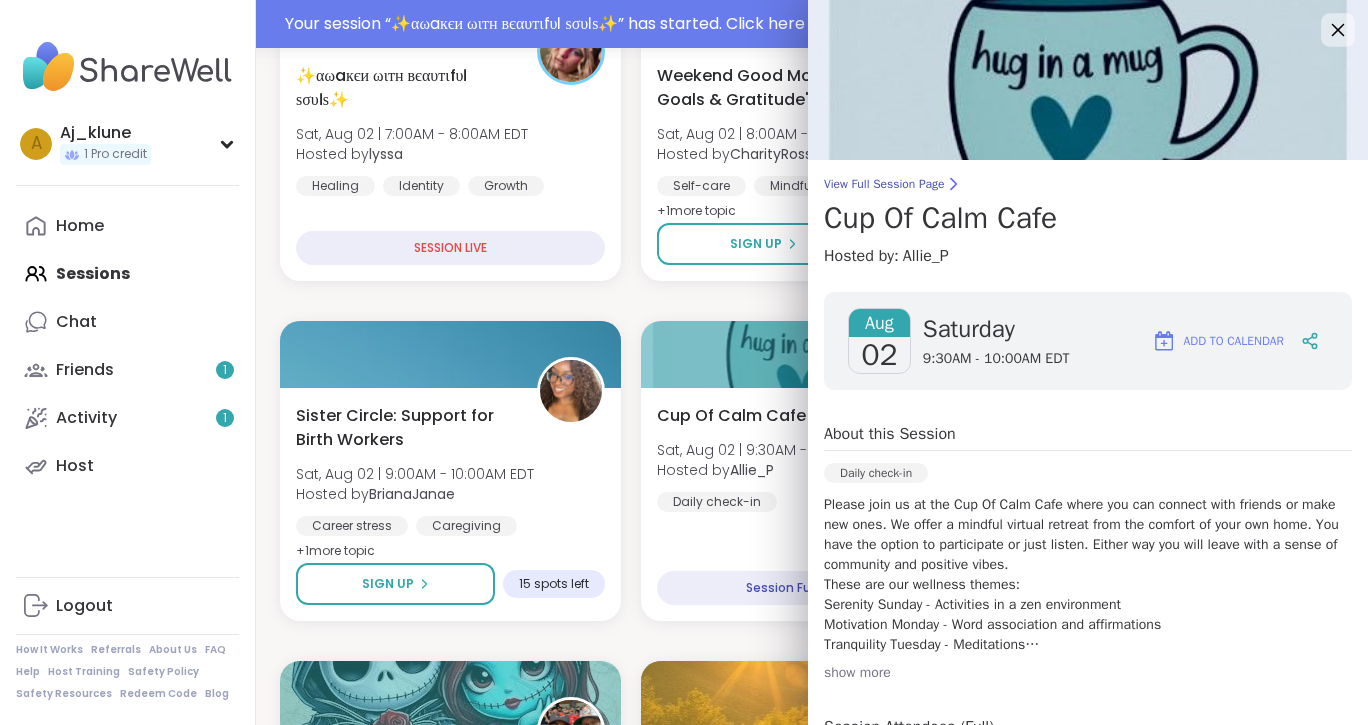 click 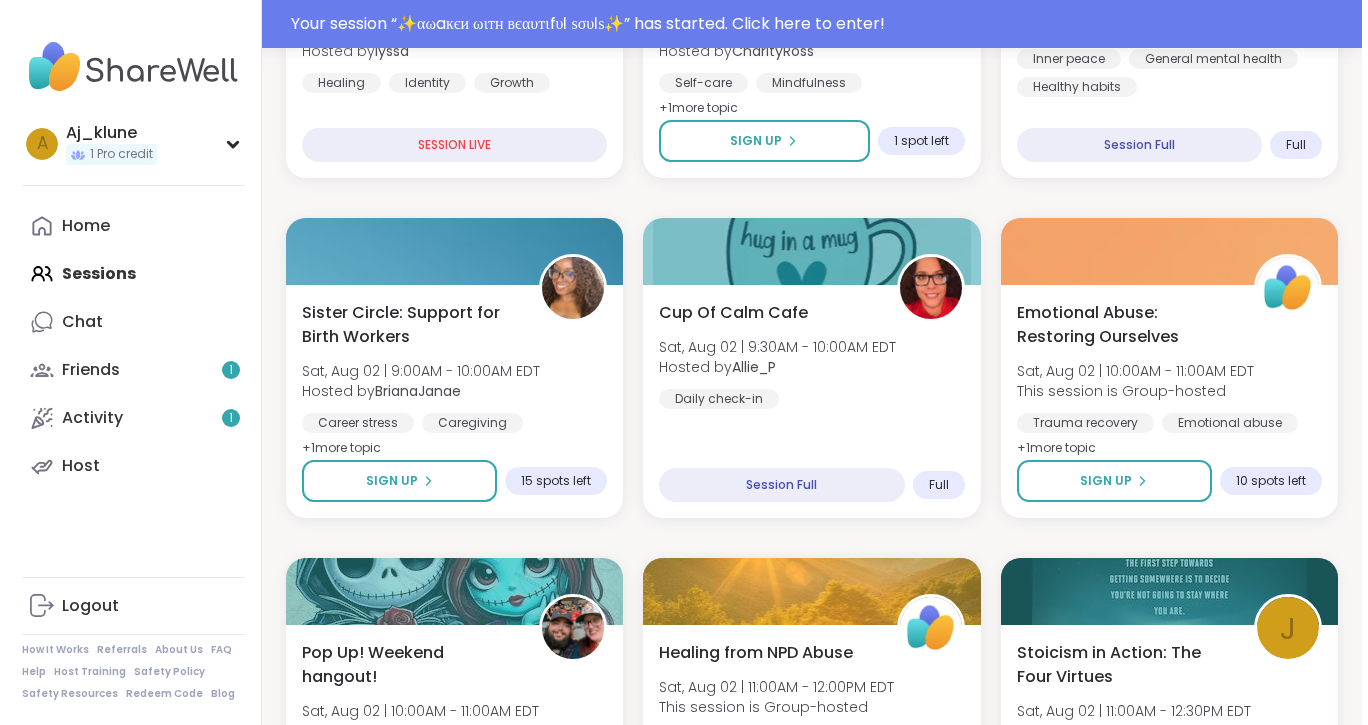 scroll, scrollTop: 589, scrollLeft: 0, axis: vertical 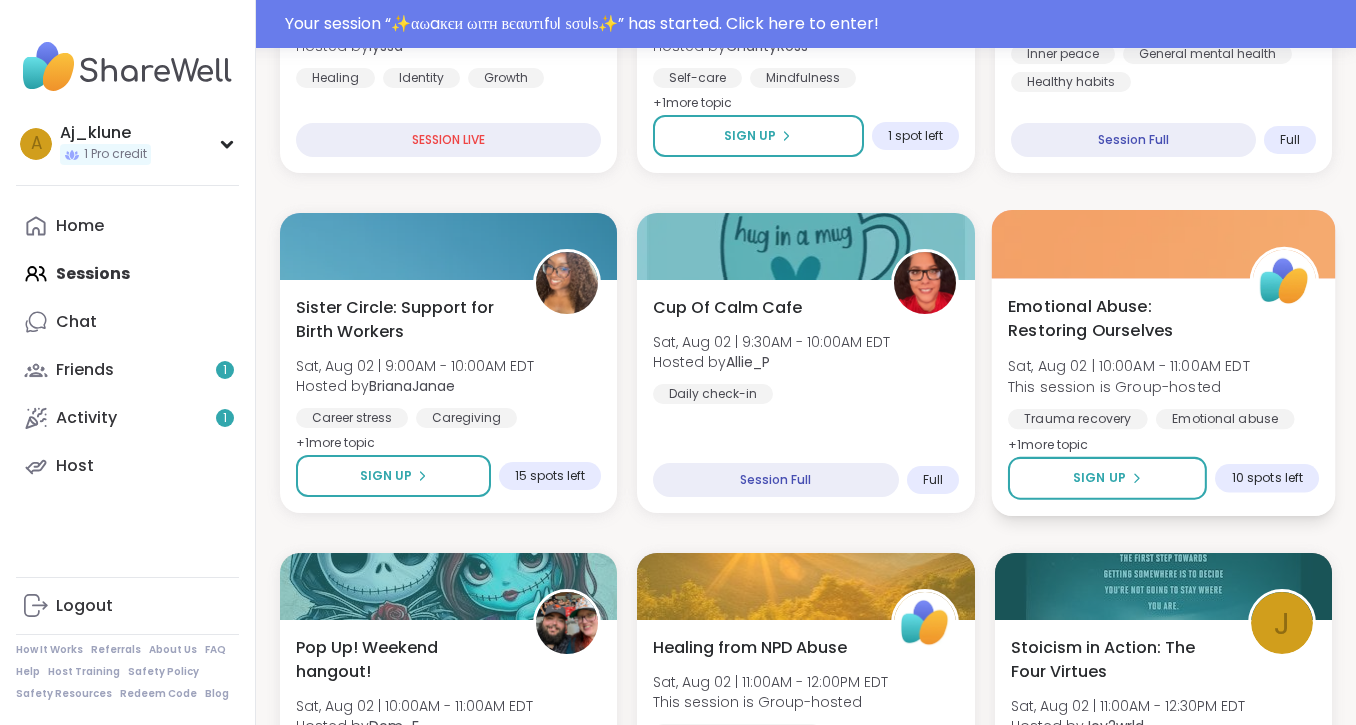 click on "Emotional Abuse: Restoring Ourselves" at bounding box center [1118, 318] 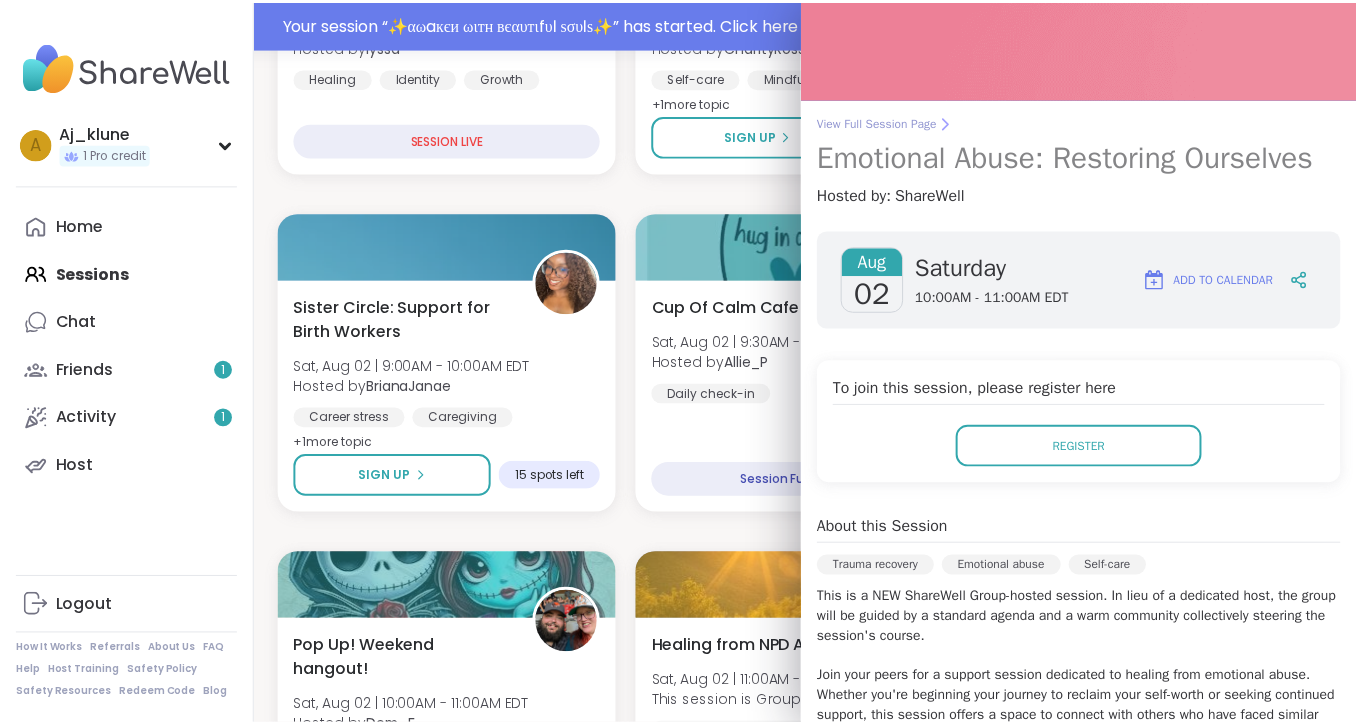 scroll, scrollTop: 0, scrollLeft: 0, axis: both 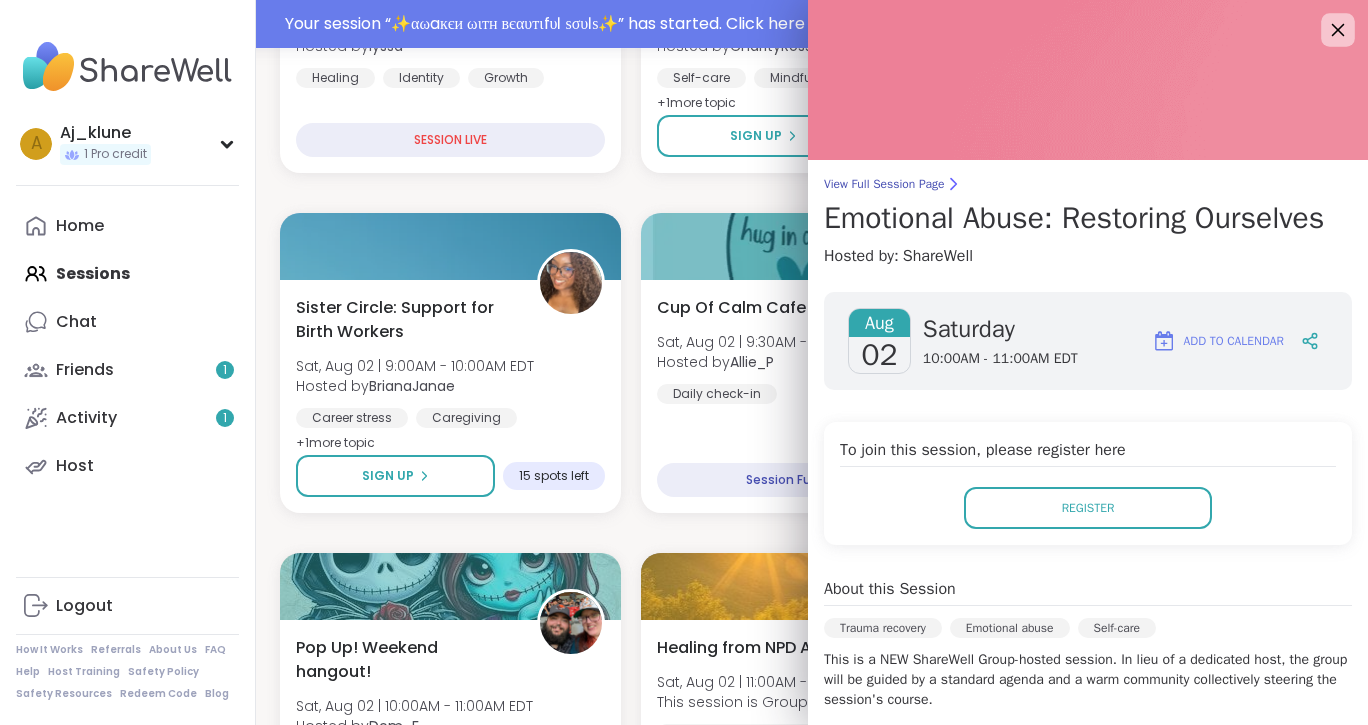 click 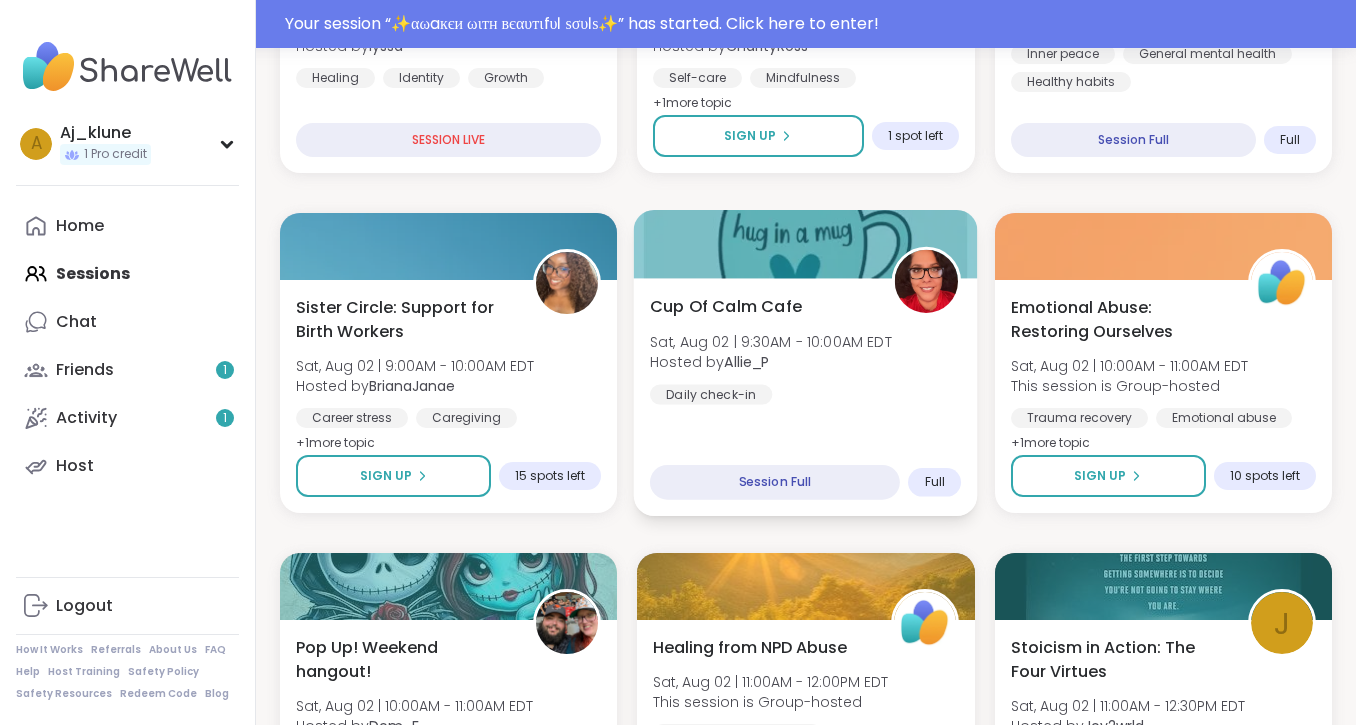 scroll, scrollTop: 0, scrollLeft: 0, axis: both 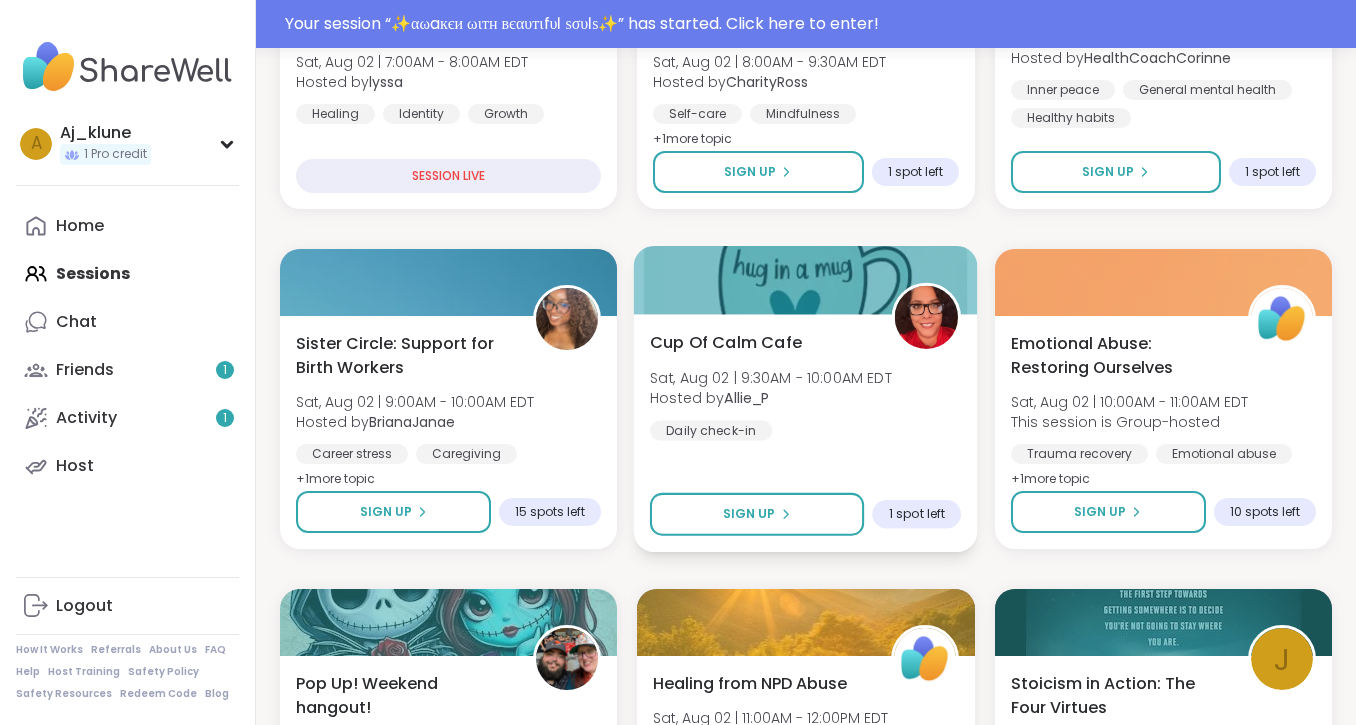 click on "Cup Of Calm Cafe" at bounding box center [726, 342] 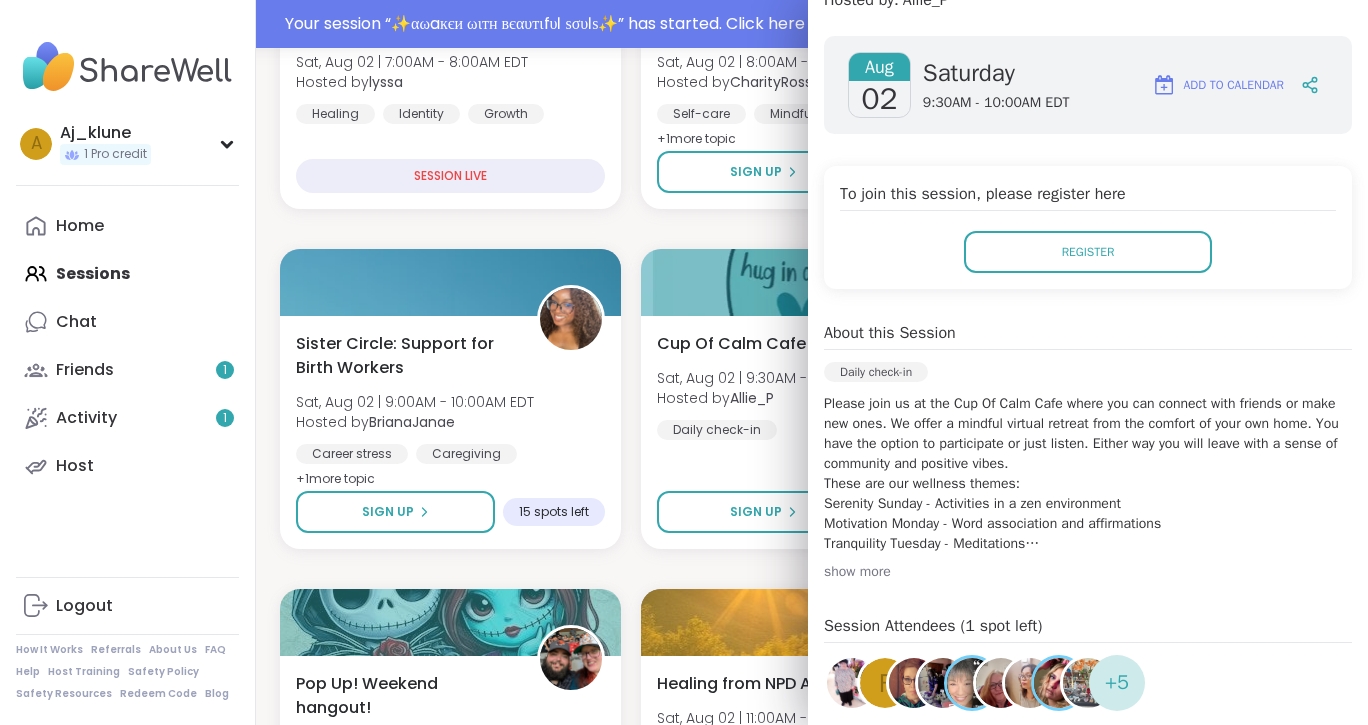 scroll, scrollTop: 257, scrollLeft: 0, axis: vertical 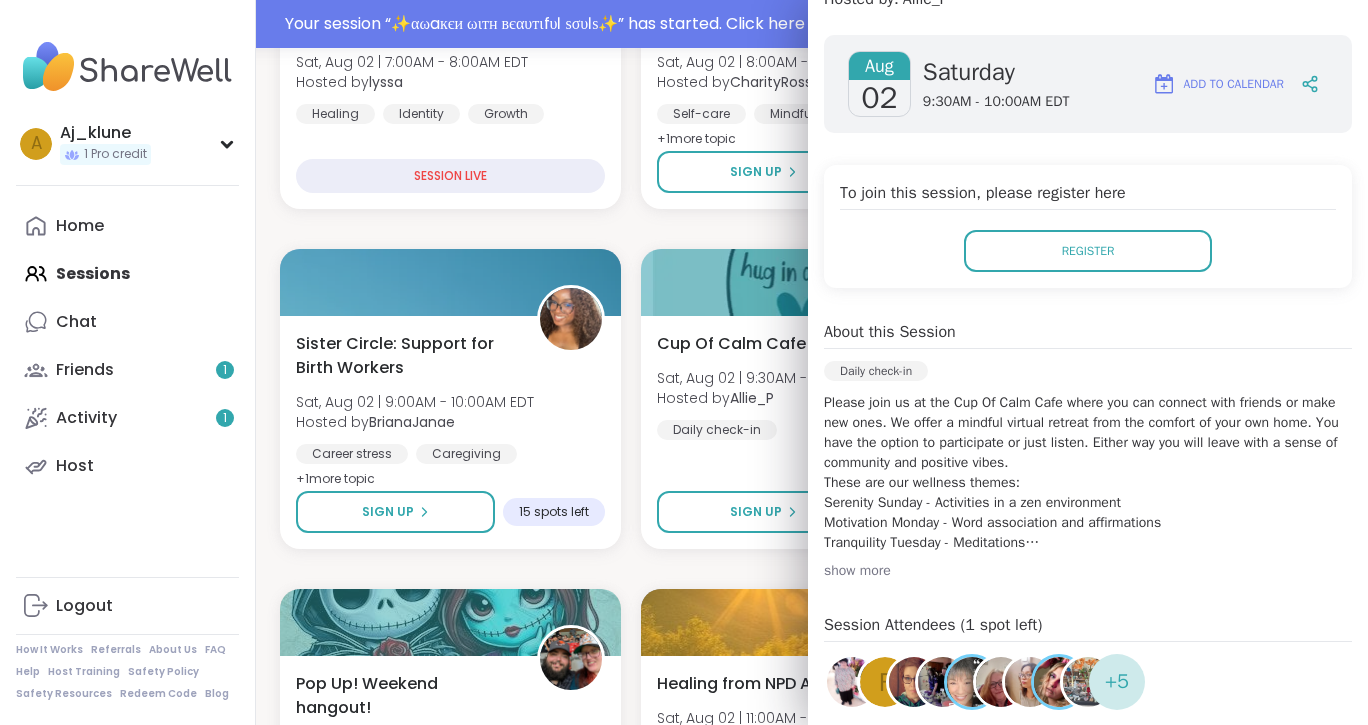 click on "show more" at bounding box center (1088, 571) 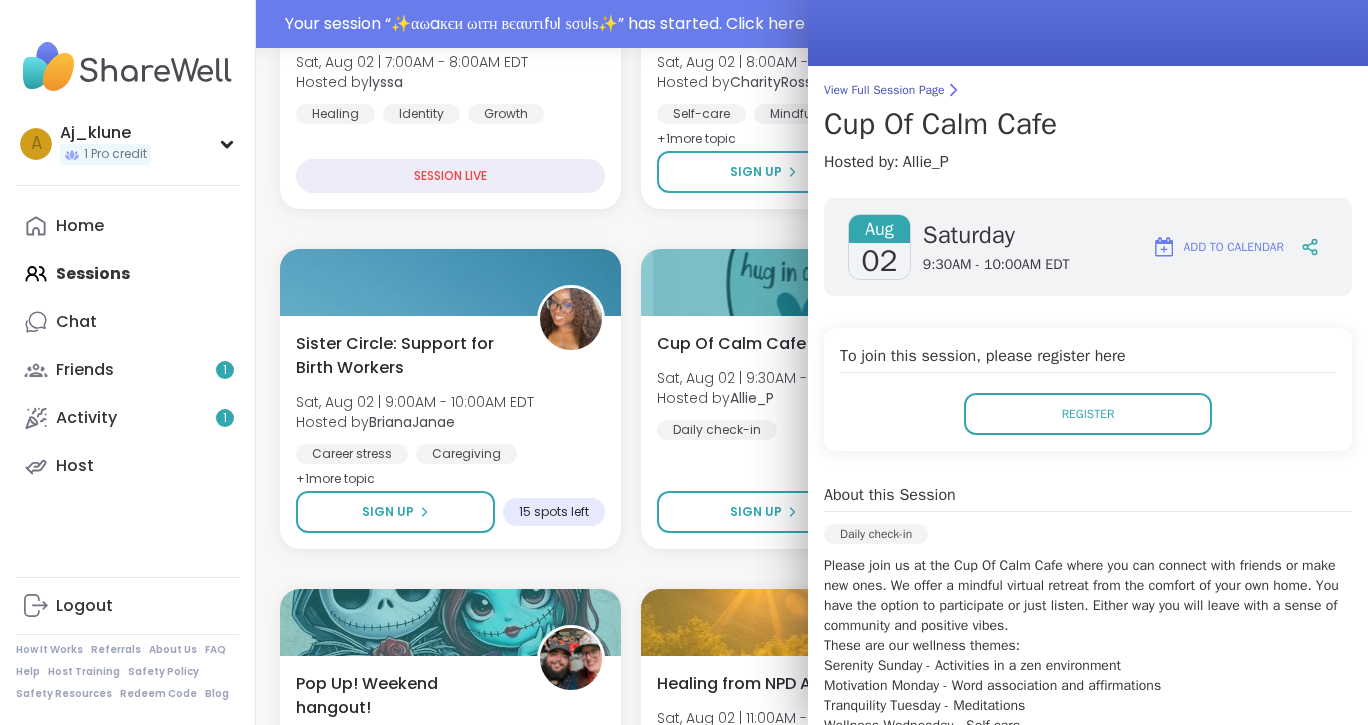 scroll, scrollTop: 91, scrollLeft: 0, axis: vertical 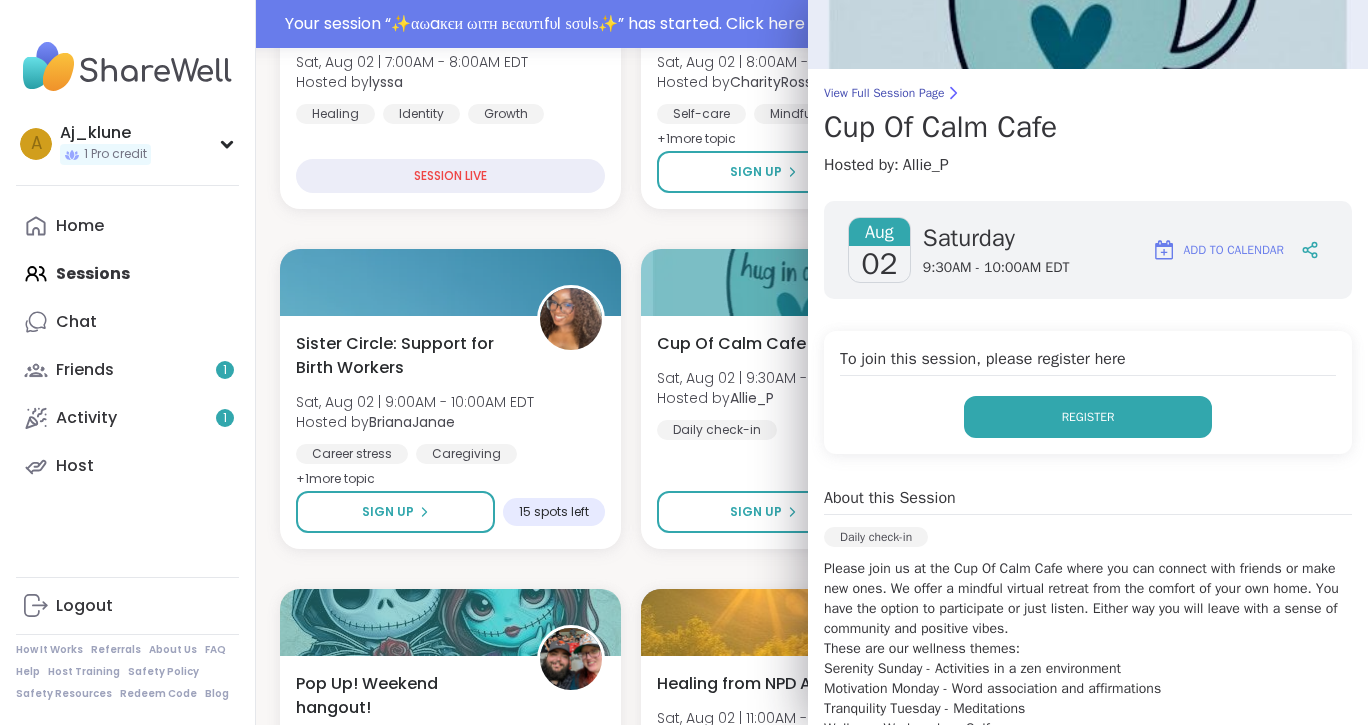 click on "Register" at bounding box center [1088, 417] 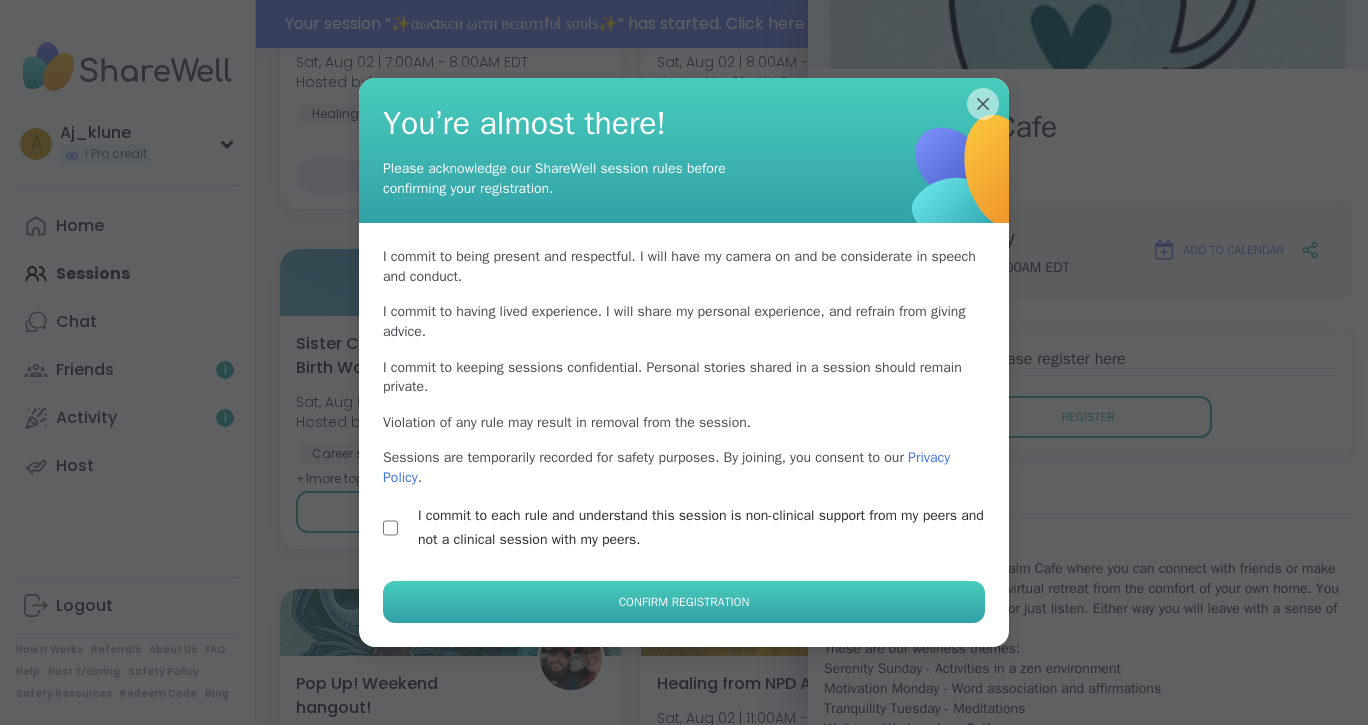 click on "Confirm Registration" at bounding box center (684, 602) 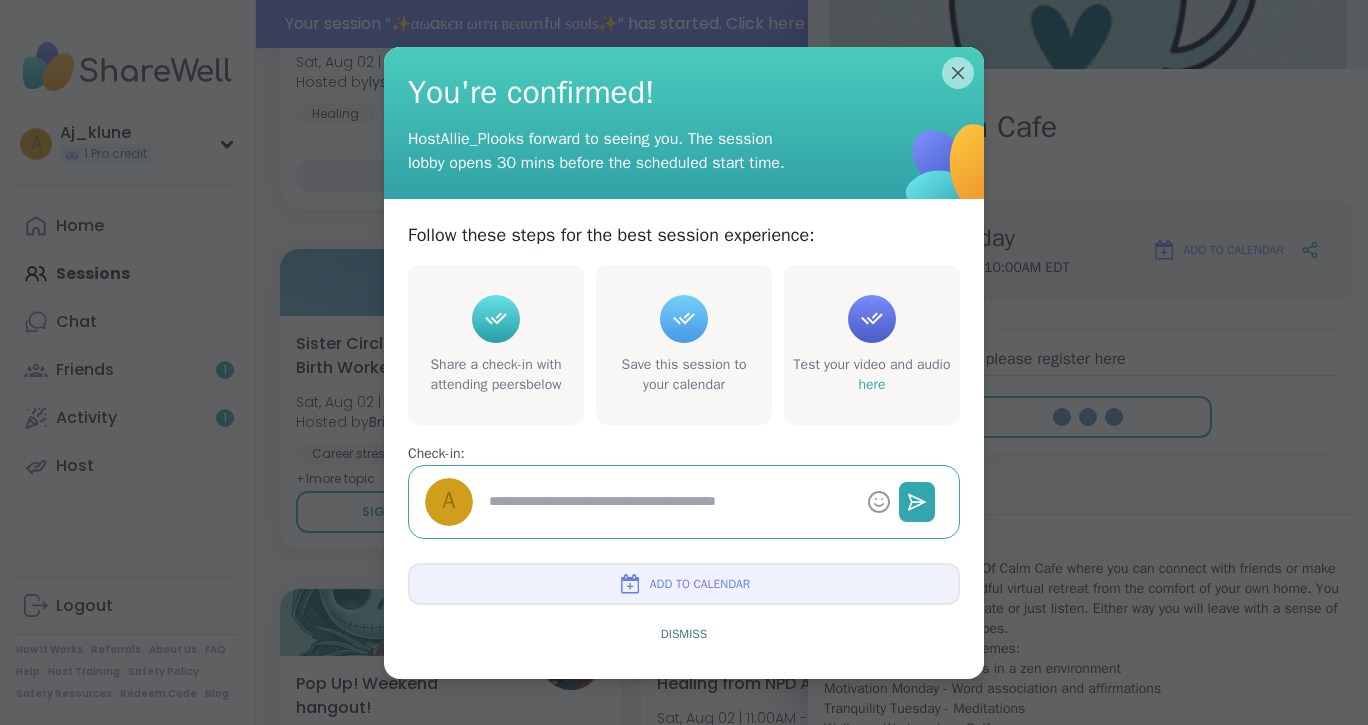 type on "*" 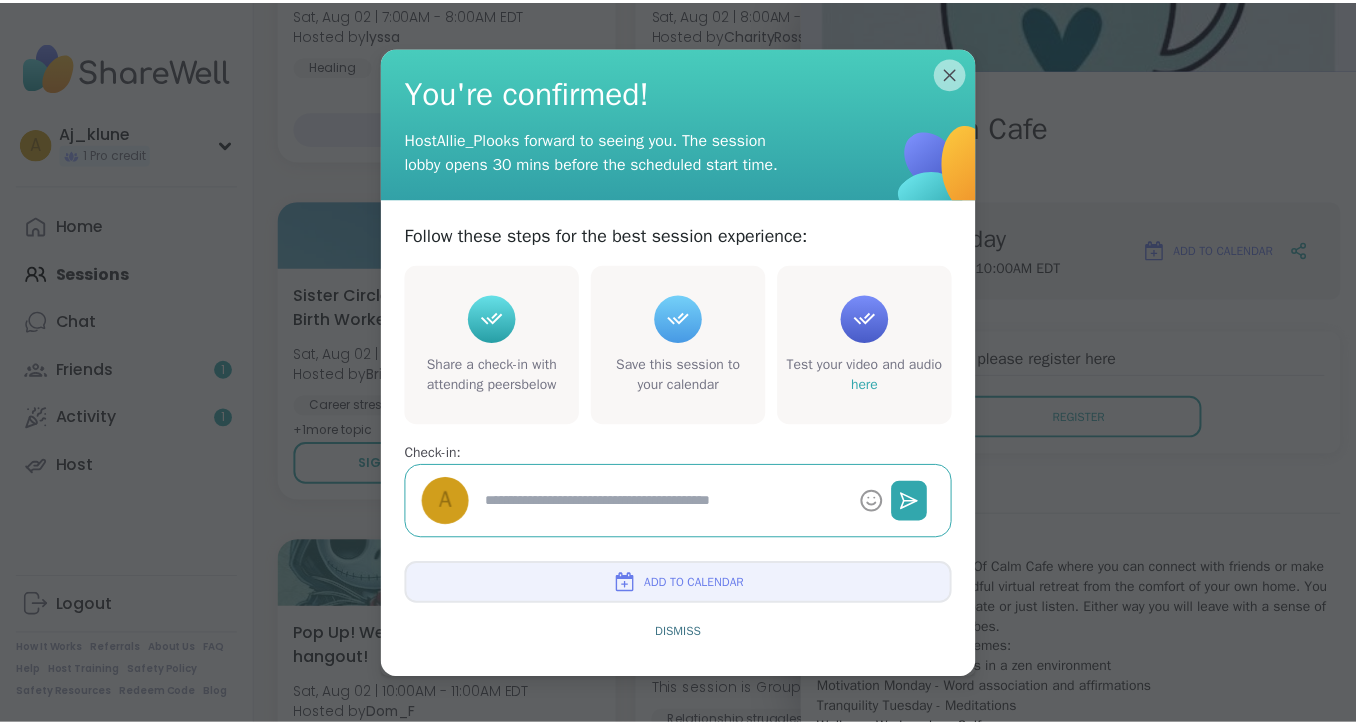 scroll, scrollTop: 505, scrollLeft: 0, axis: vertical 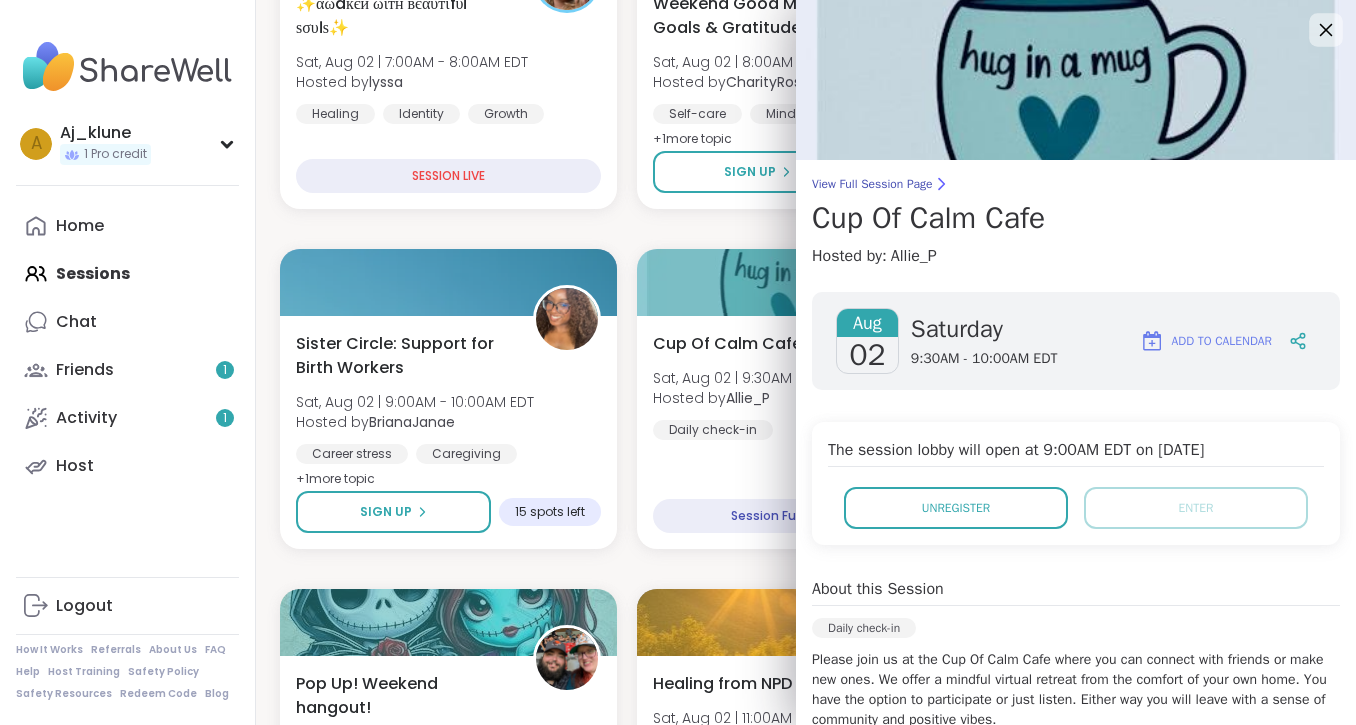 click 